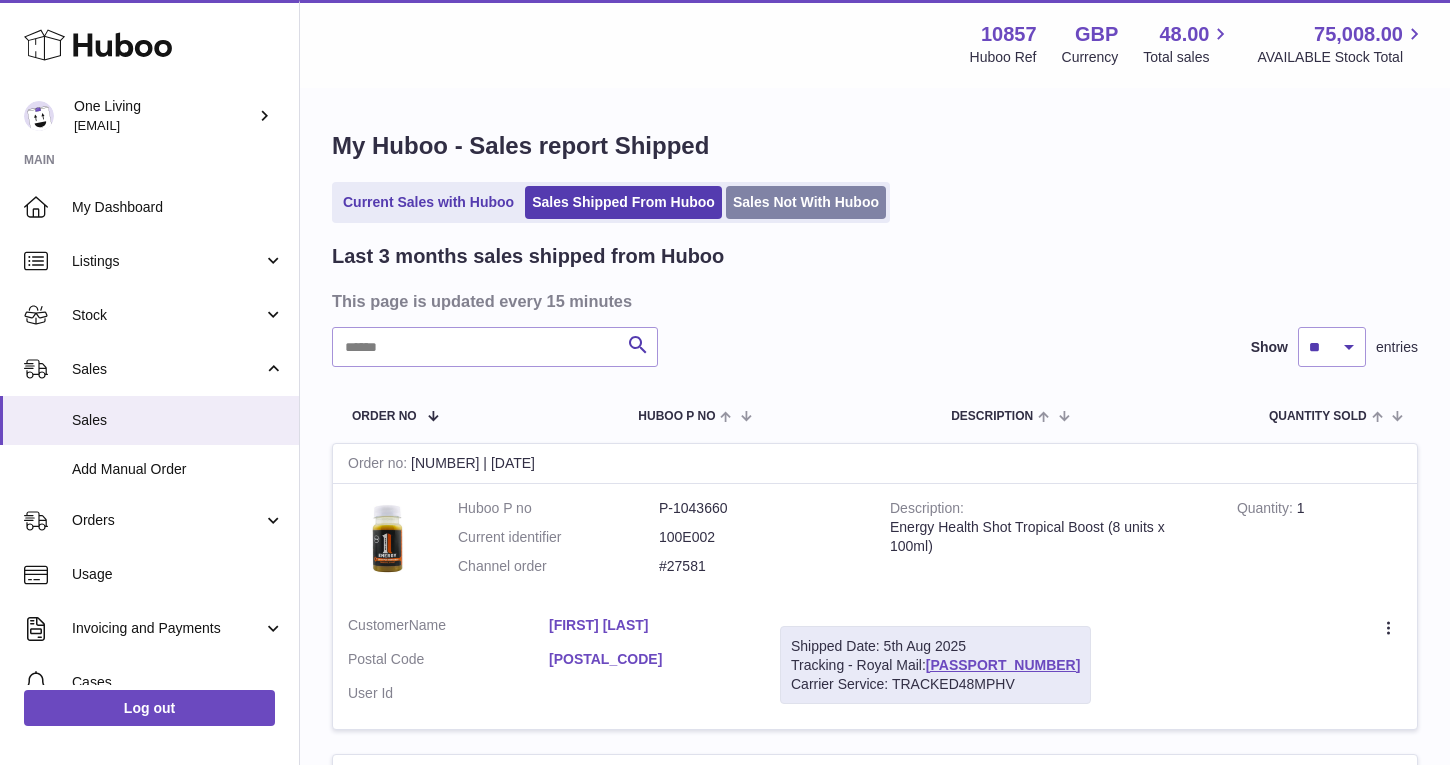scroll, scrollTop: 0, scrollLeft: 0, axis: both 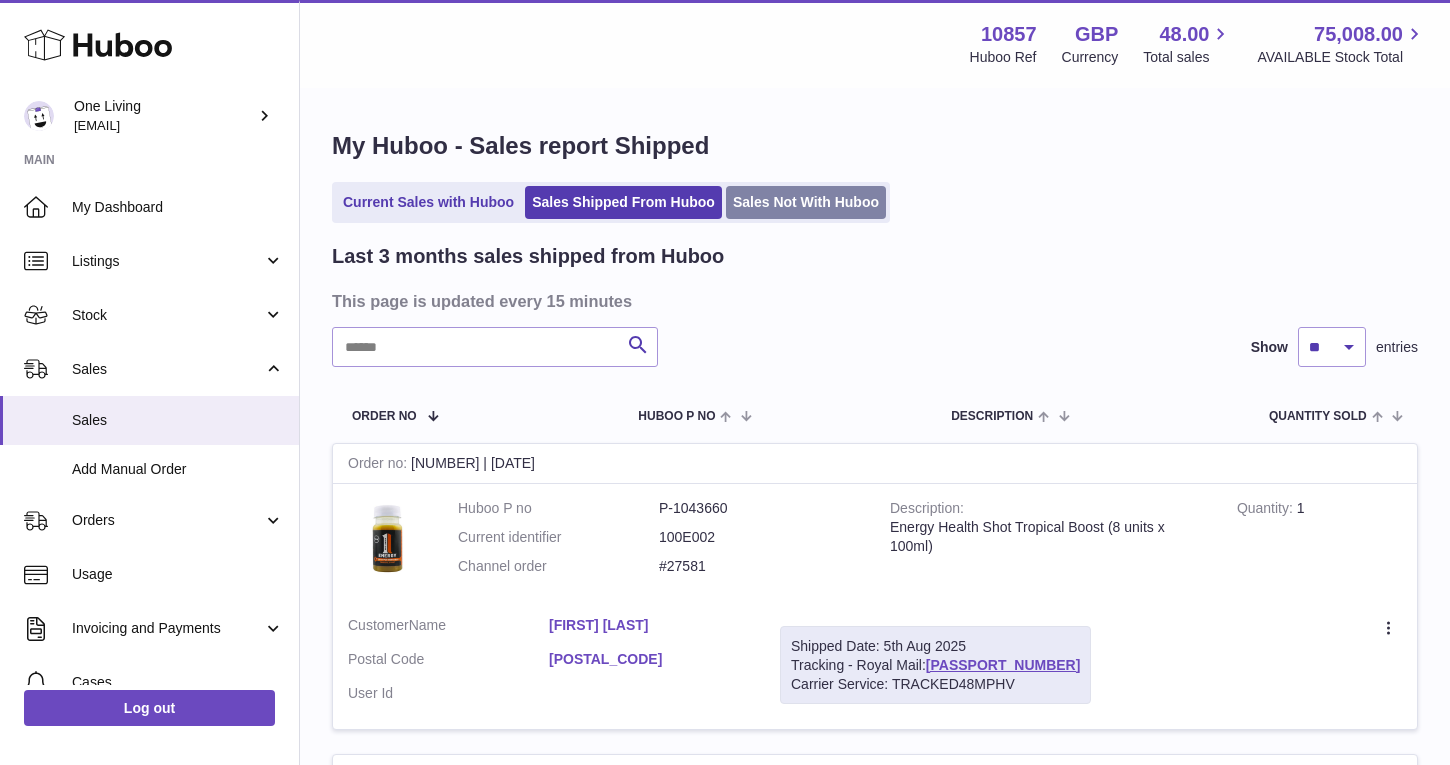 click on "Sales Not With Huboo" at bounding box center (806, 202) 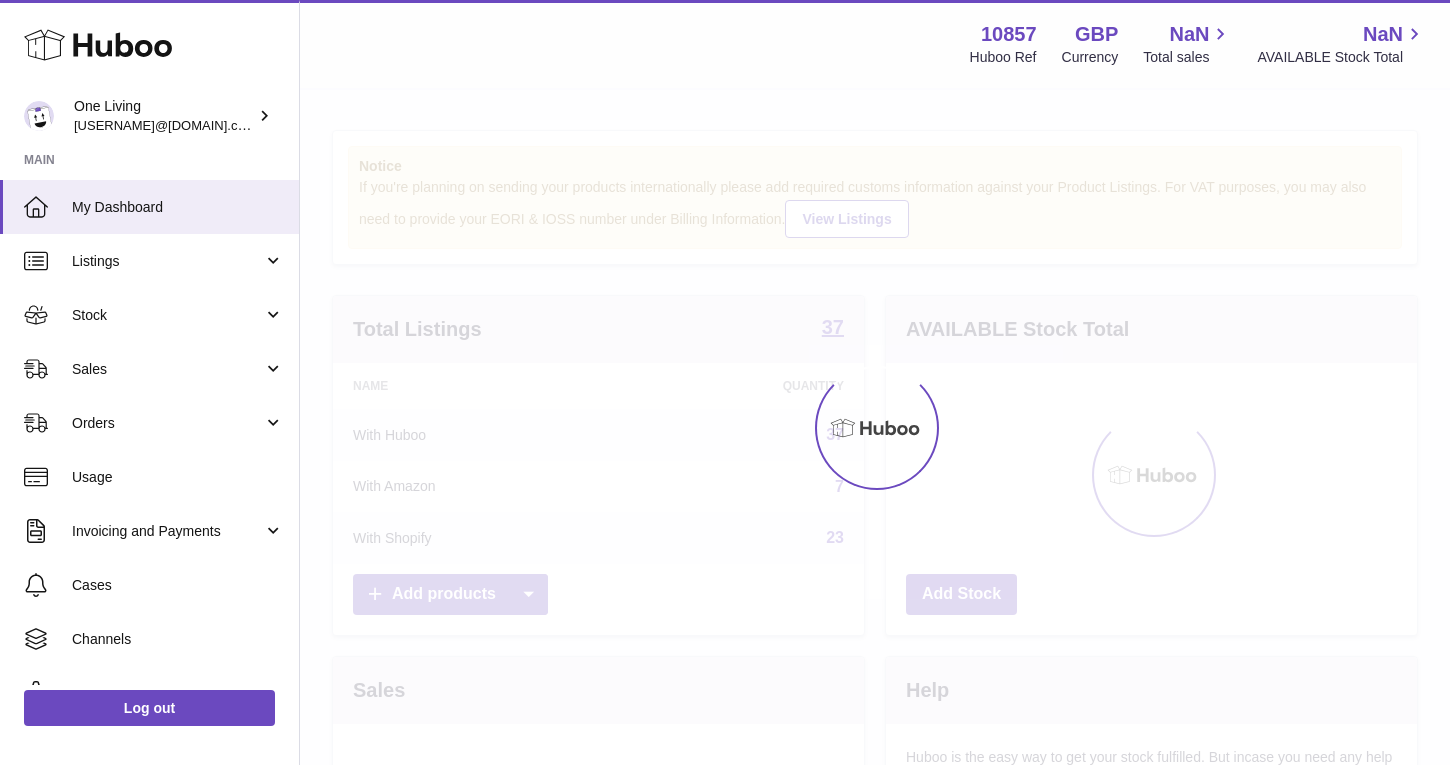scroll, scrollTop: 0, scrollLeft: 0, axis: both 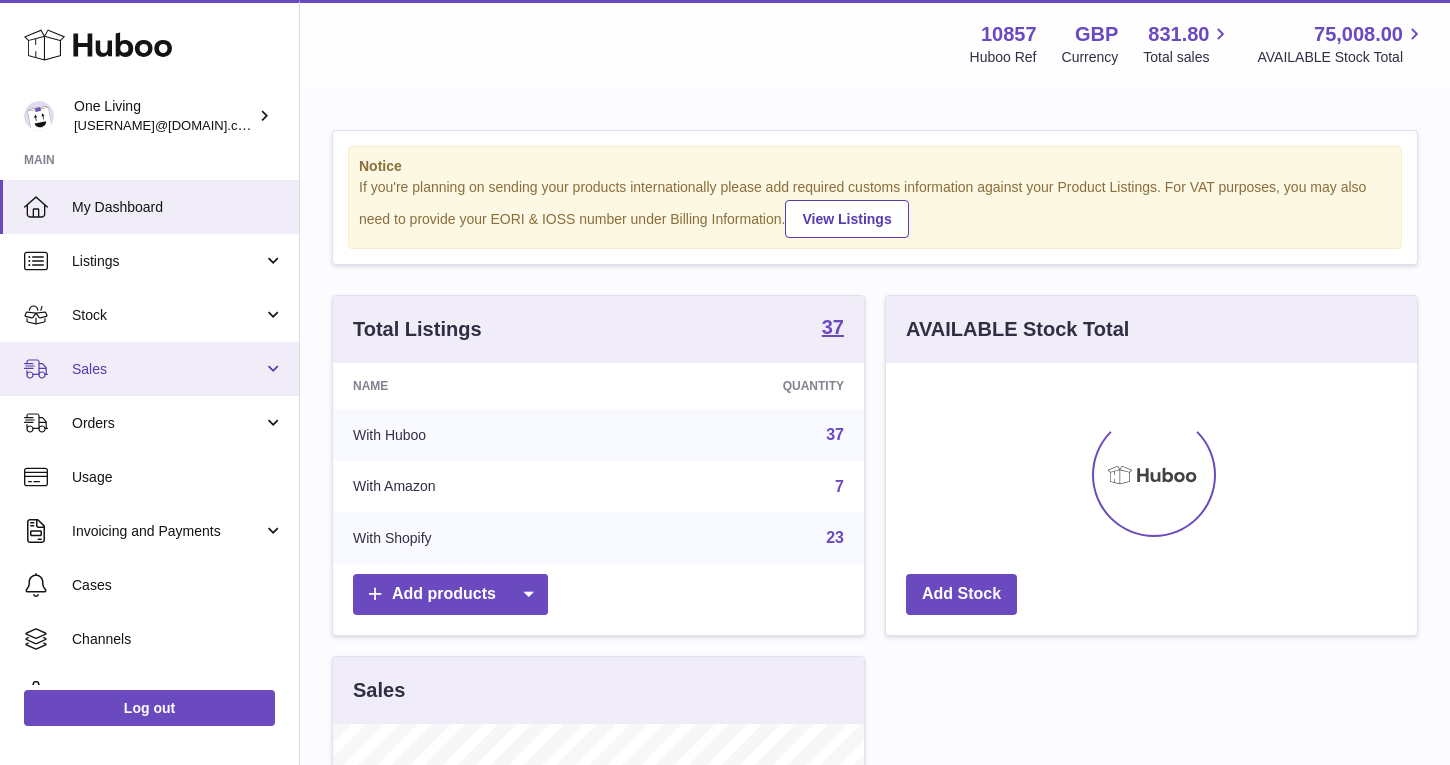 click on "Sales" at bounding box center [149, 369] 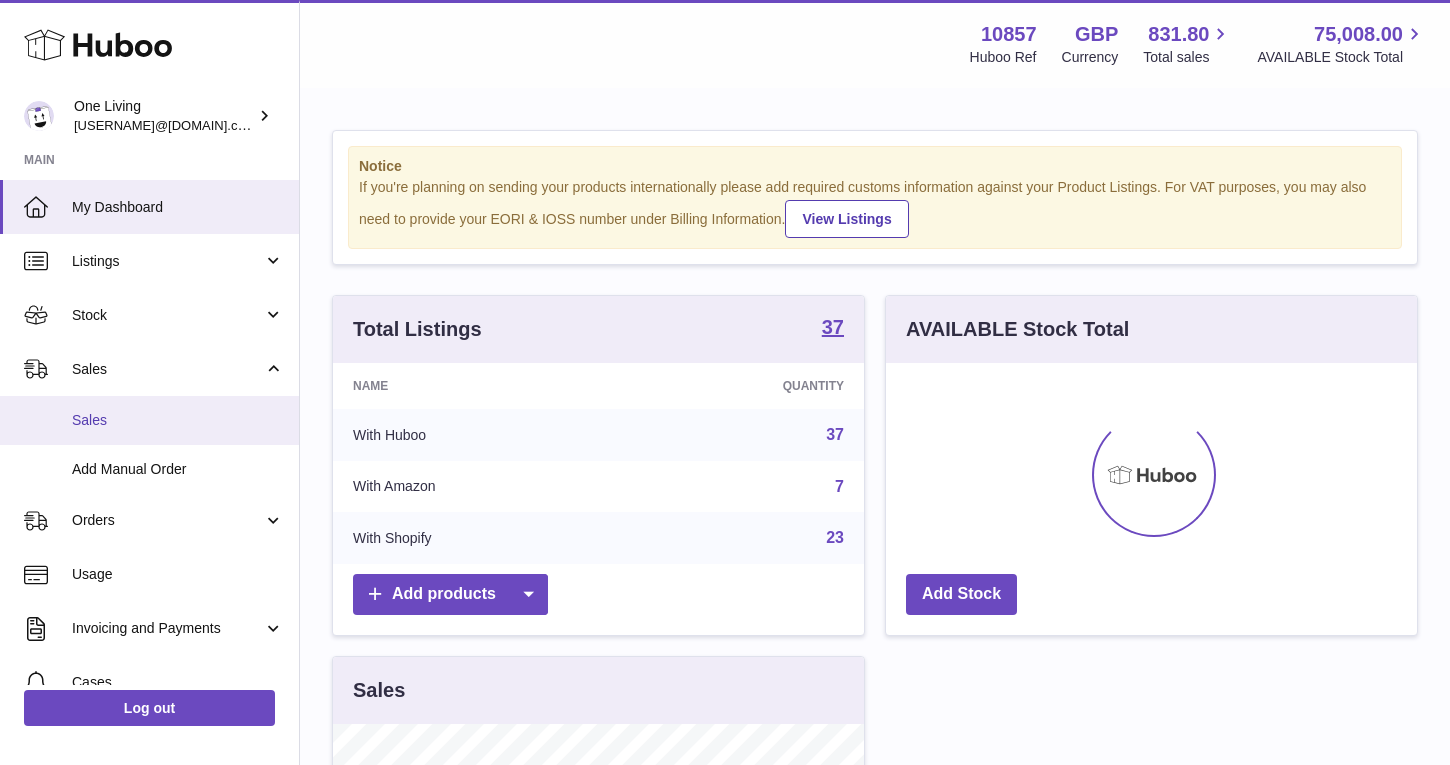 click on "Sales" at bounding box center (178, 420) 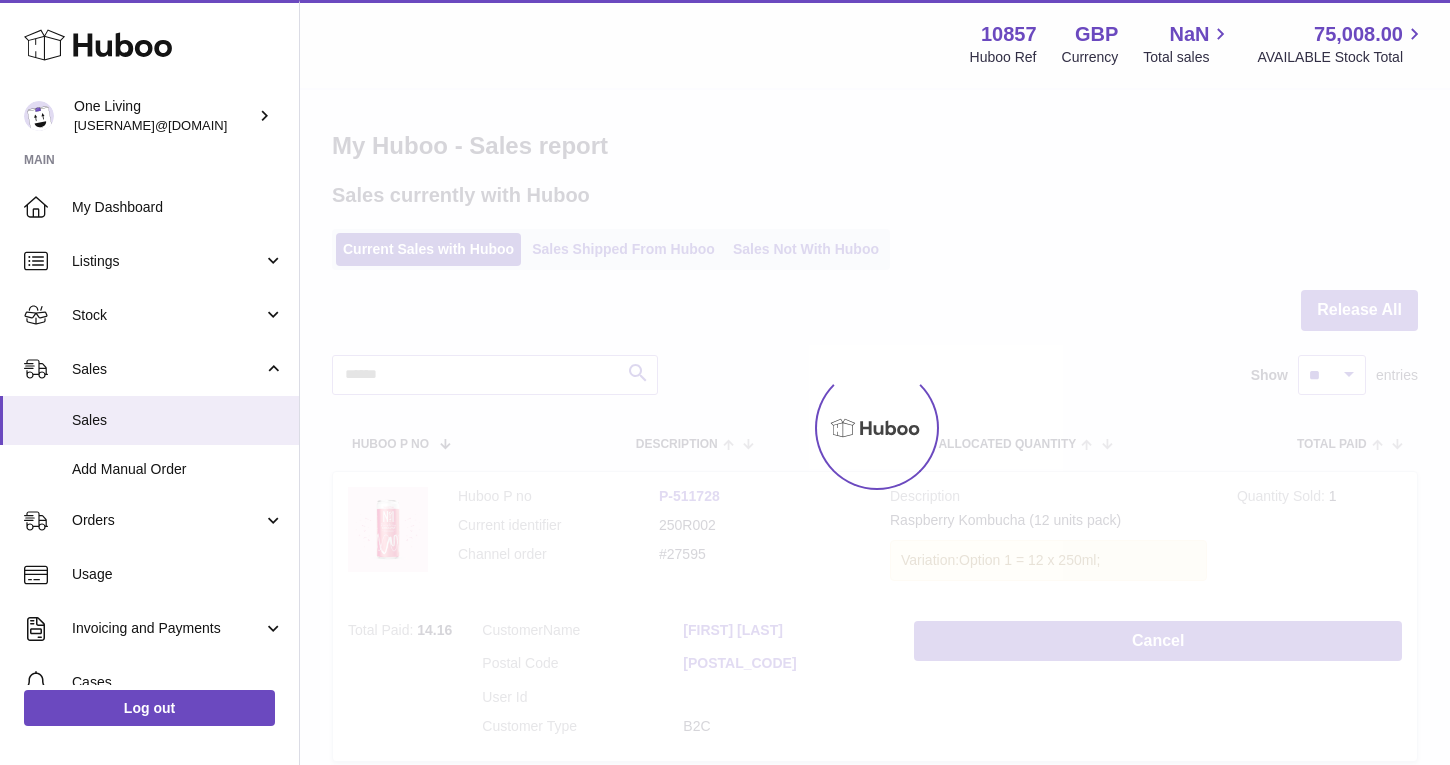 scroll, scrollTop: 0, scrollLeft: 0, axis: both 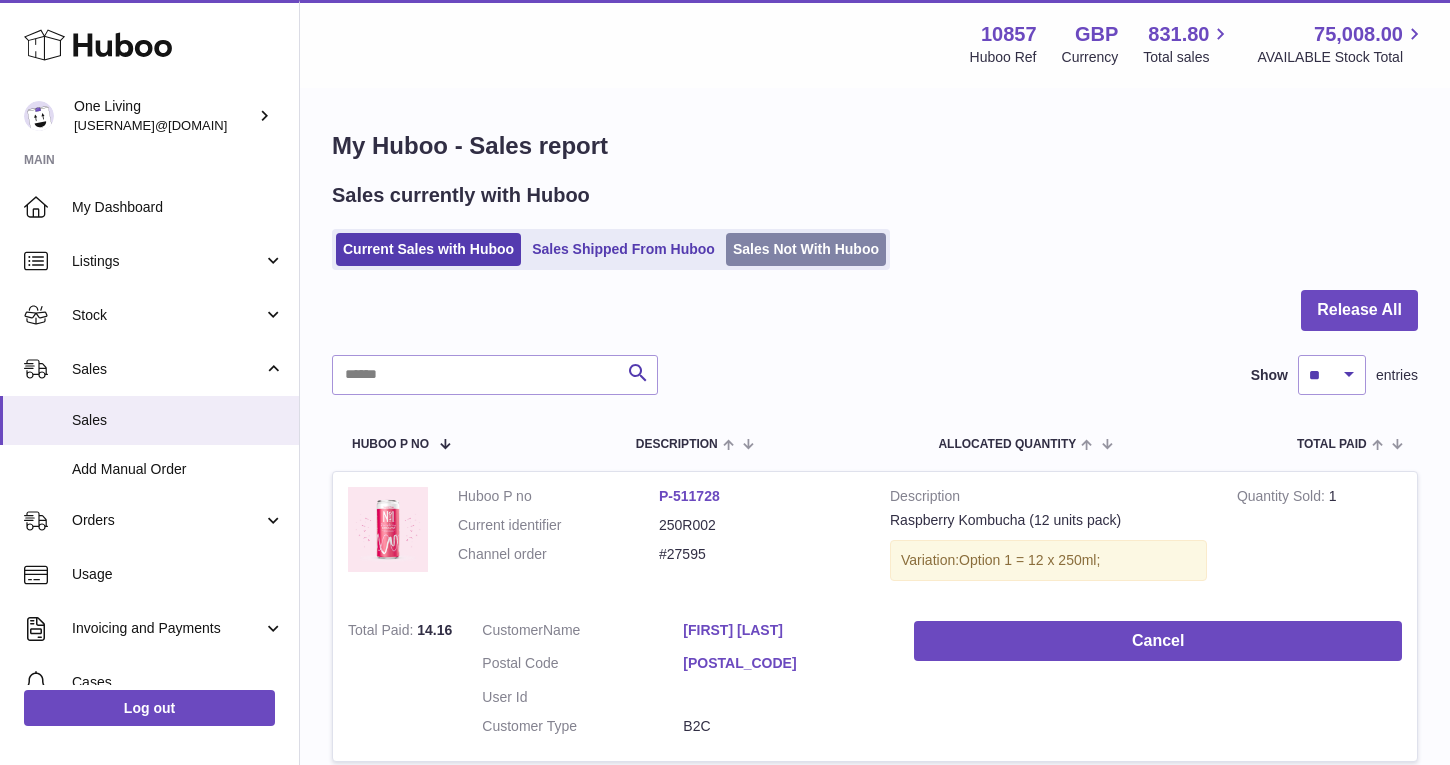 click on "Sales Not With Huboo" at bounding box center (806, 249) 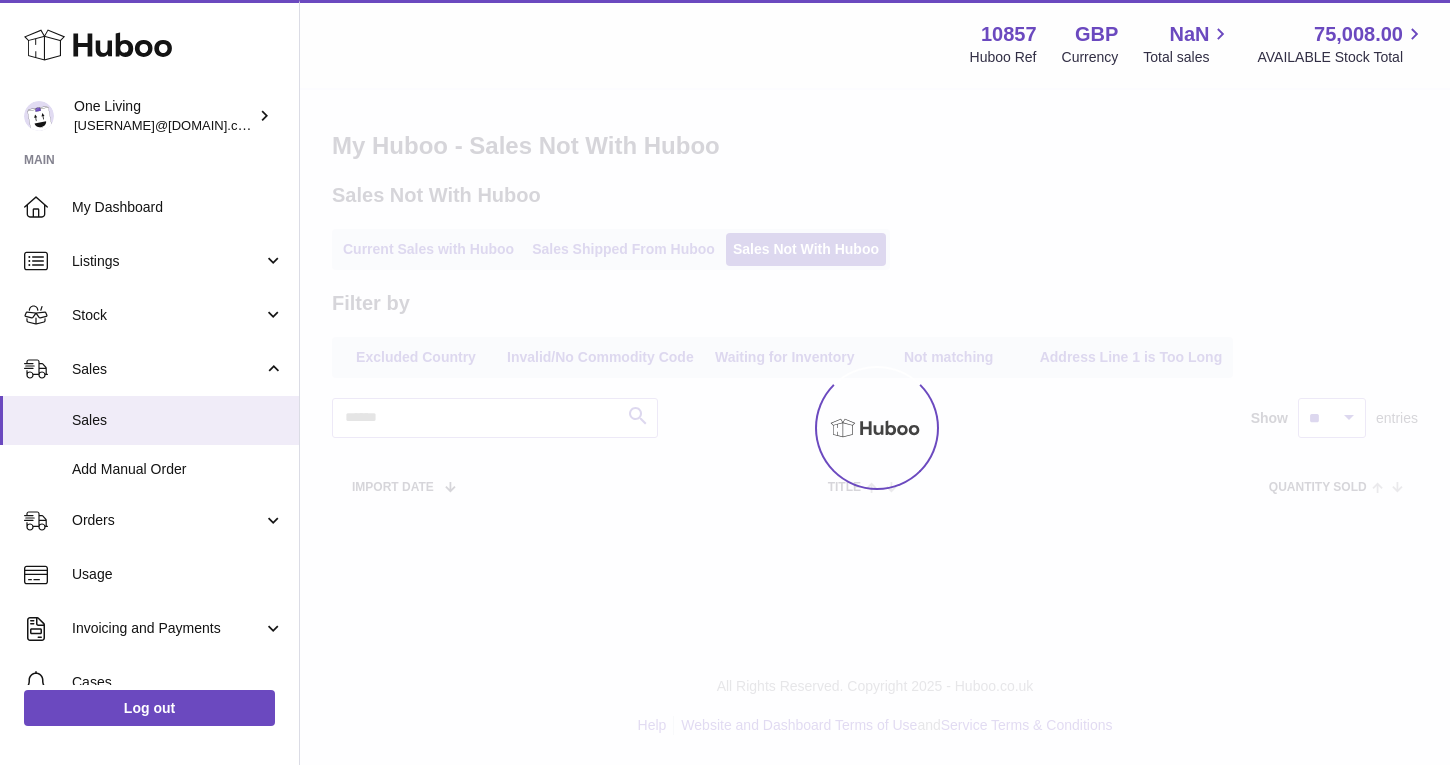 scroll, scrollTop: 0, scrollLeft: 0, axis: both 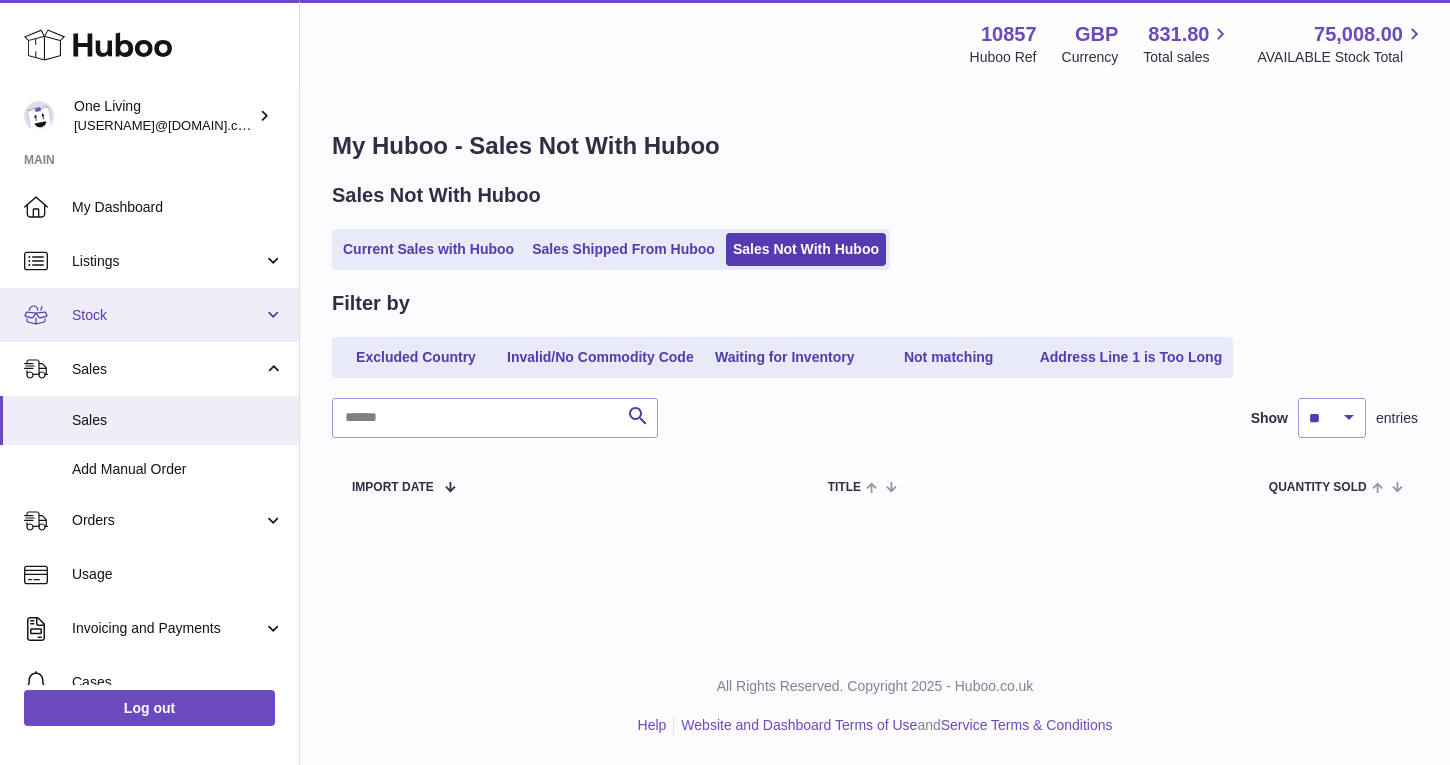 click on "Stock" at bounding box center [167, 315] 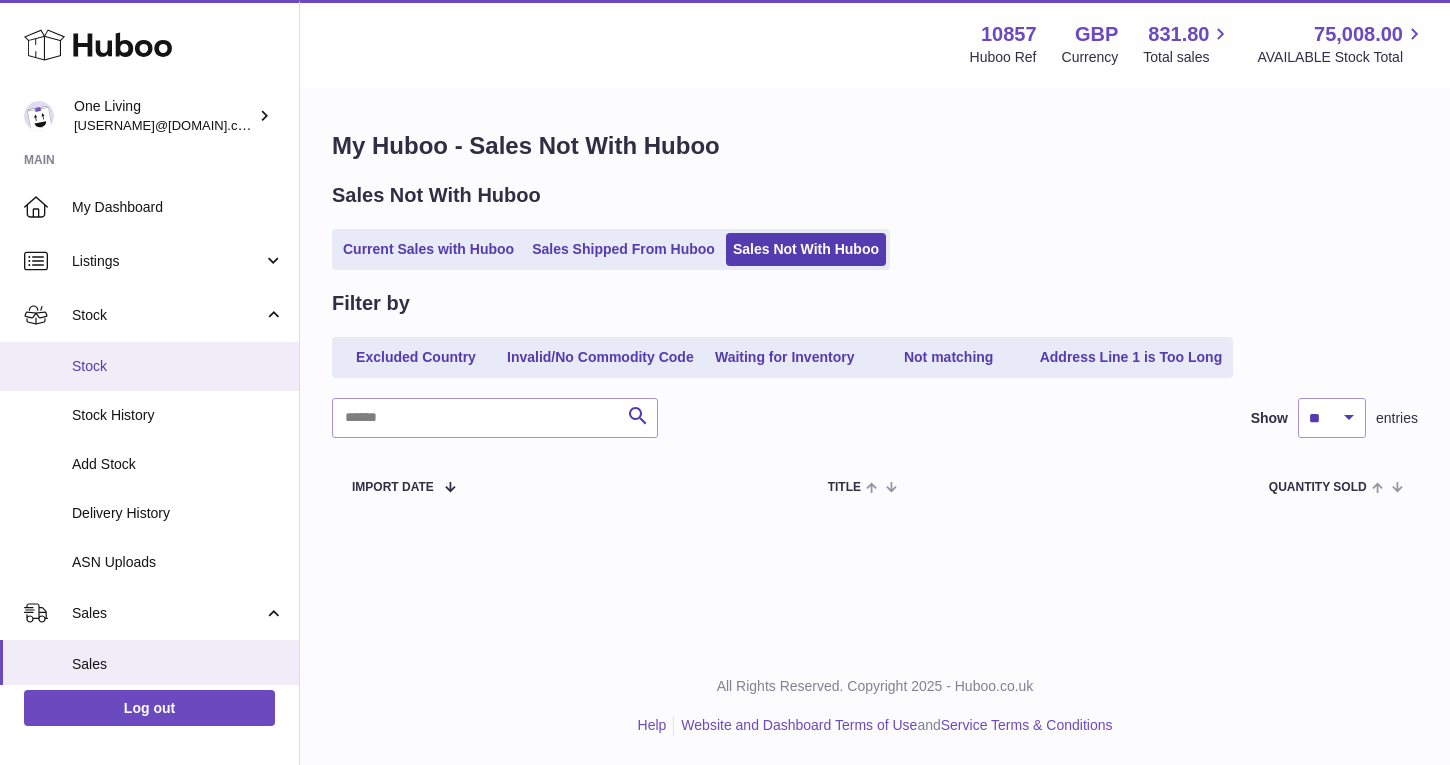 click on "Stock" at bounding box center (178, 366) 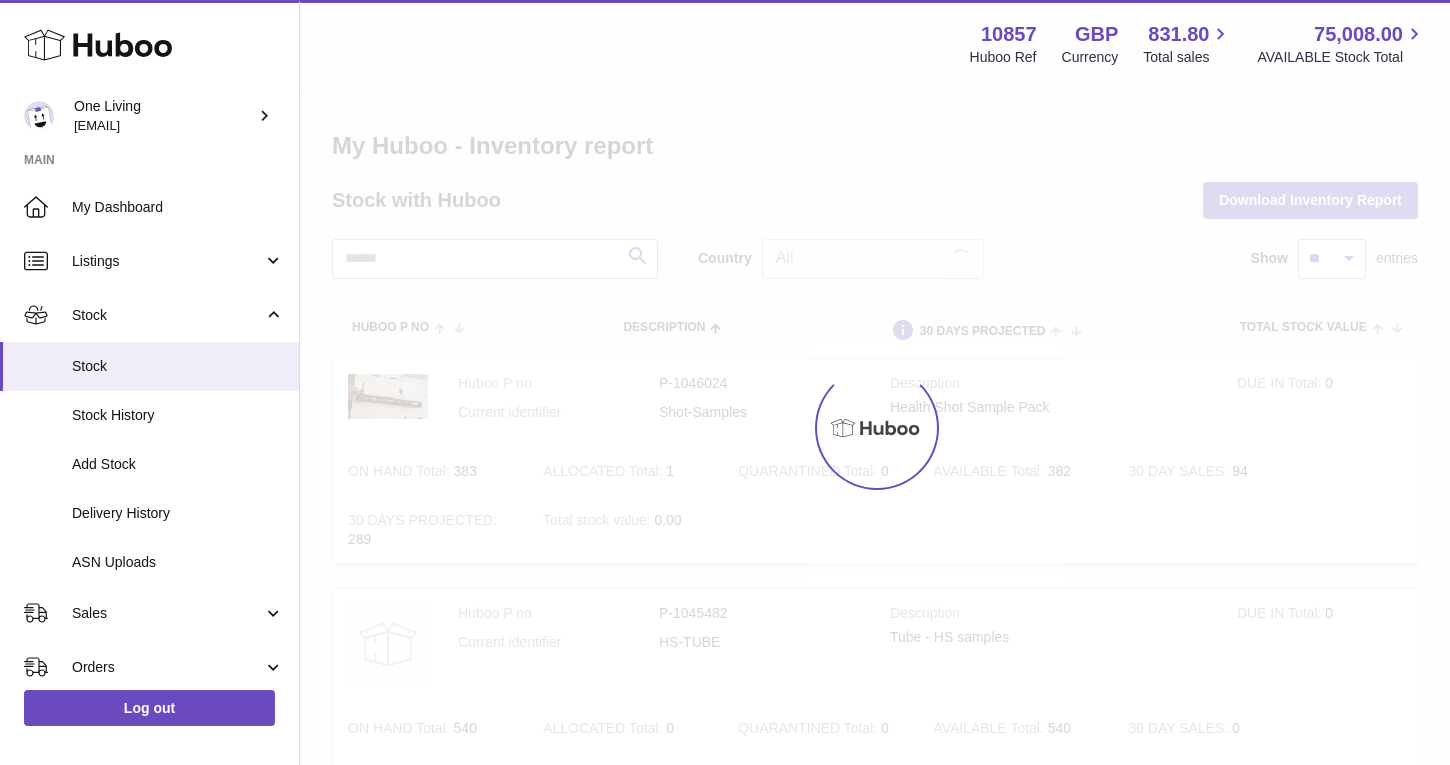 scroll, scrollTop: 0, scrollLeft: 0, axis: both 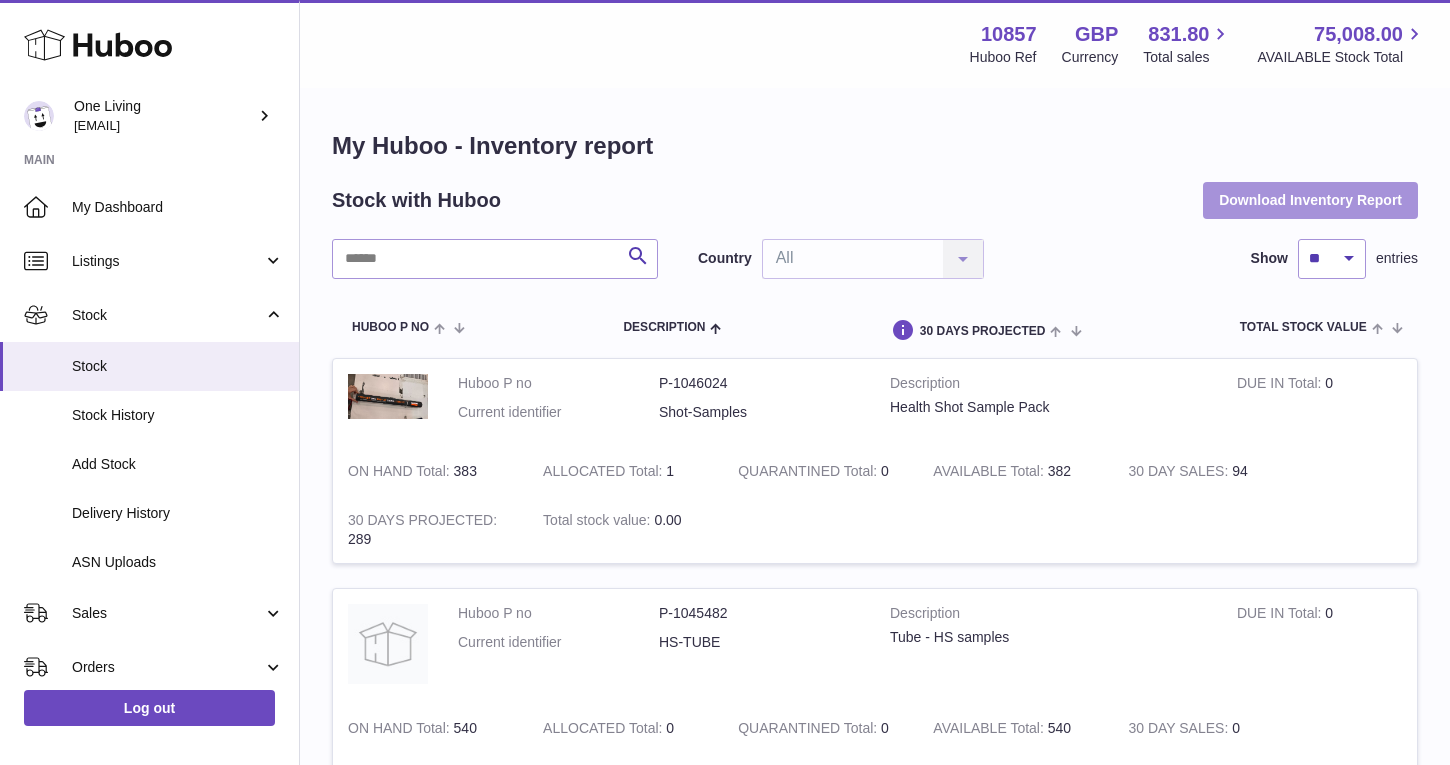 click on "Download Inventory Report" at bounding box center (1310, 200) 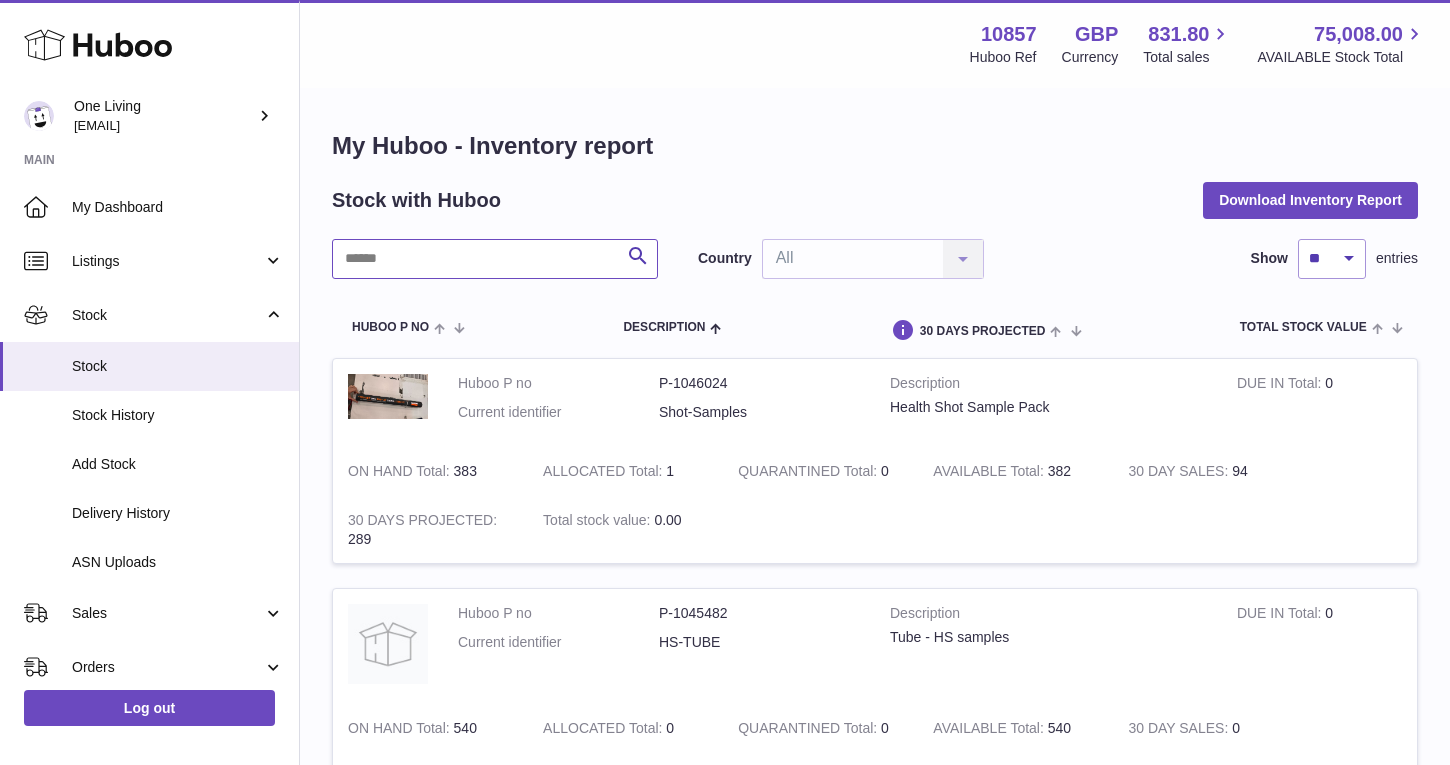 click at bounding box center (495, 259) 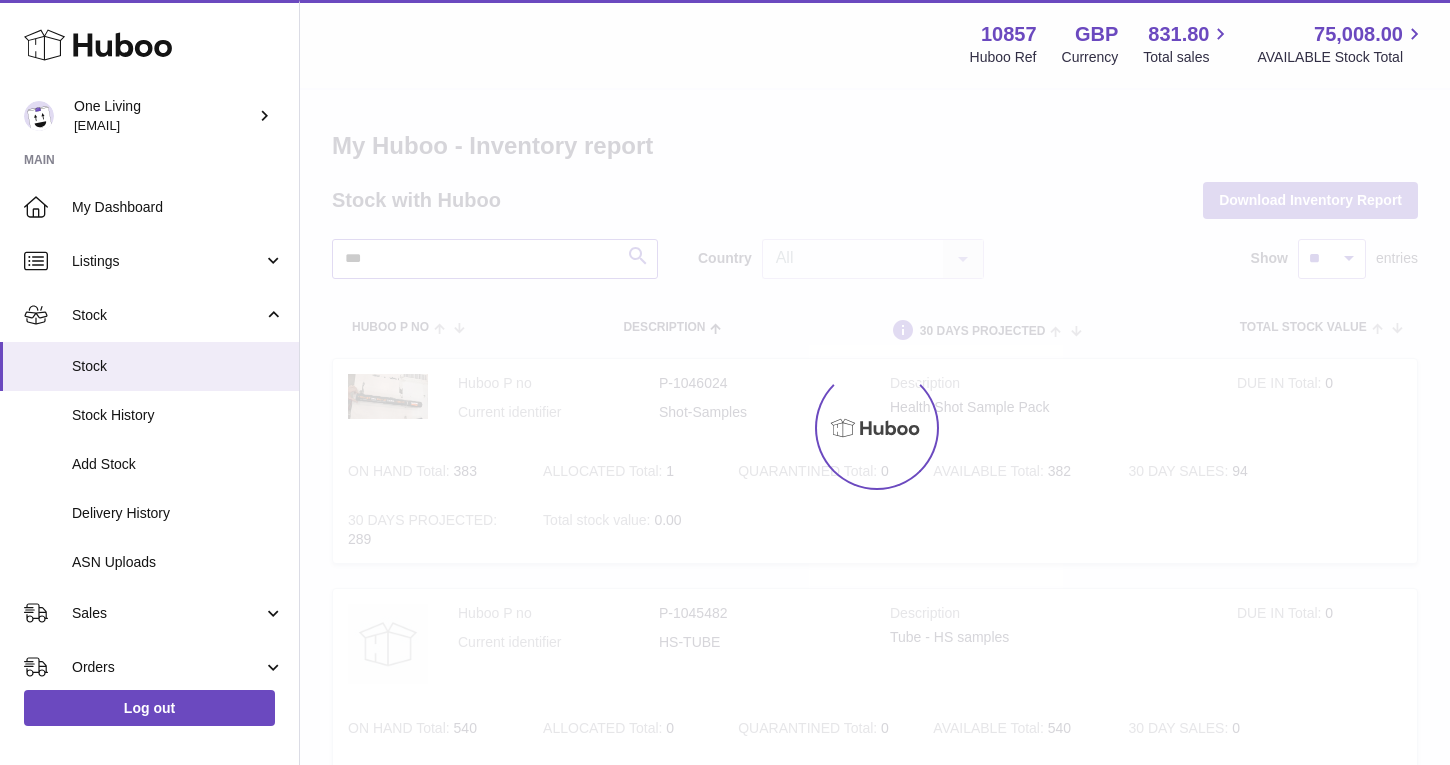 type on "****" 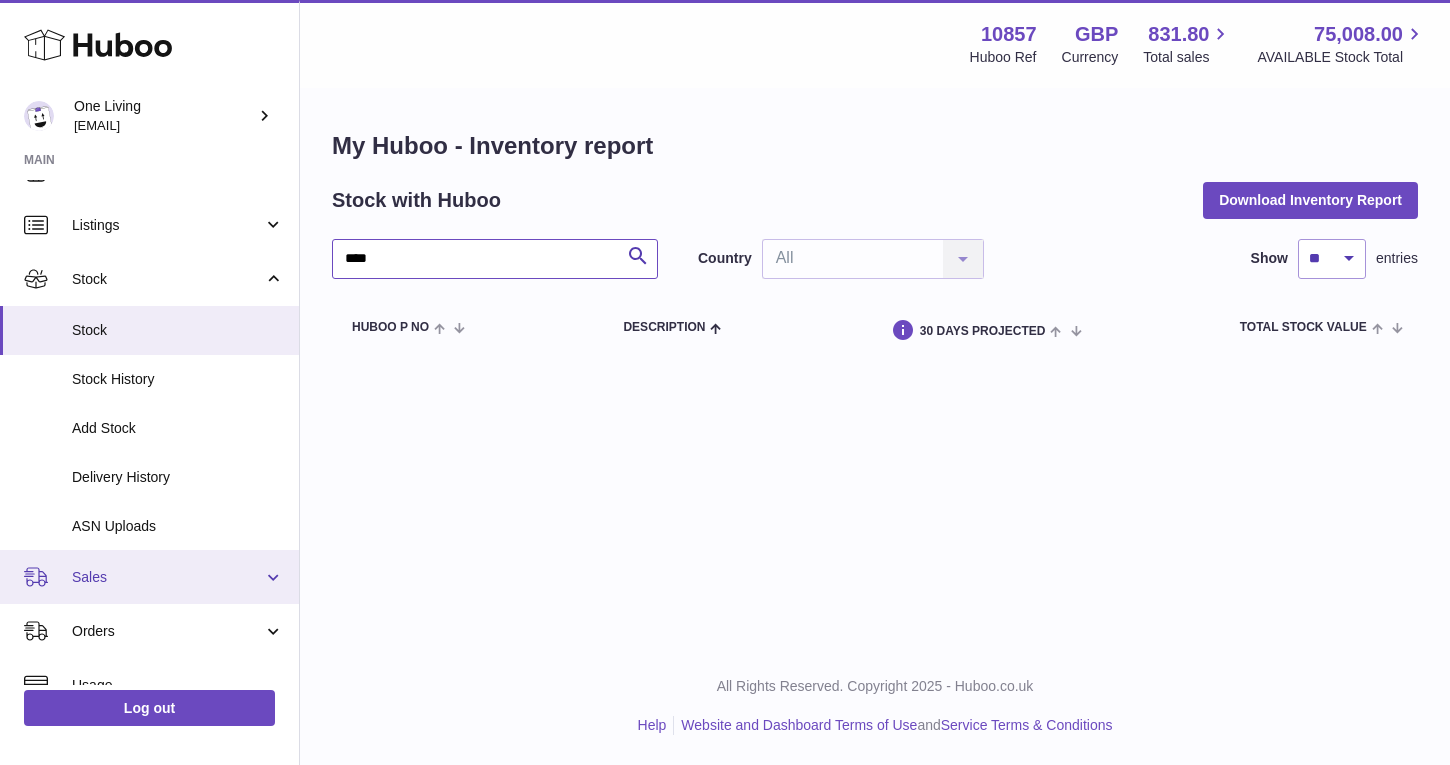 scroll, scrollTop: 35, scrollLeft: 0, axis: vertical 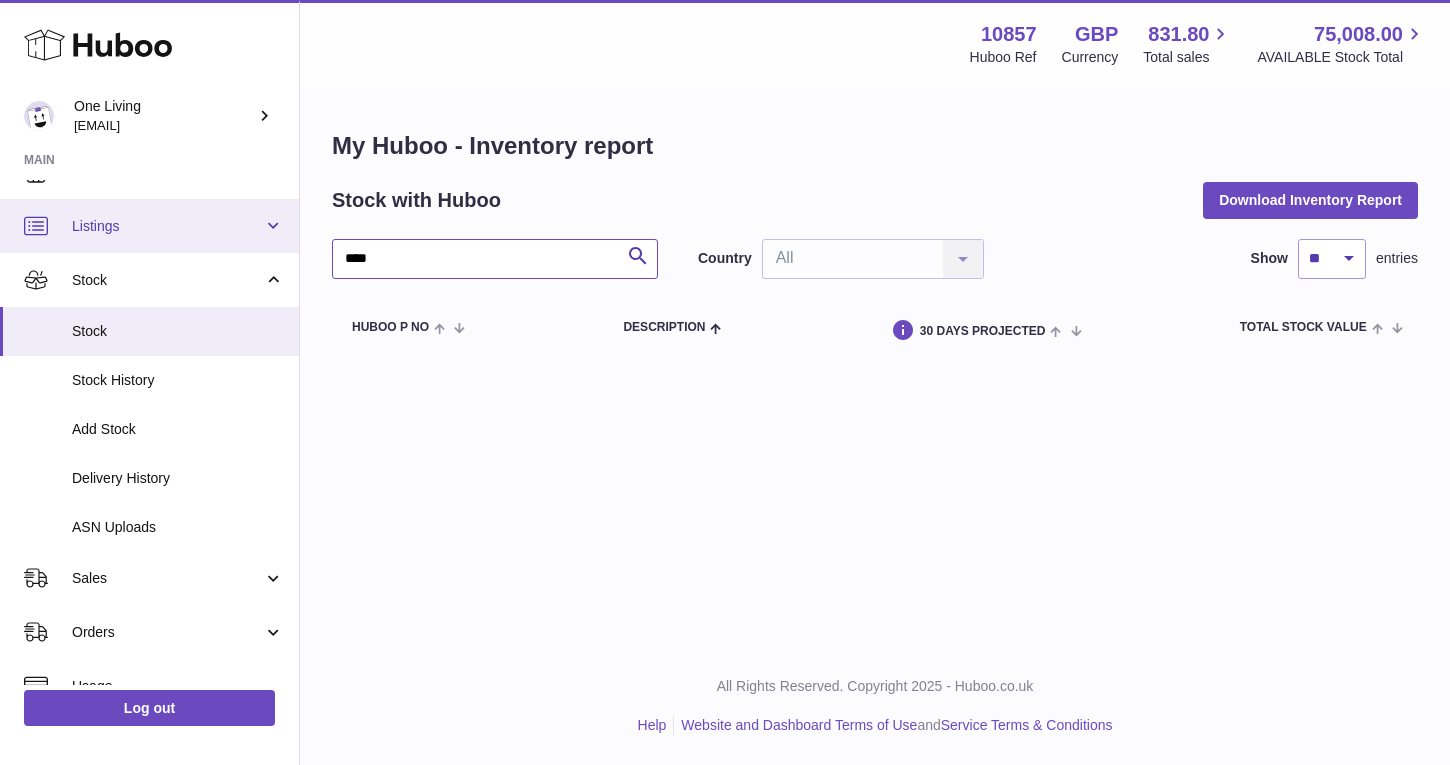 drag, startPoint x: 399, startPoint y: 249, endPoint x: 267, endPoint y: 249, distance: 132 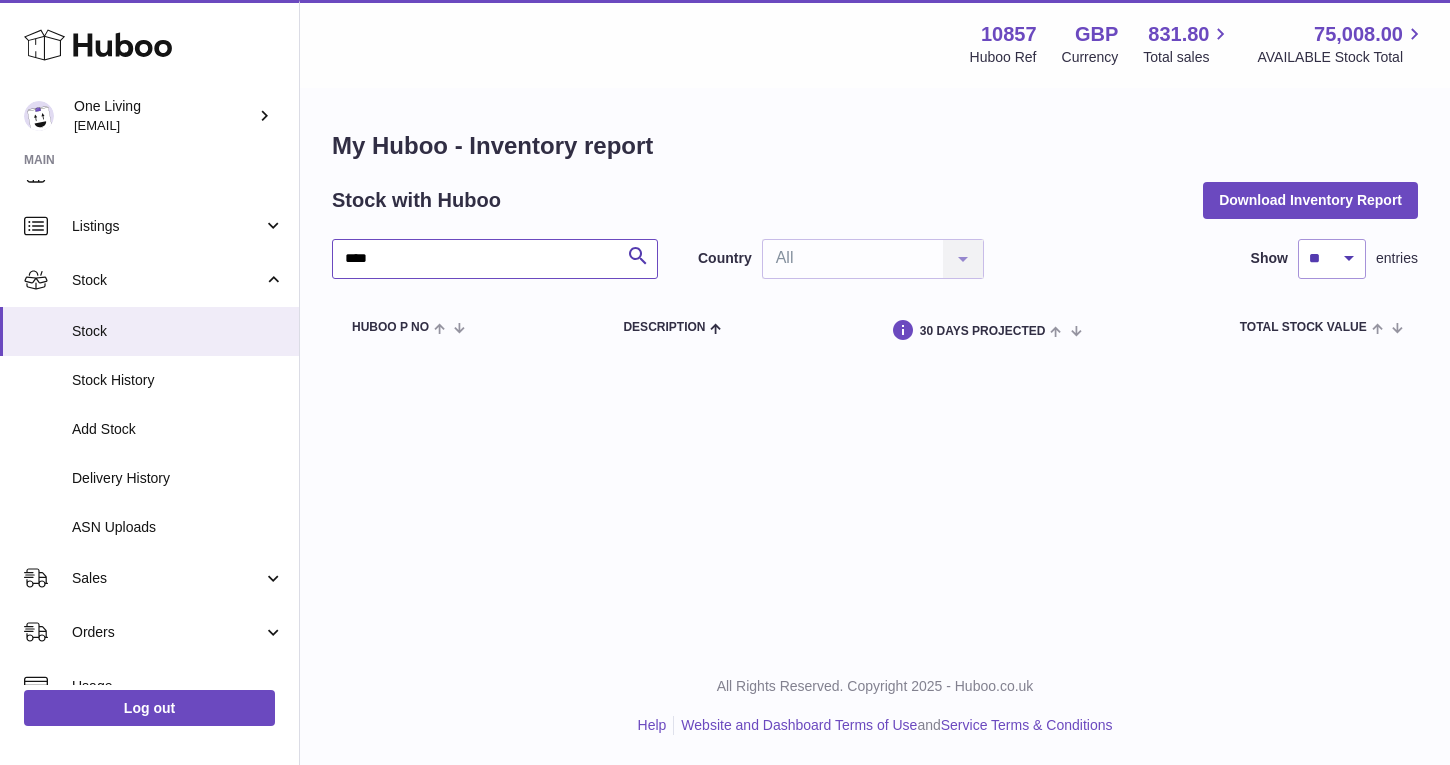 click on "****" at bounding box center [495, 259] 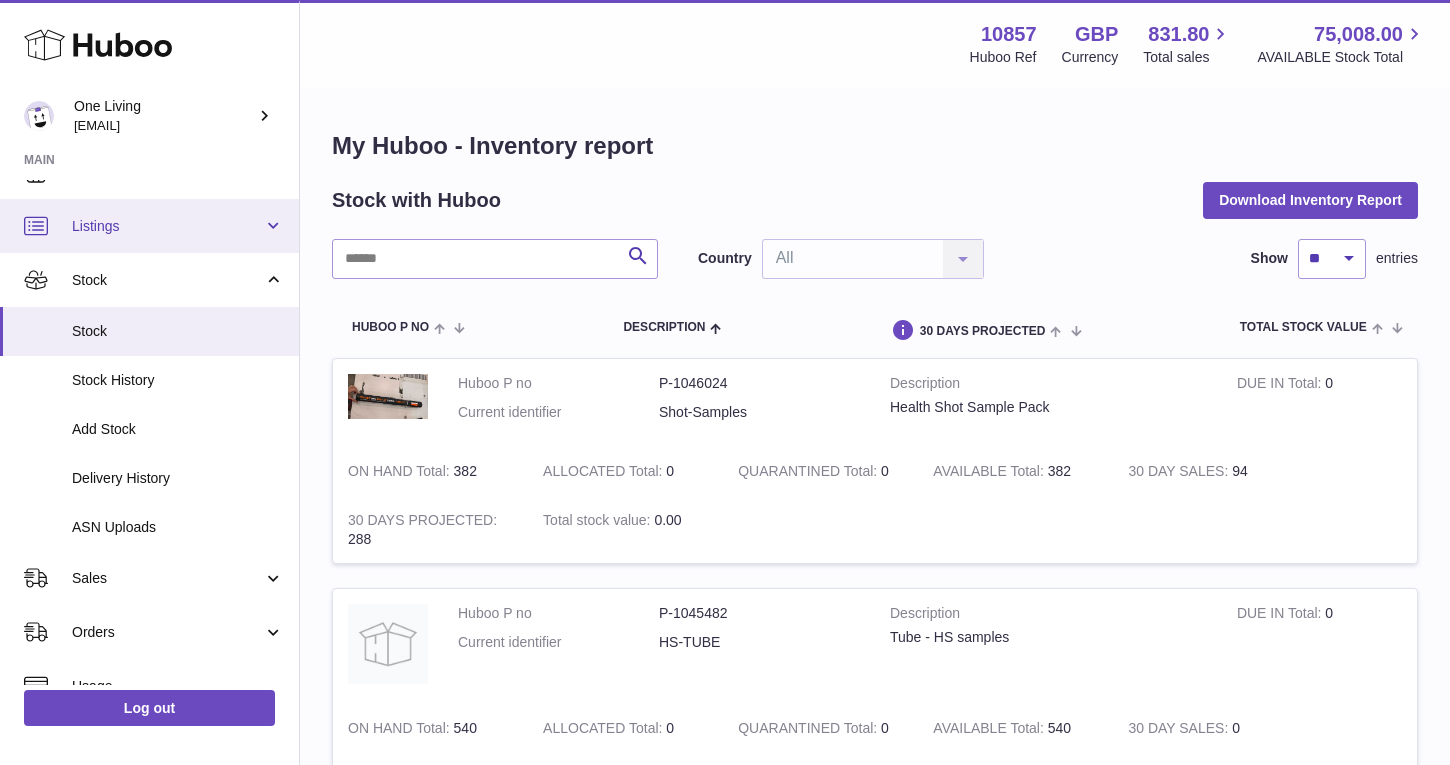 click on "Listings" at bounding box center (149, 226) 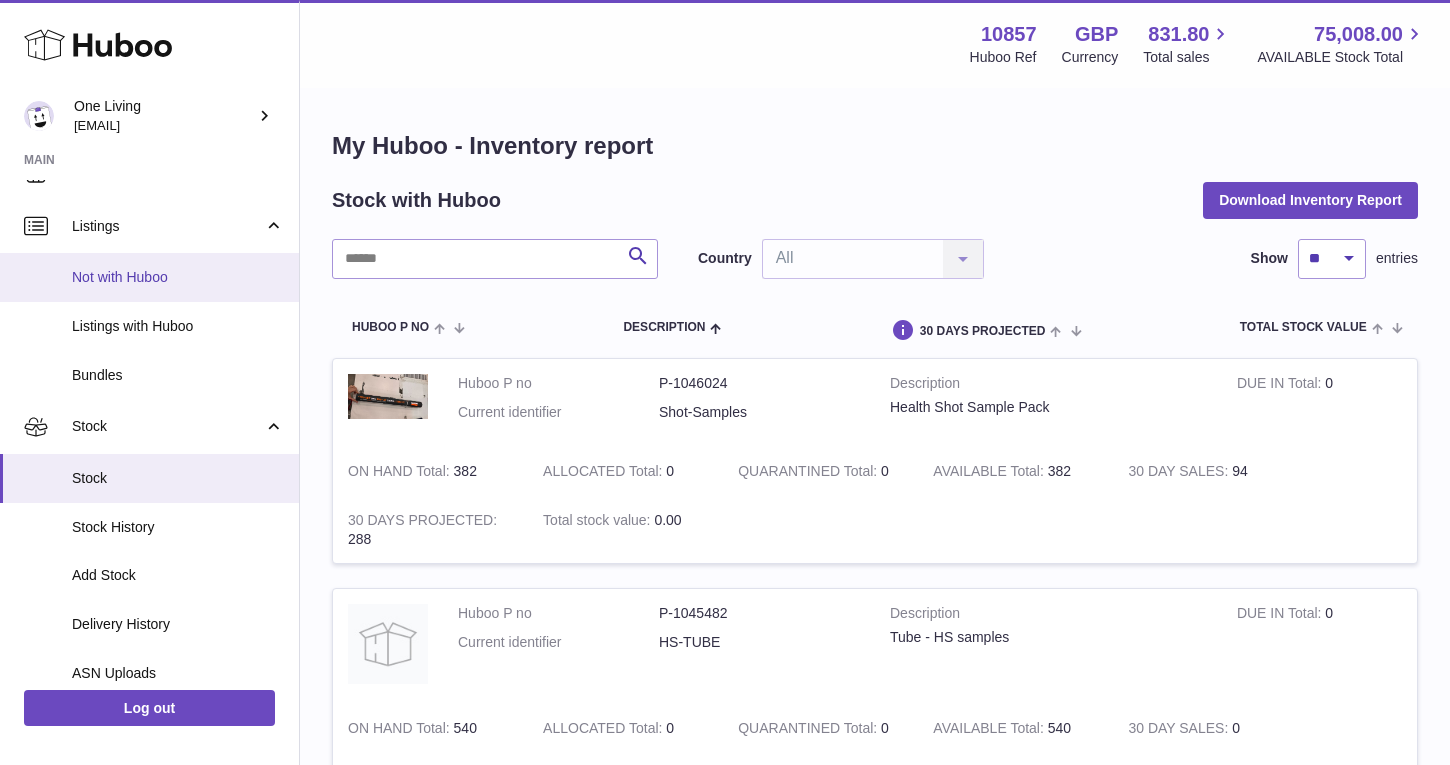 click on "Not with Huboo" at bounding box center (178, 277) 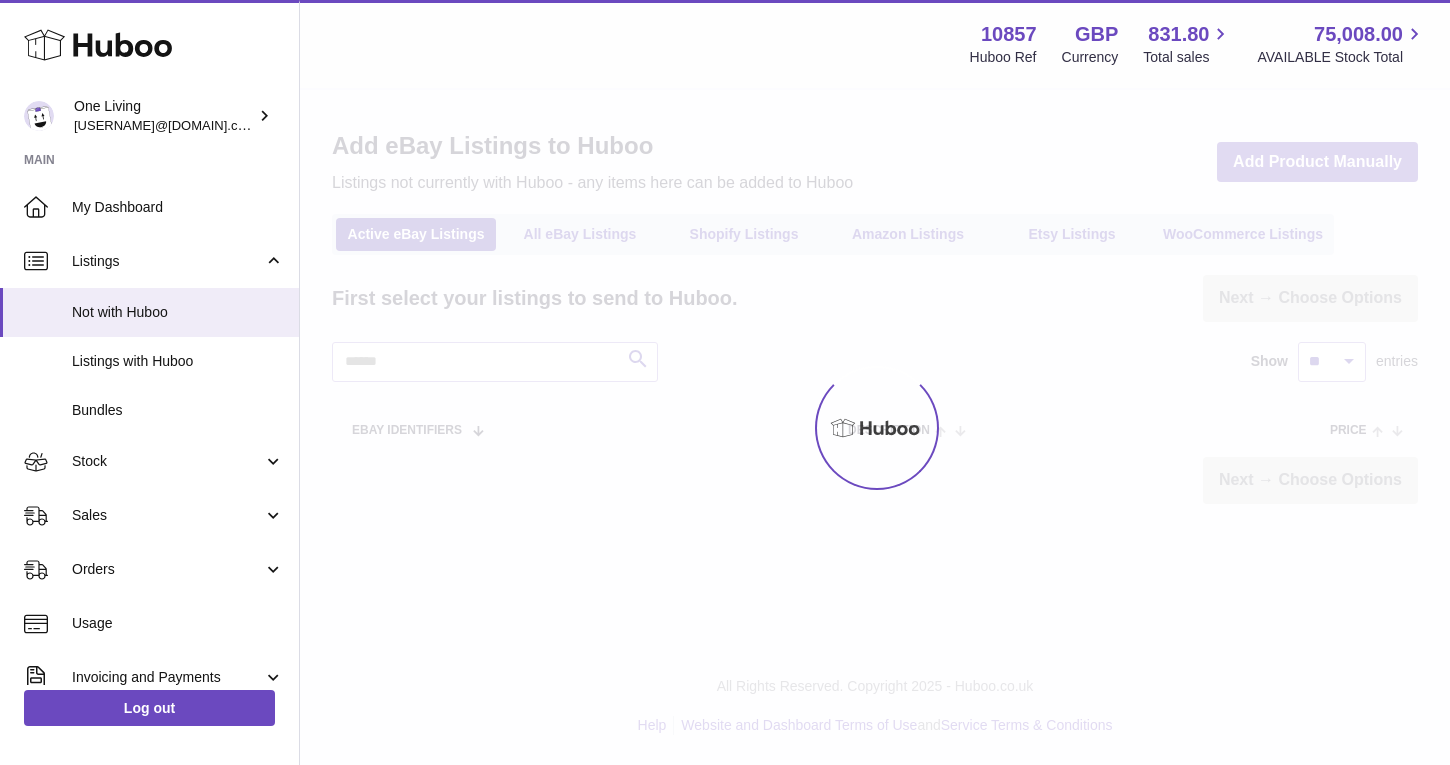 scroll, scrollTop: 0, scrollLeft: 0, axis: both 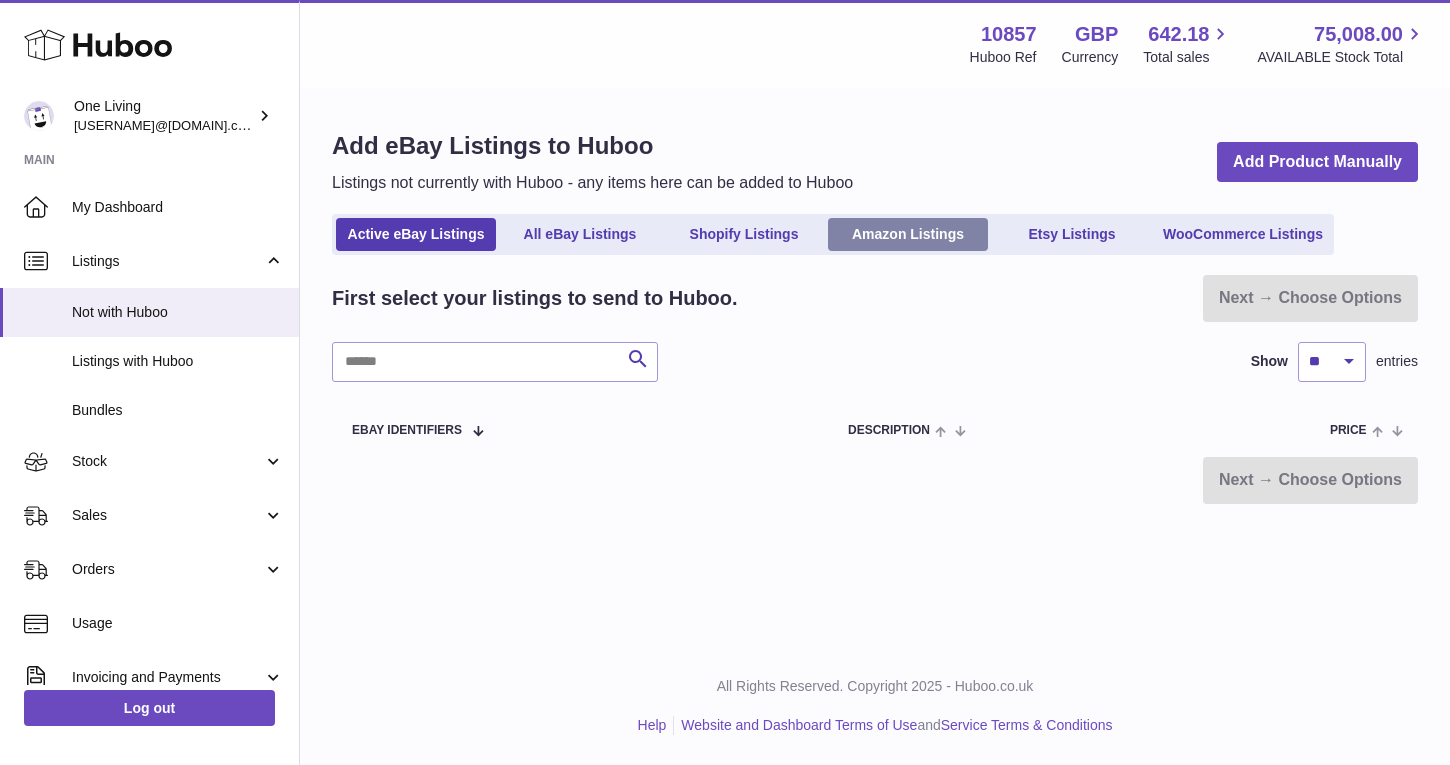 click on "Amazon Listings" at bounding box center [908, 234] 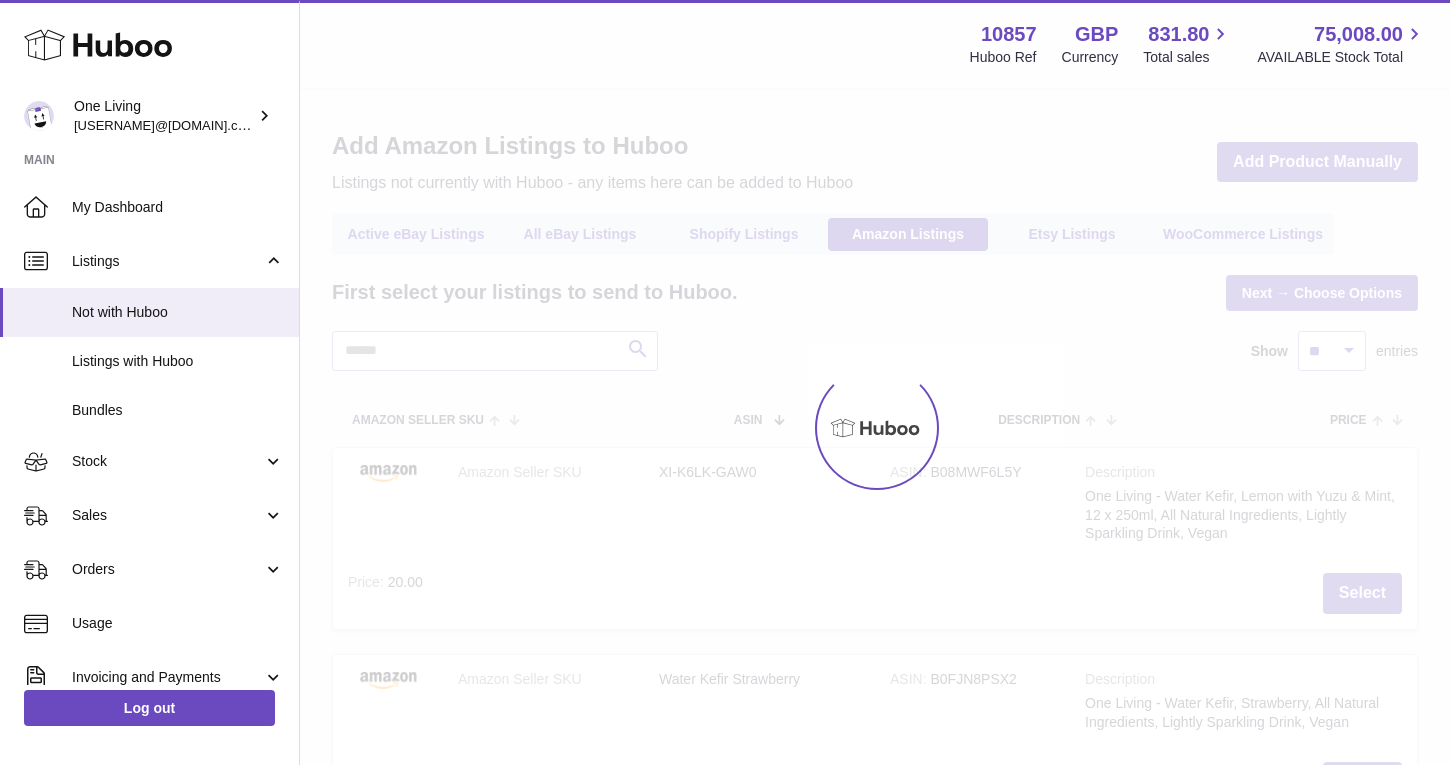 scroll, scrollTop: 0, scrollLeft: 0, axis: both 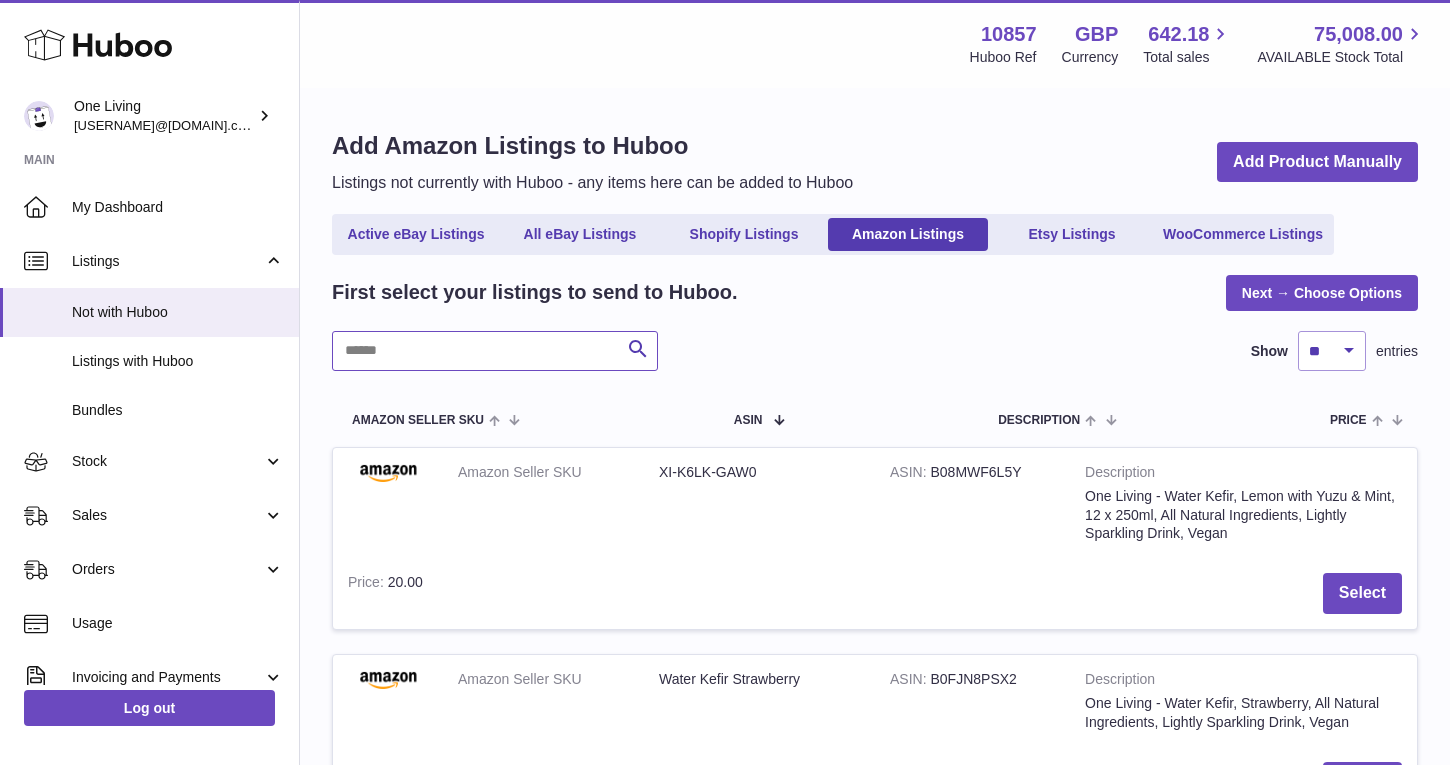 click at bounding box center (495, 351) 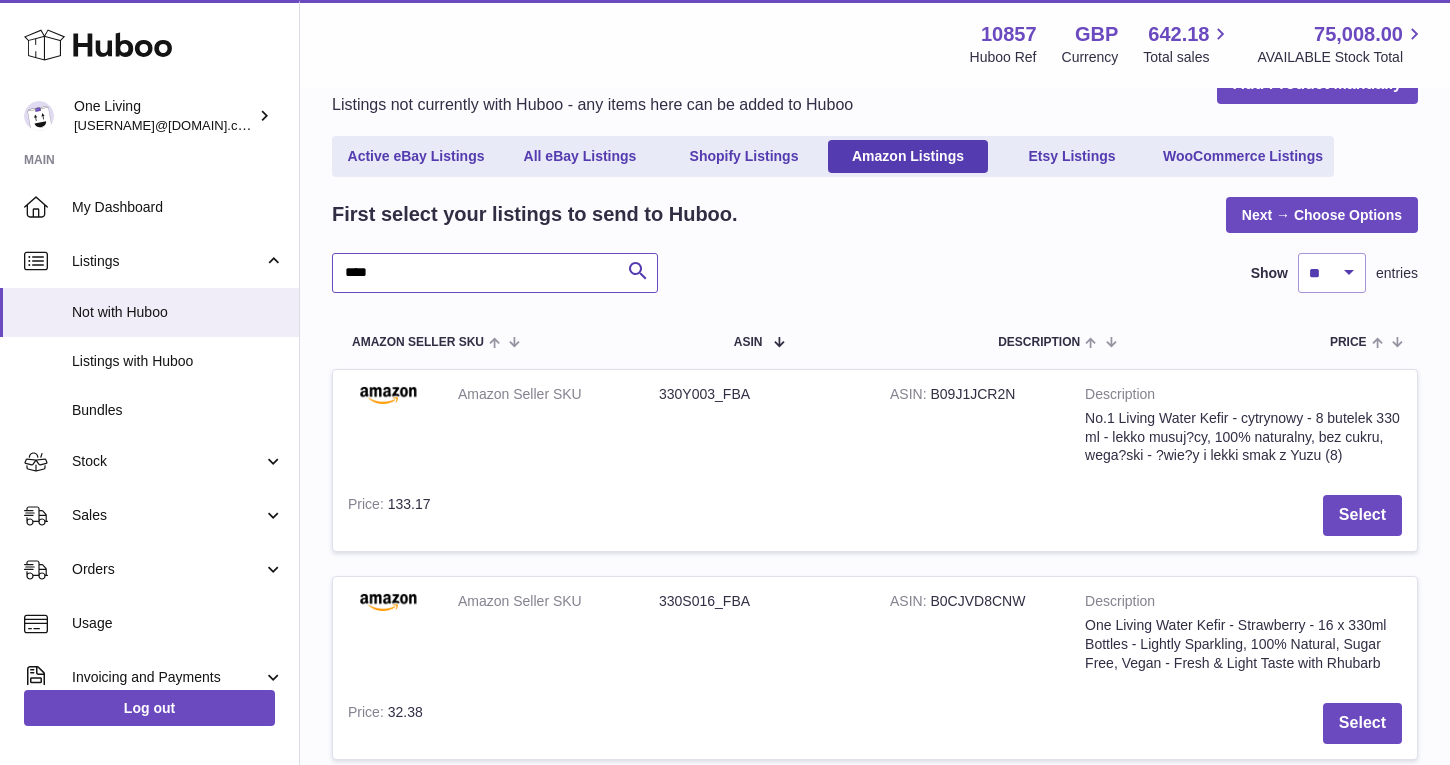 scroll, scrollTop: 0, scrollLeft: 0, axis: both 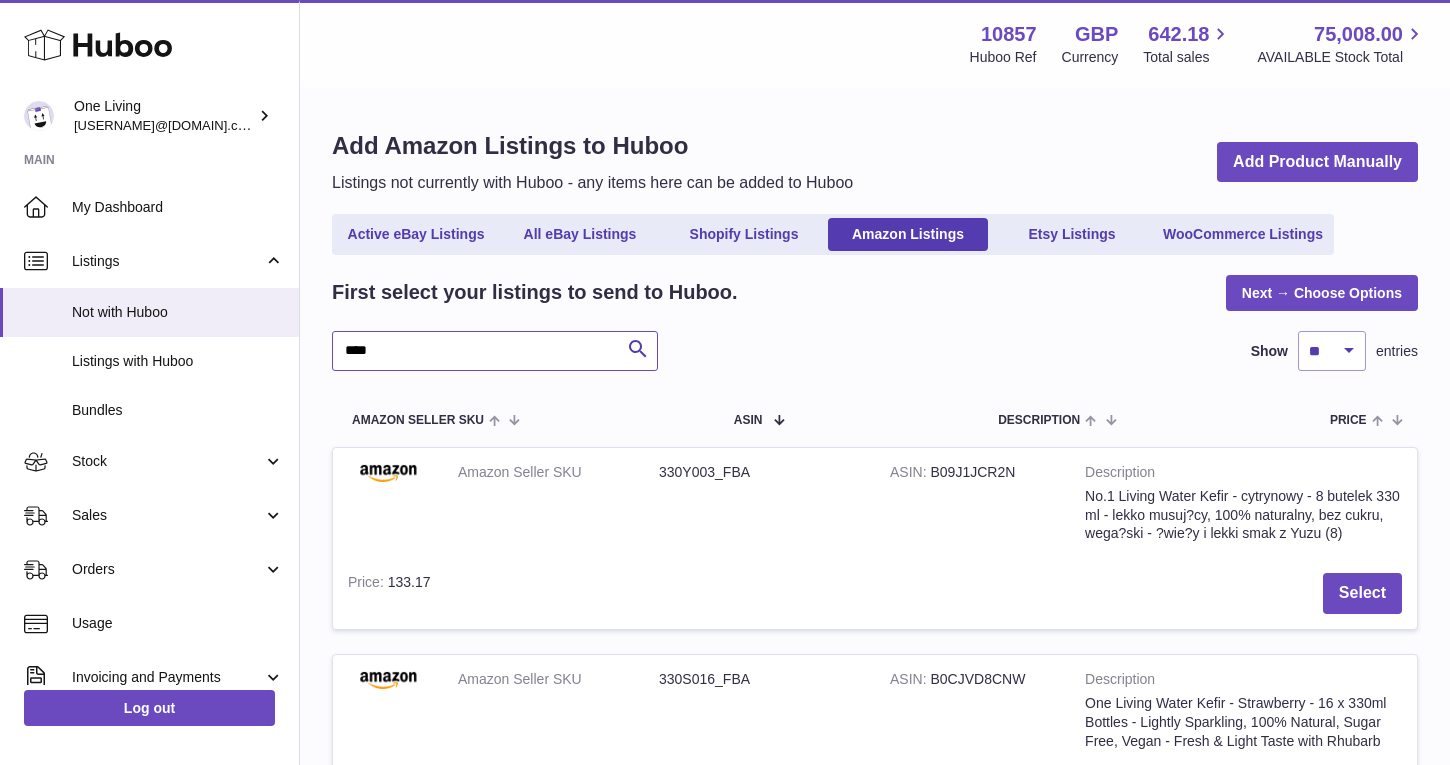 click on "****" at bounding box center (495, 351) 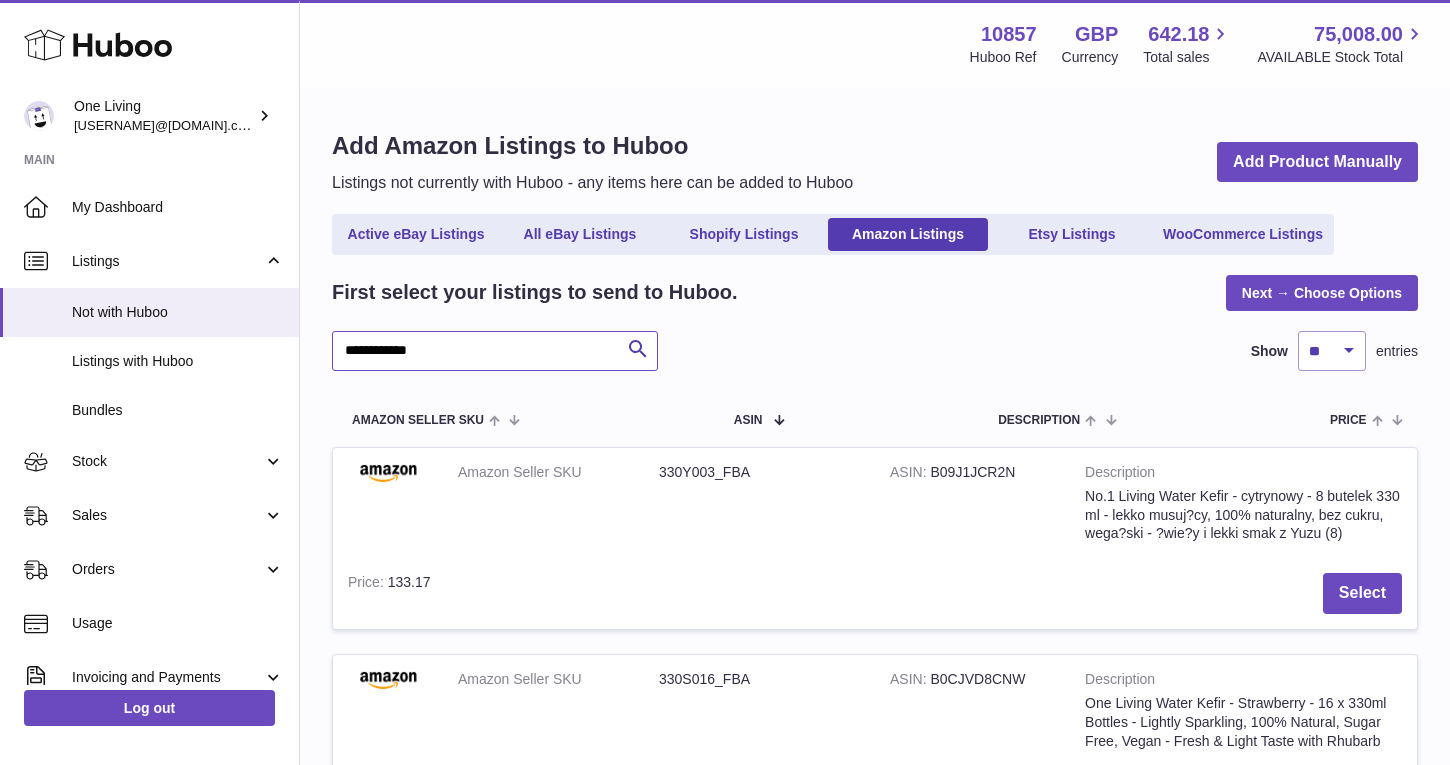 type on "**********" 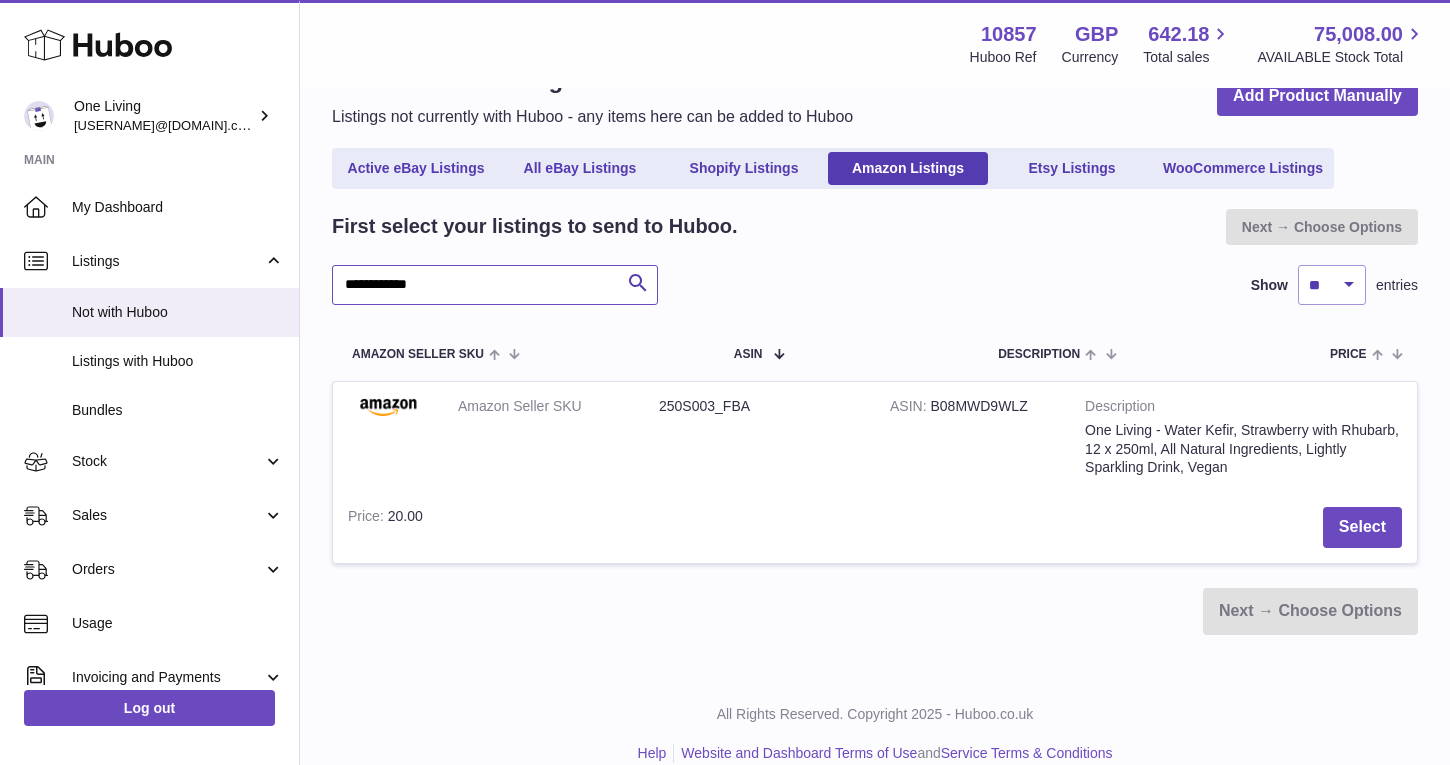 scroll, scrollTop: 73, scrollLeft: 0, axis: vertical 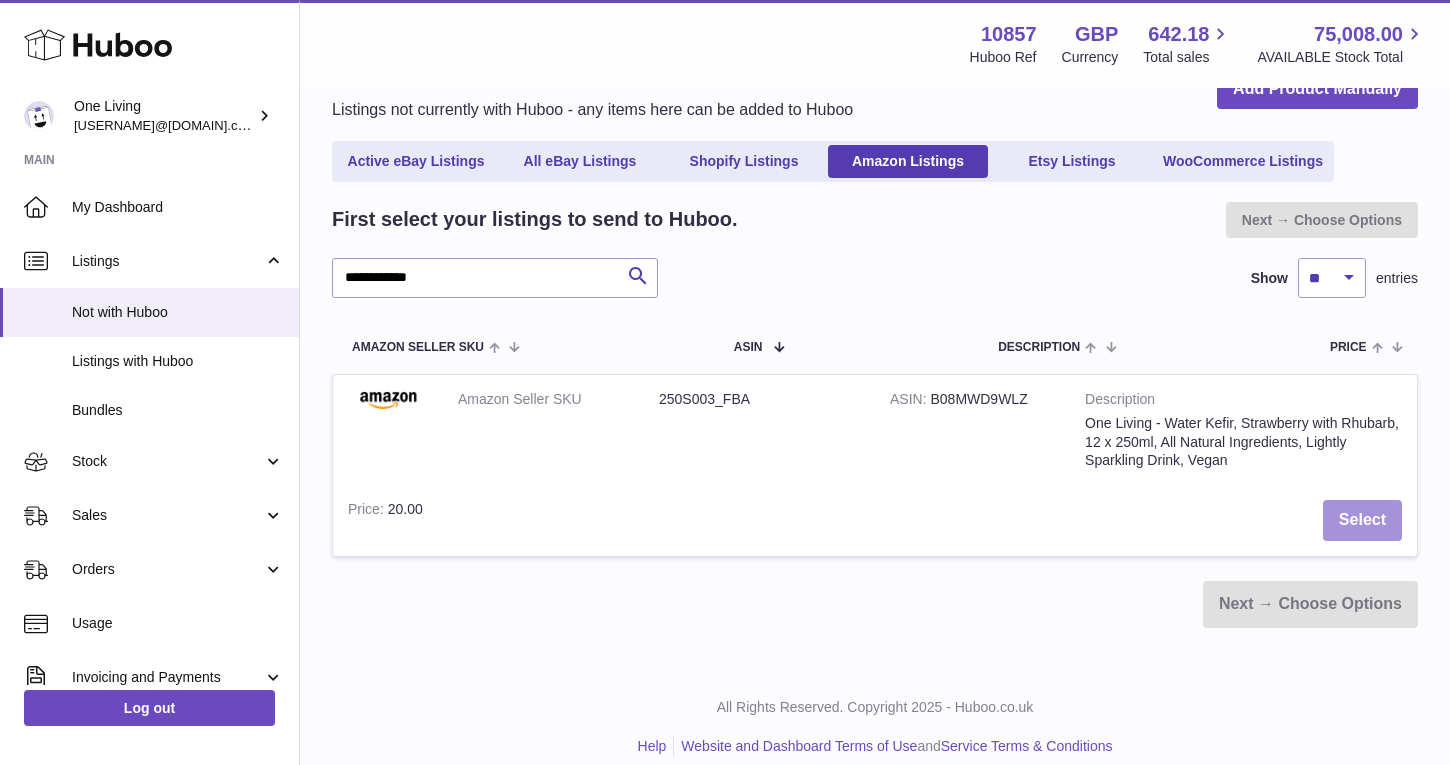 click on "Select" at bounding box center [1362, 520] 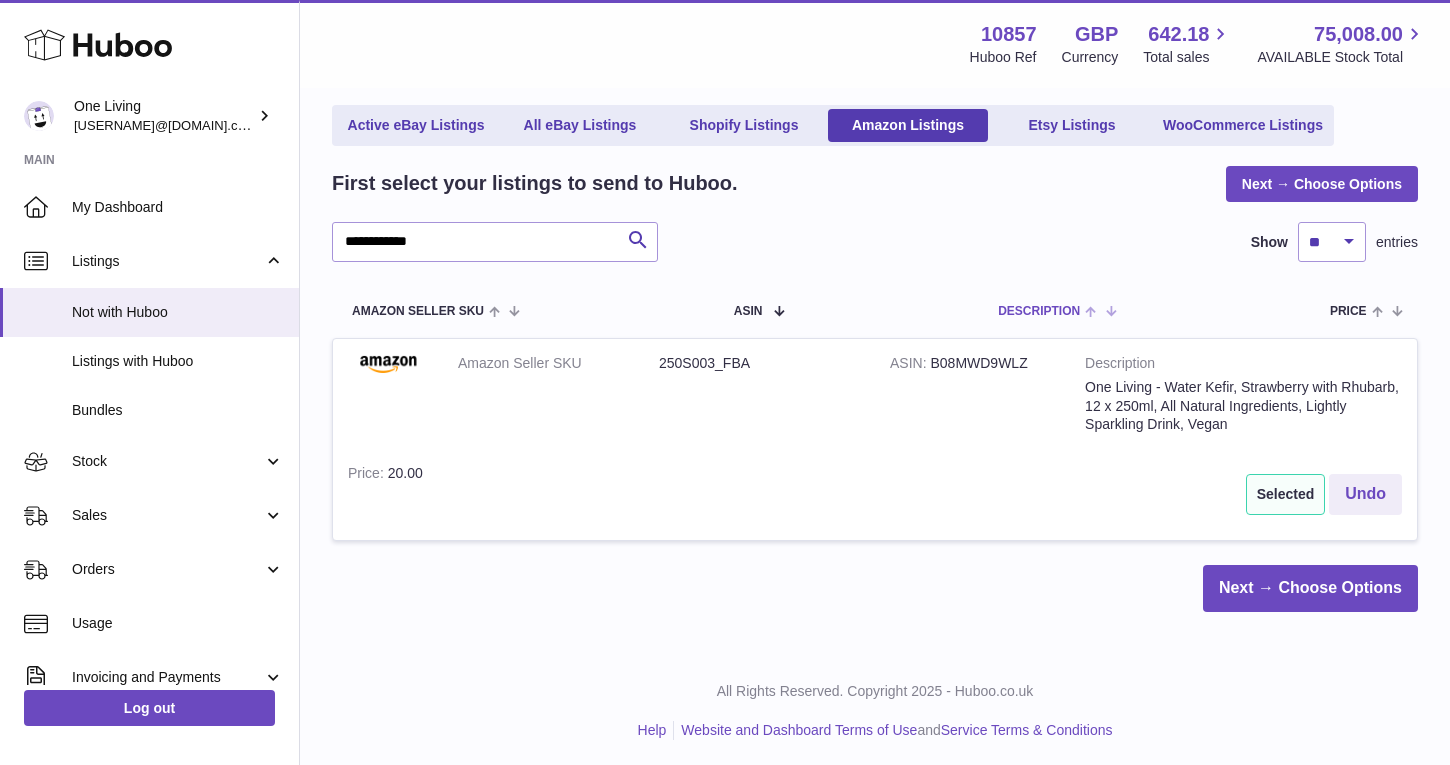 scroll, scrollTop: 111, scrollLeft: 0, axis: vertical 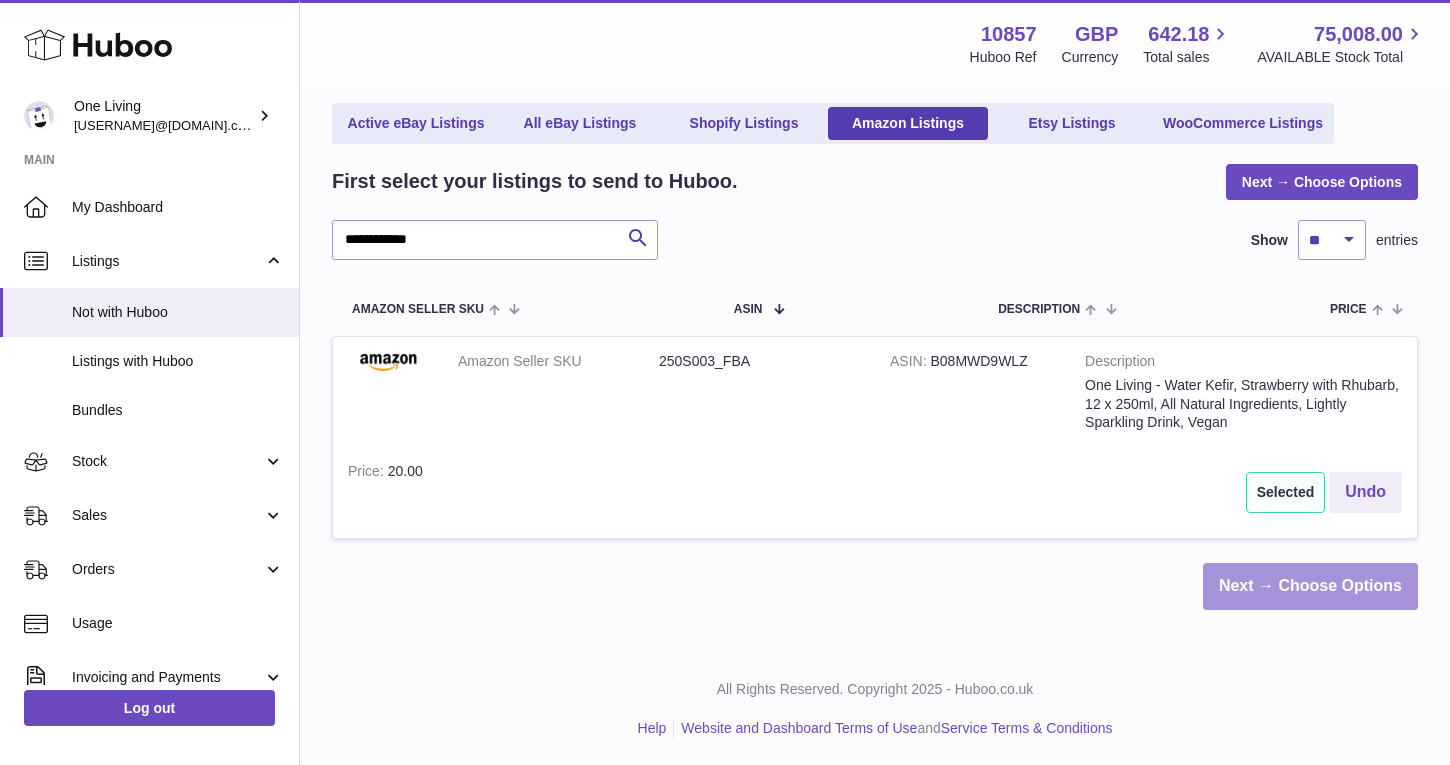 click on "Next → Choose Options" at bounding box center [1310, 586] 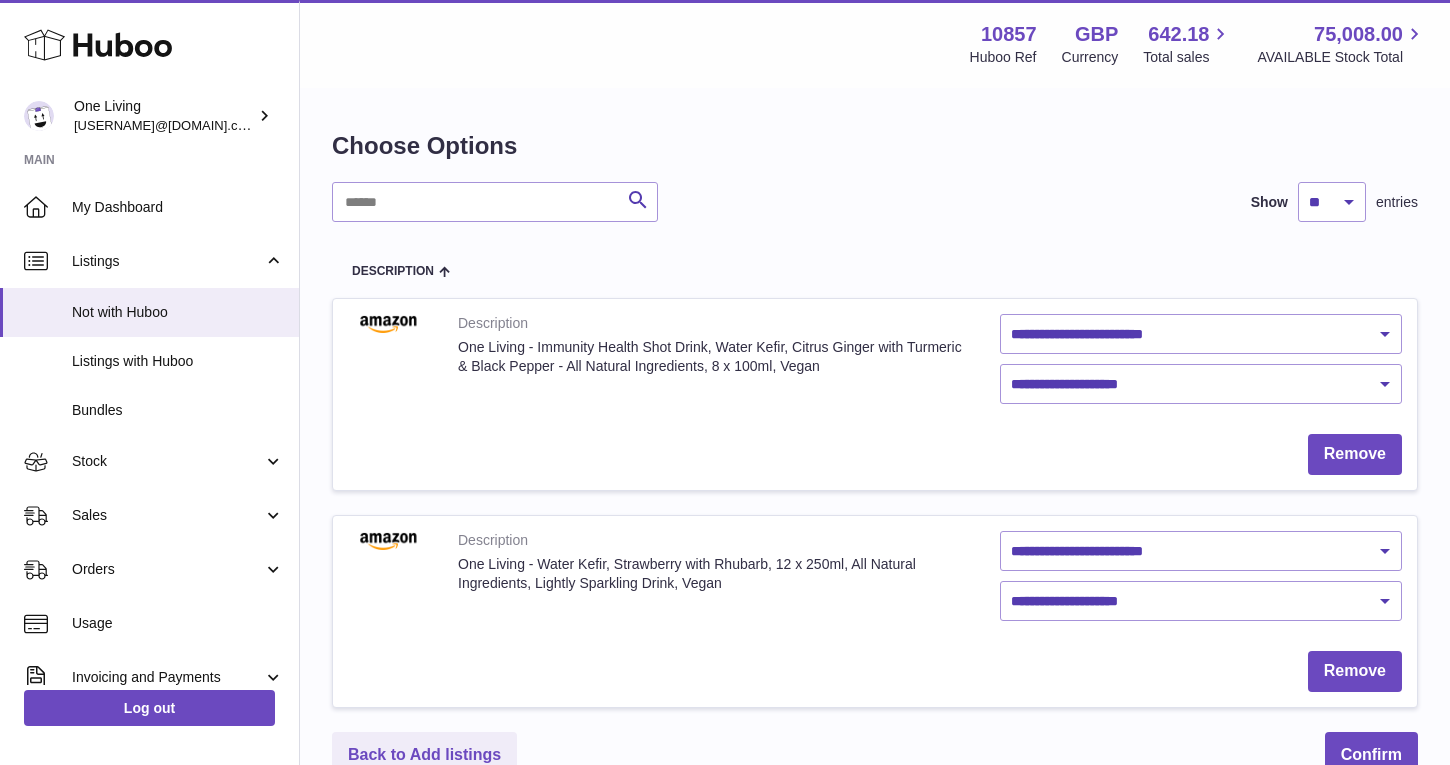 scroll, scrollTop: 0, scrollLeft: 0, axis: both 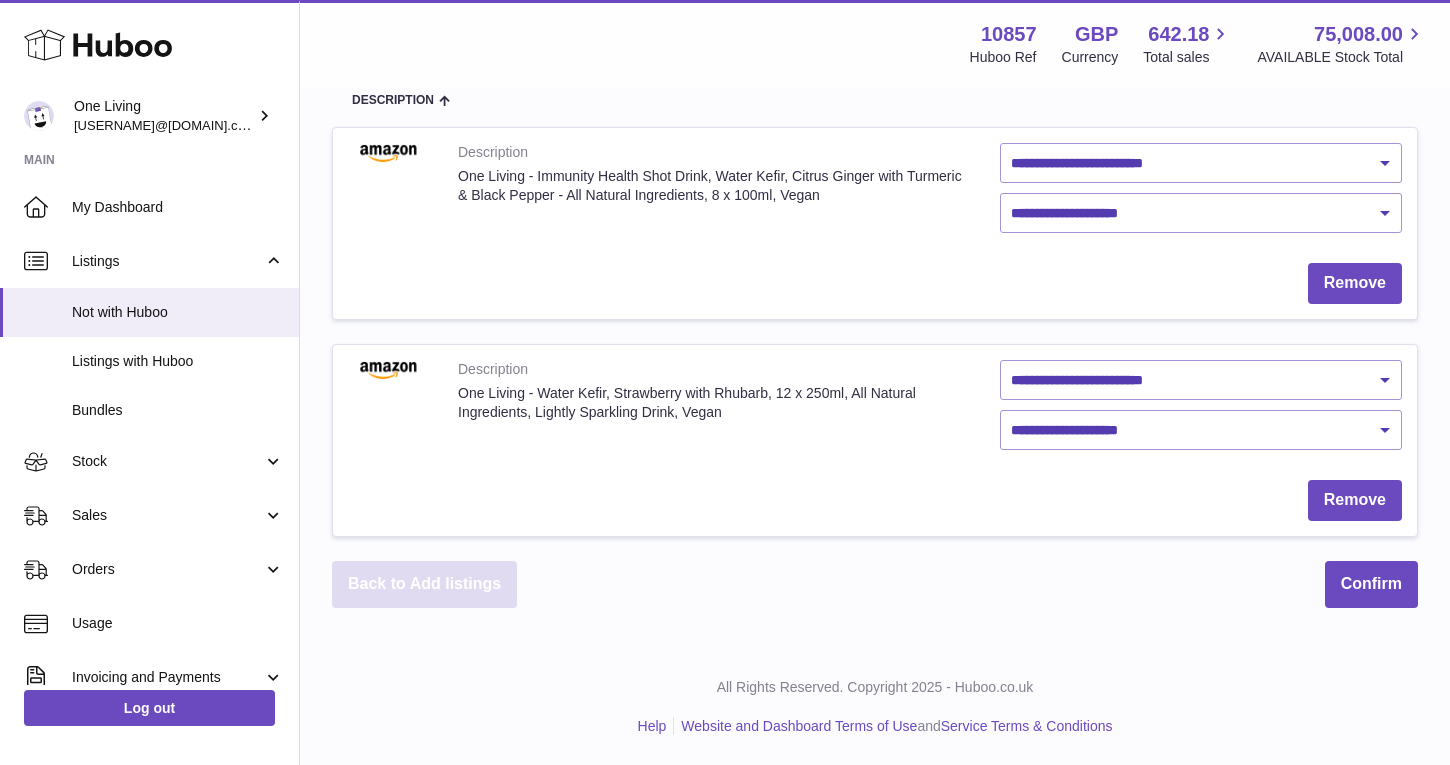 click on "Back to Add listings" at bounding box center [424, 584] 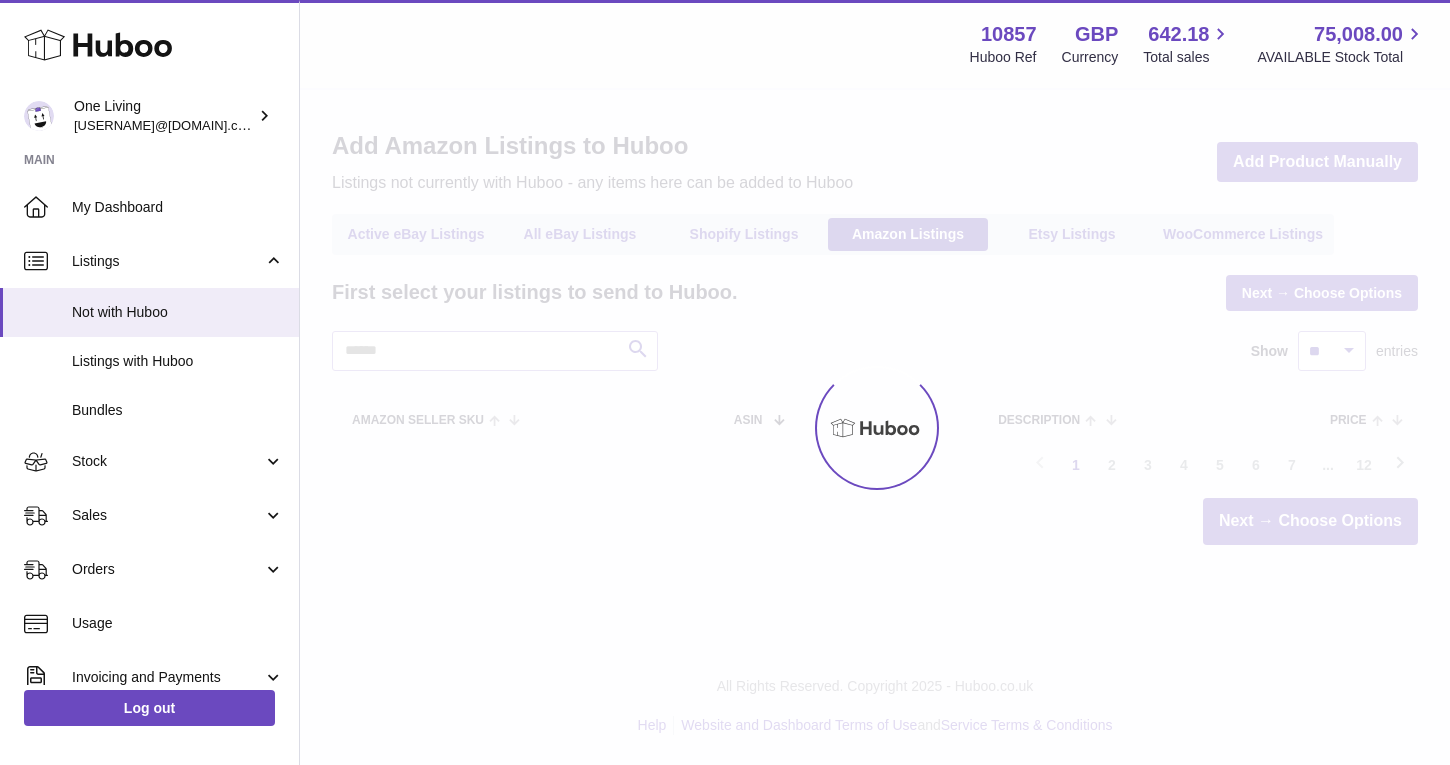 scroll, scrollTop: 0, scrollLeft: 0, axis: both 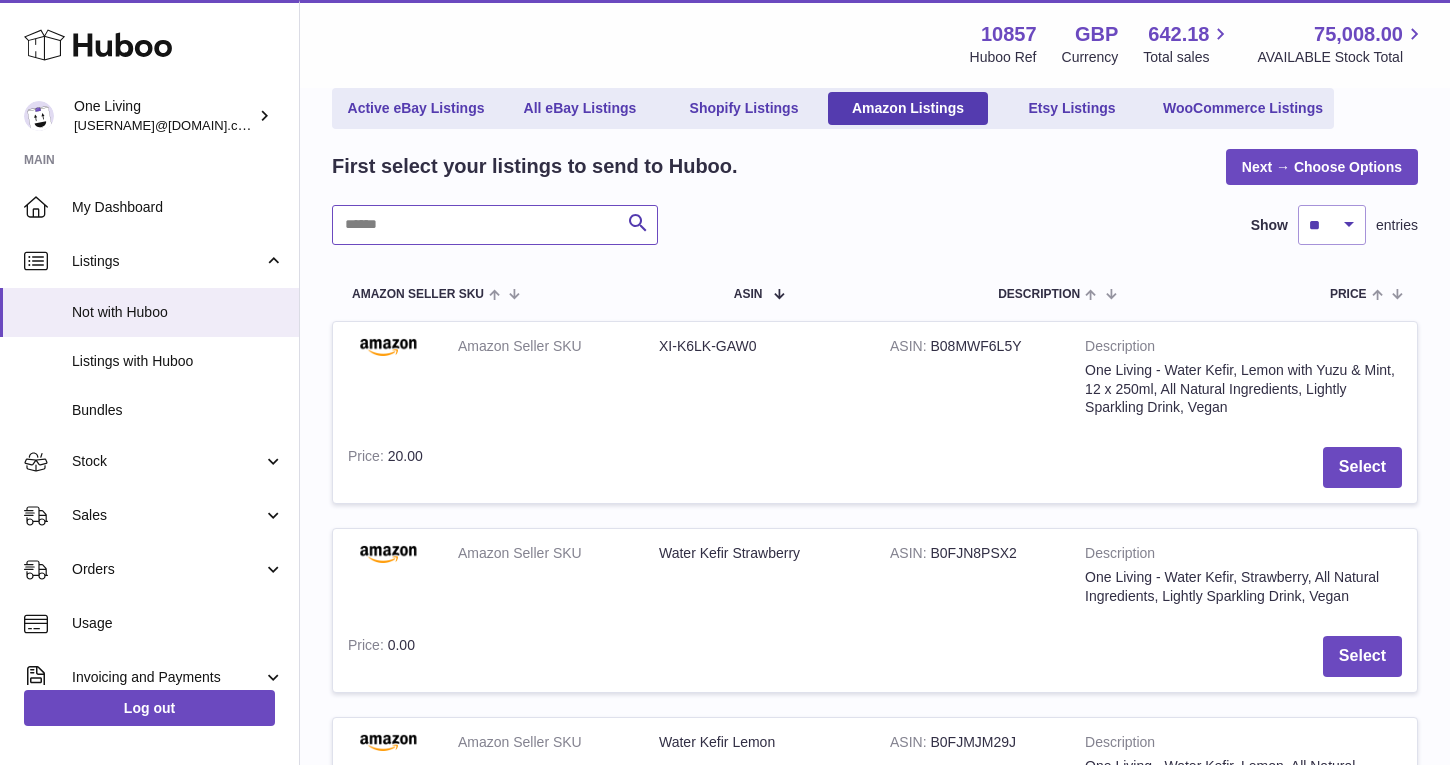 click at bounding box center (495, 225) 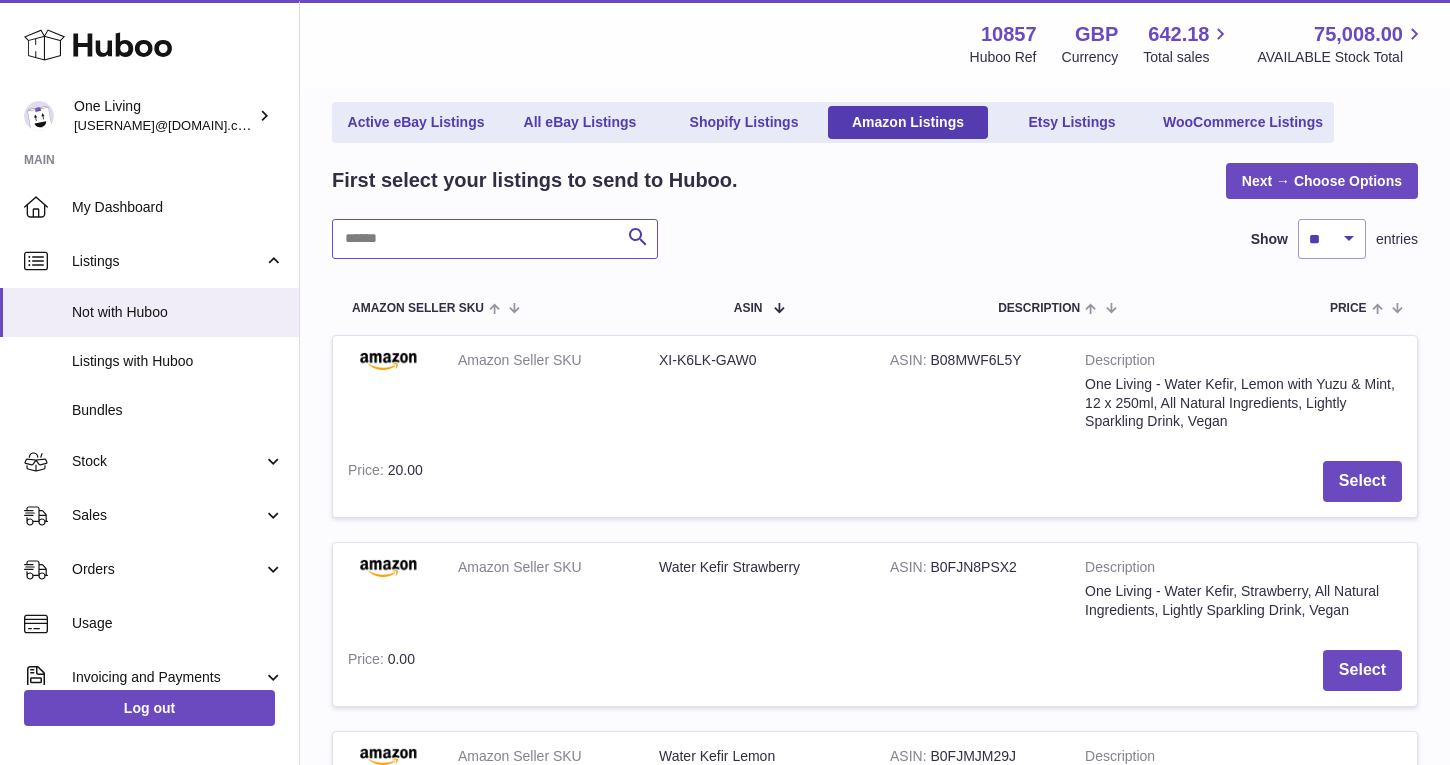 scroll, scrollTop: 0, scrollLeft: 0, axis: both 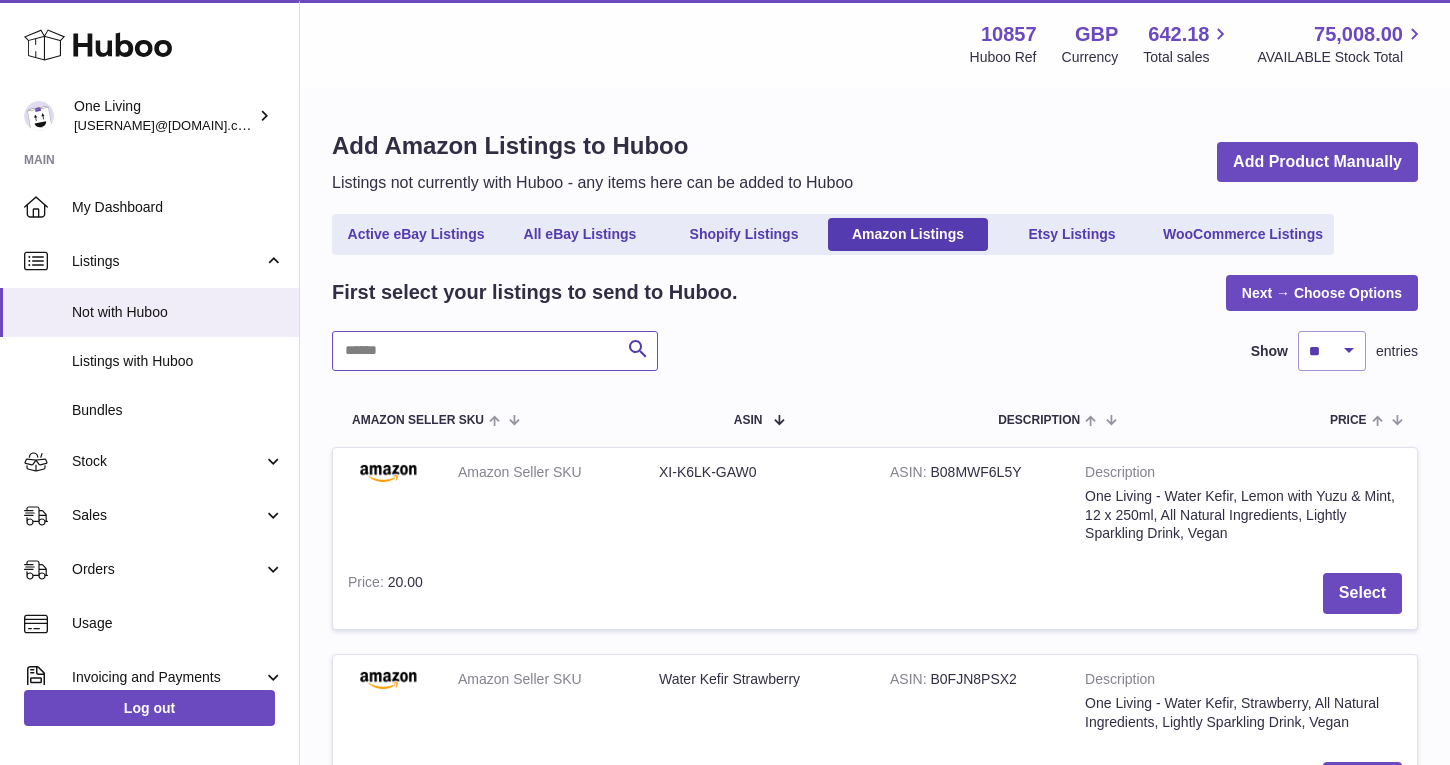 paste on "**********" 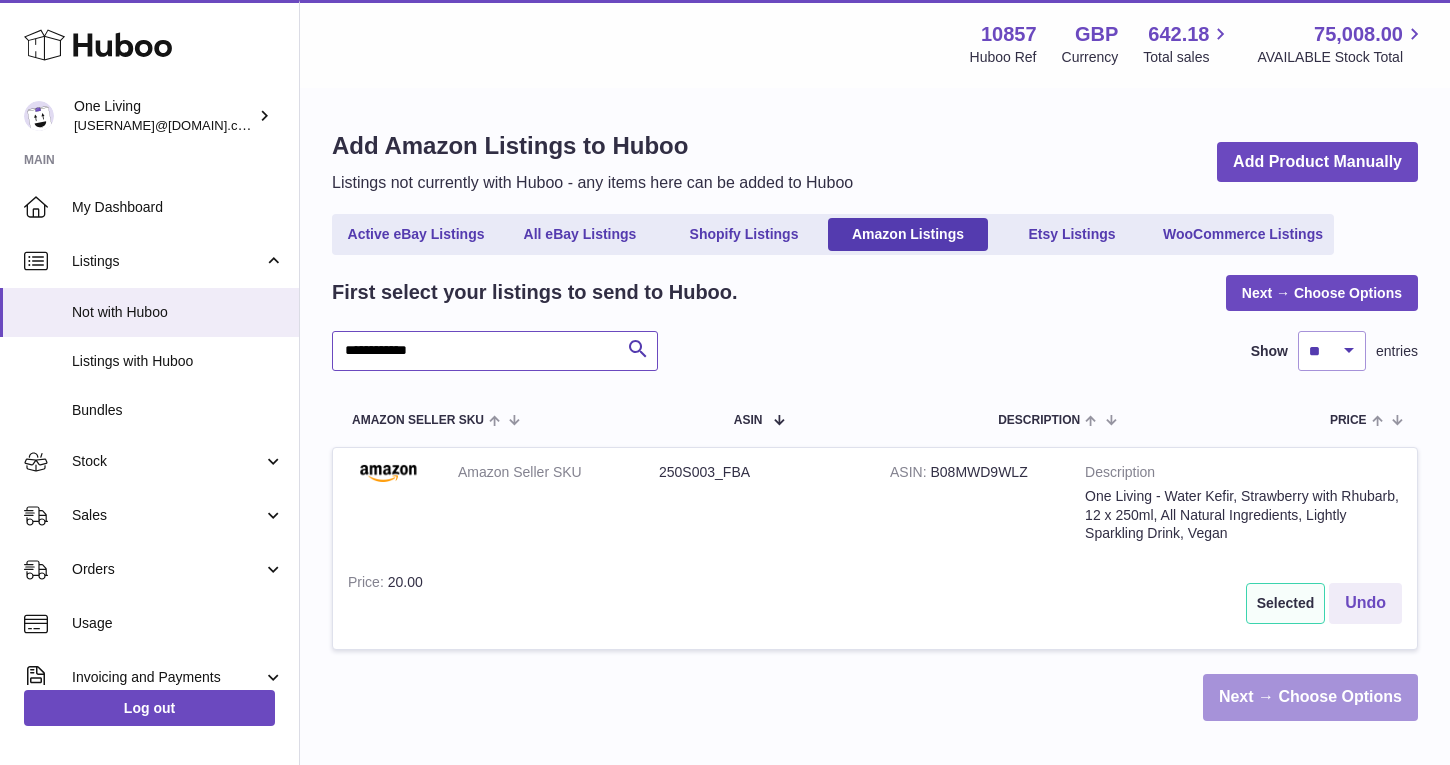 type on "**********" 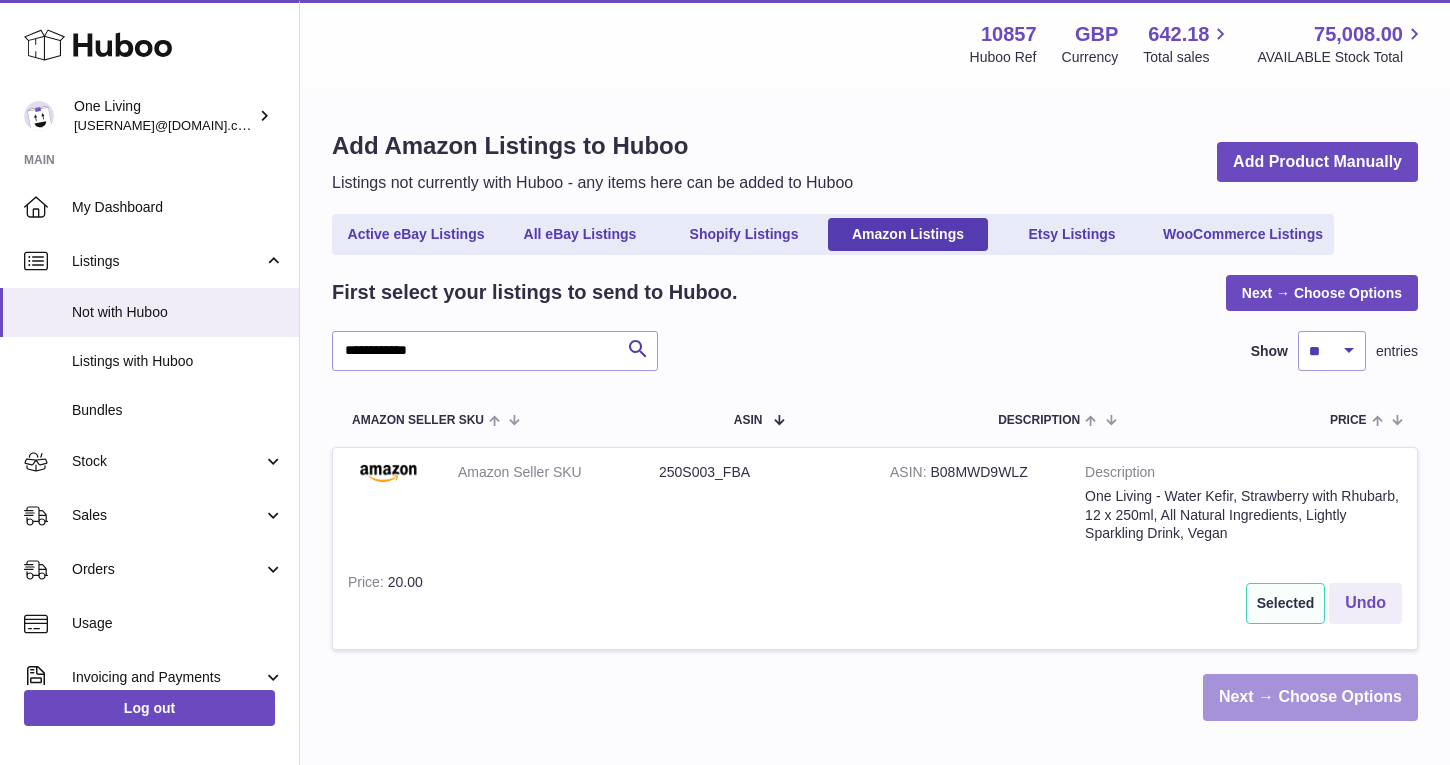 click on "Next → Choose Options" at bounding box center (1310, 697) 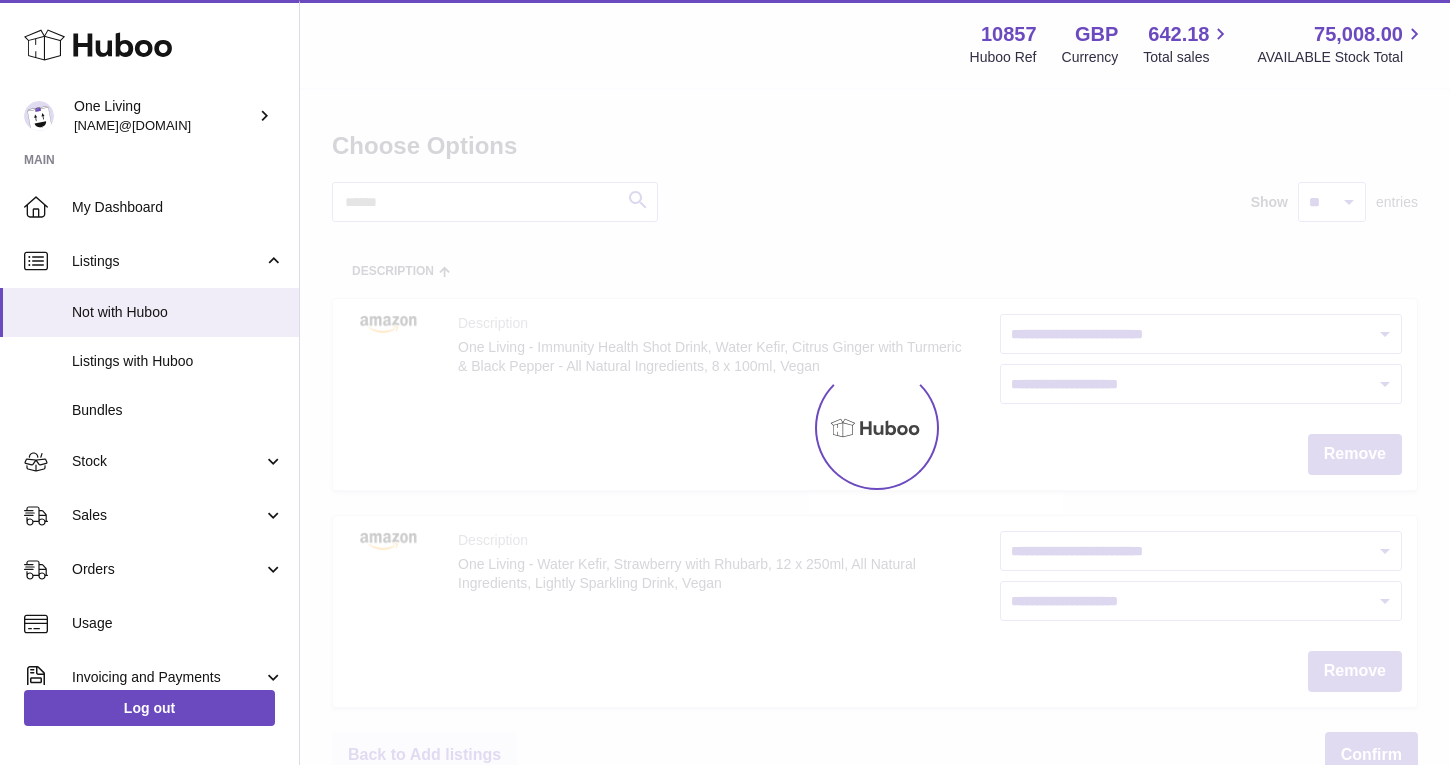scroll, scrollTop: 0, scrollLeft: 0, axis: both 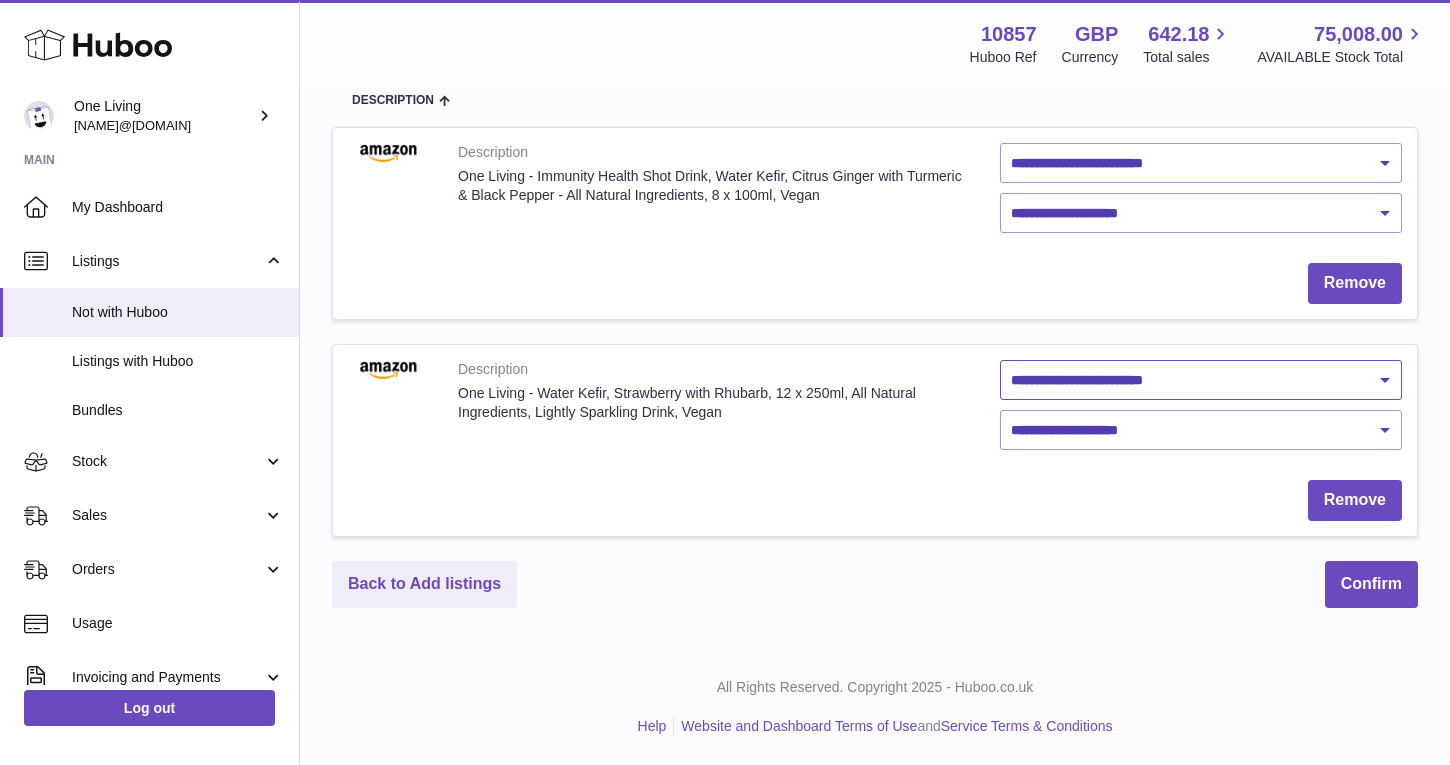 click on "**********" at bounding box center [1201, 380] 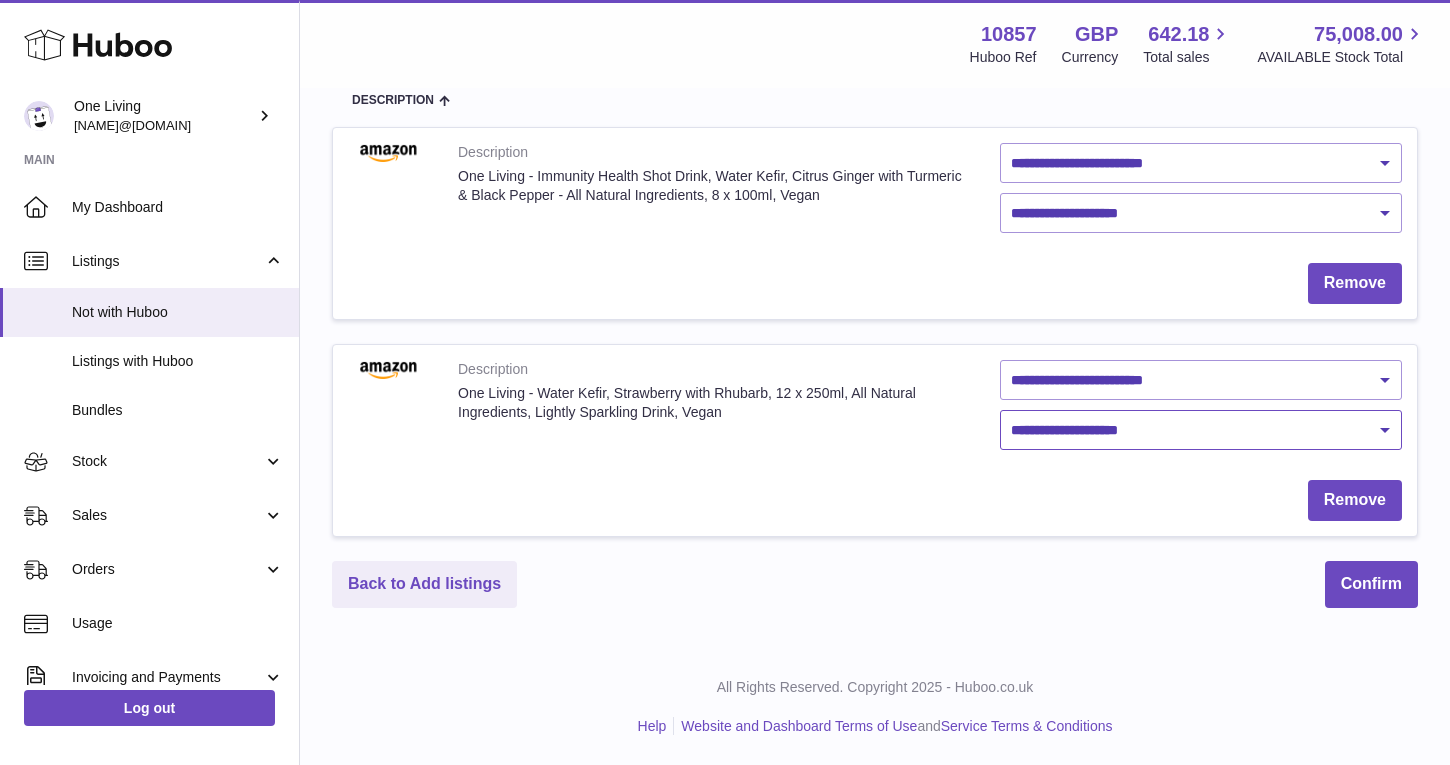 click on "**********" at bounding box center (1201, 430) 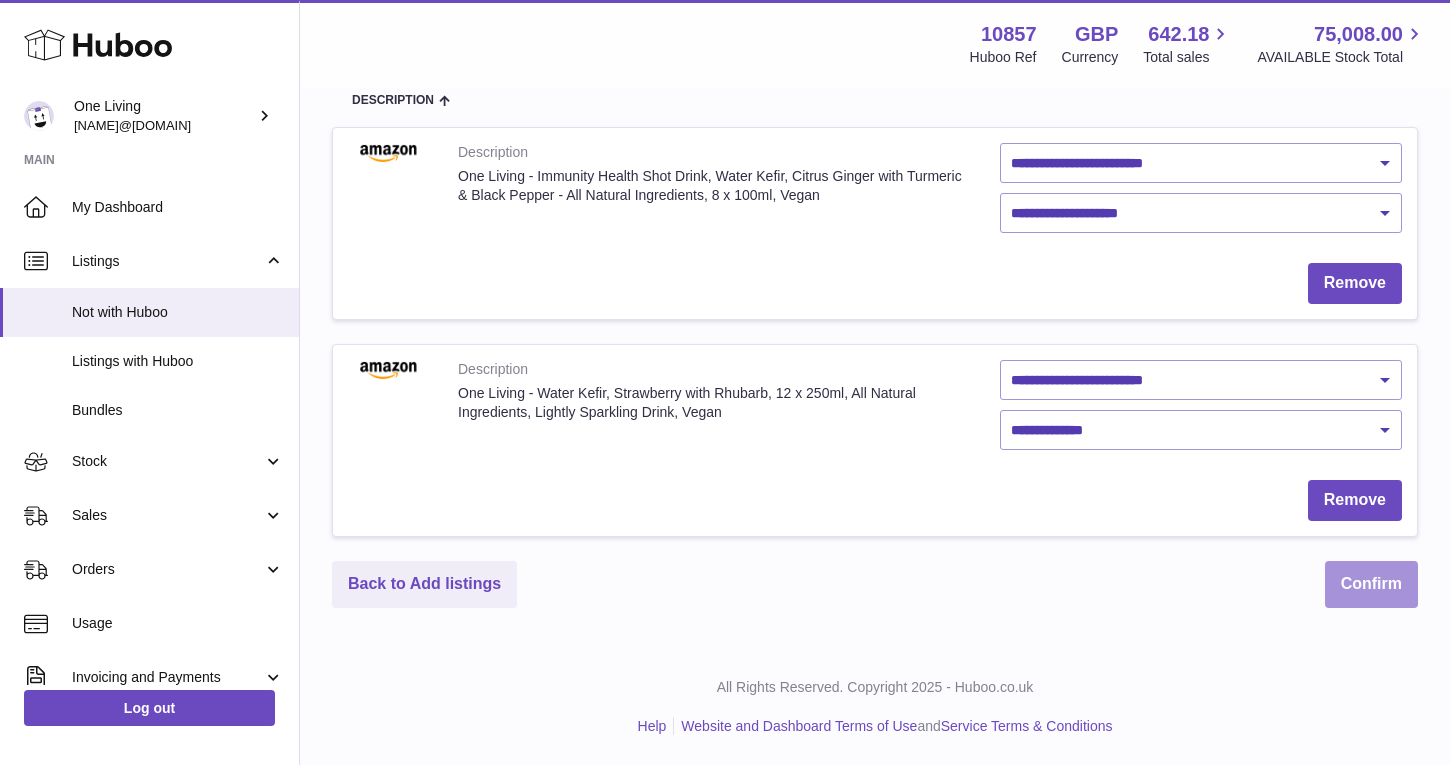 click on "Confirm" at bounding box center [1371, 584] 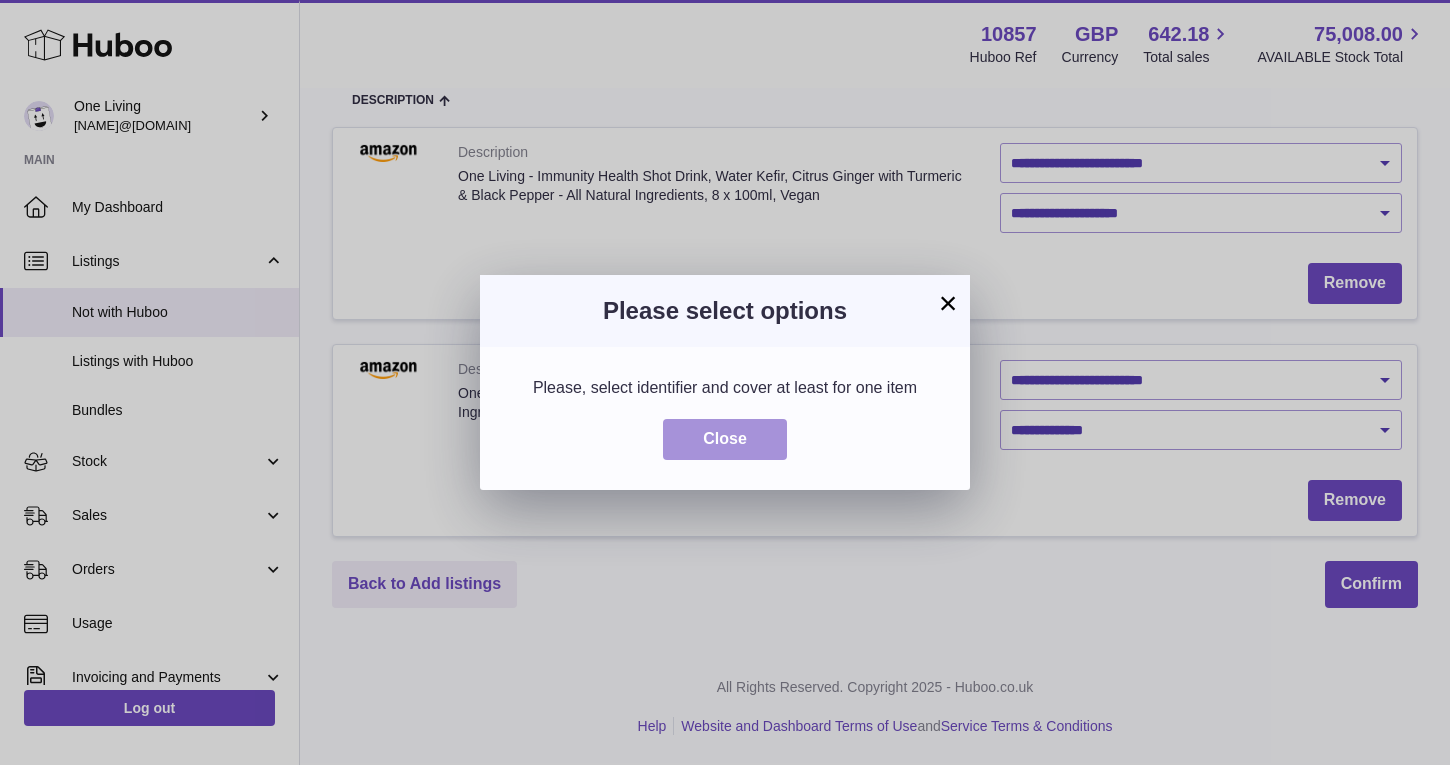 click on "Close" at bounding box center (725, 439) 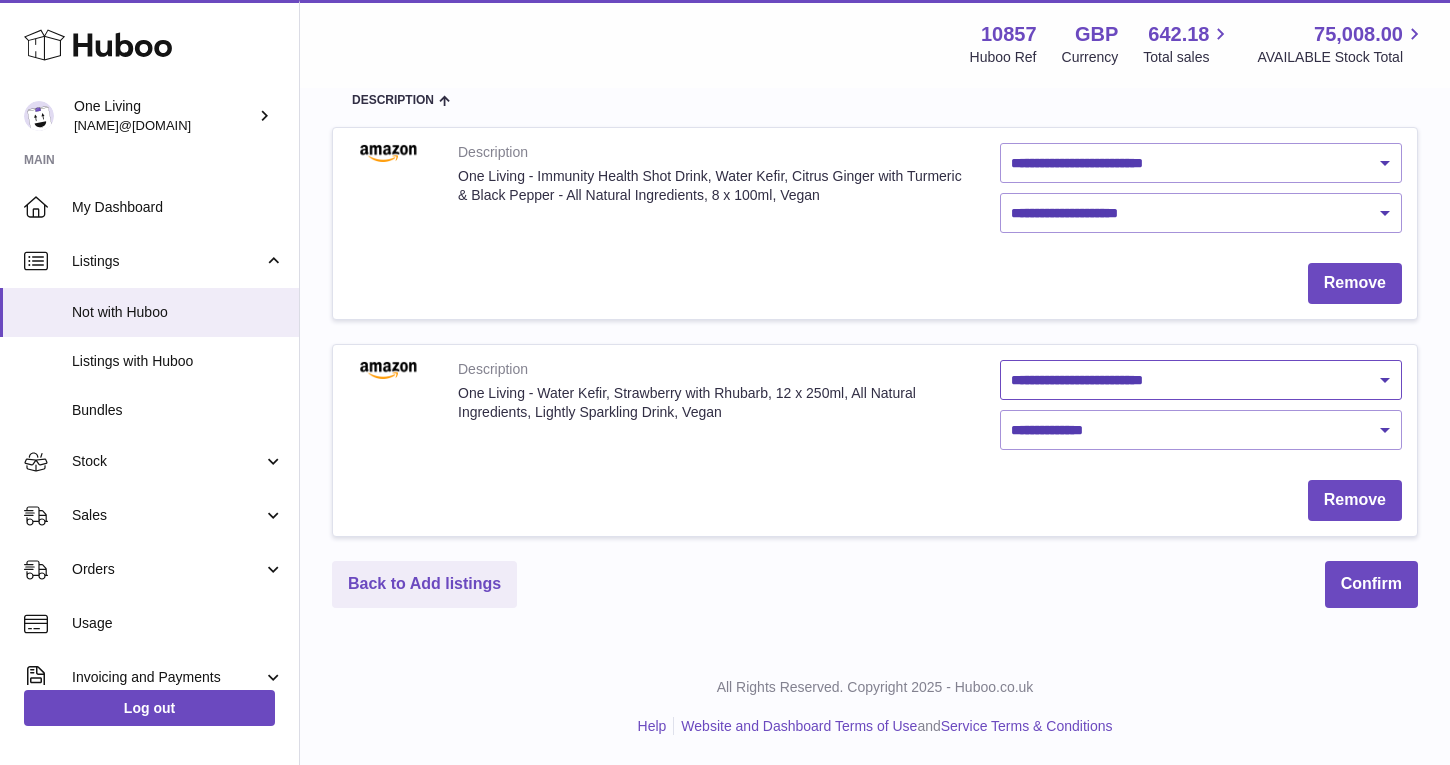 click on "**********" at bounding box center (1201, 380) 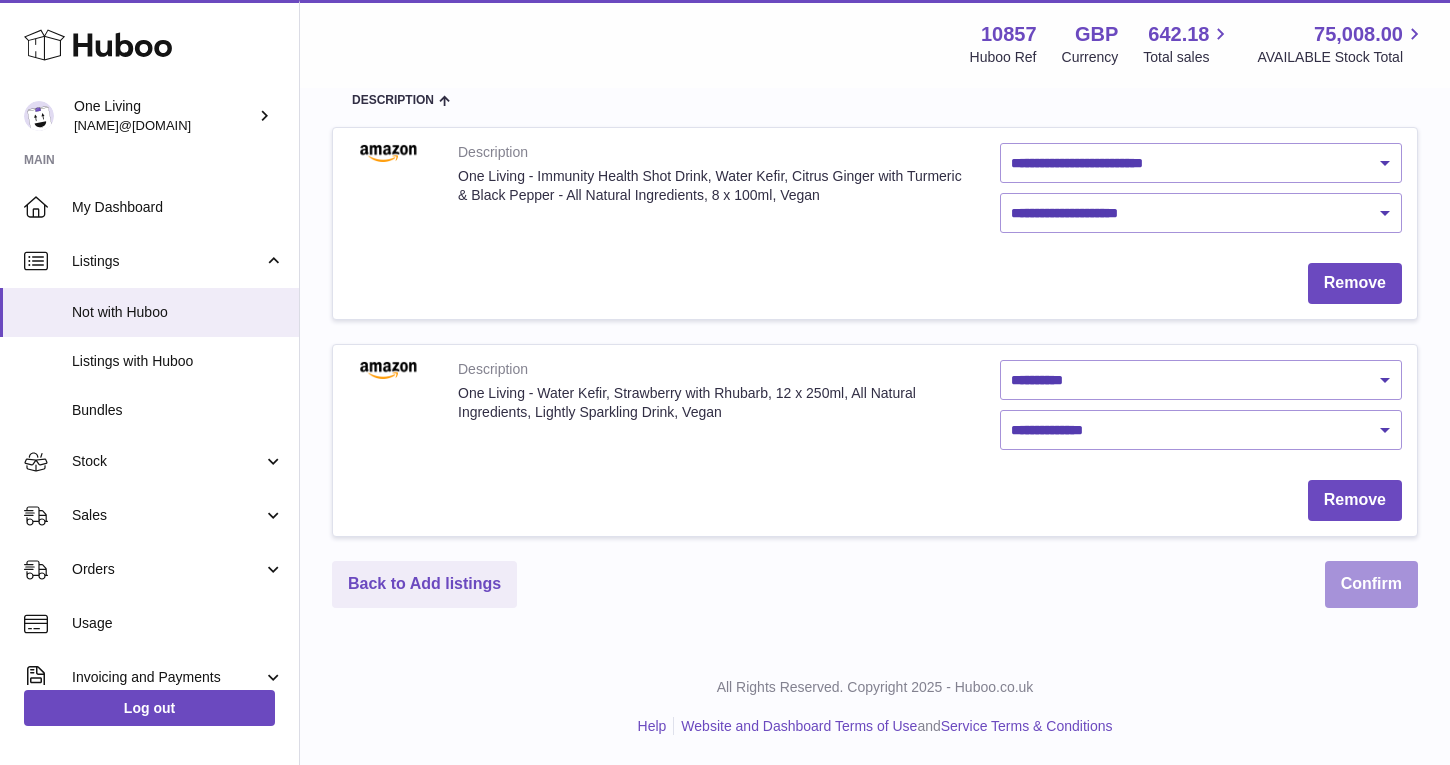 click on "Confirm" at bounding box center [1371, 584] 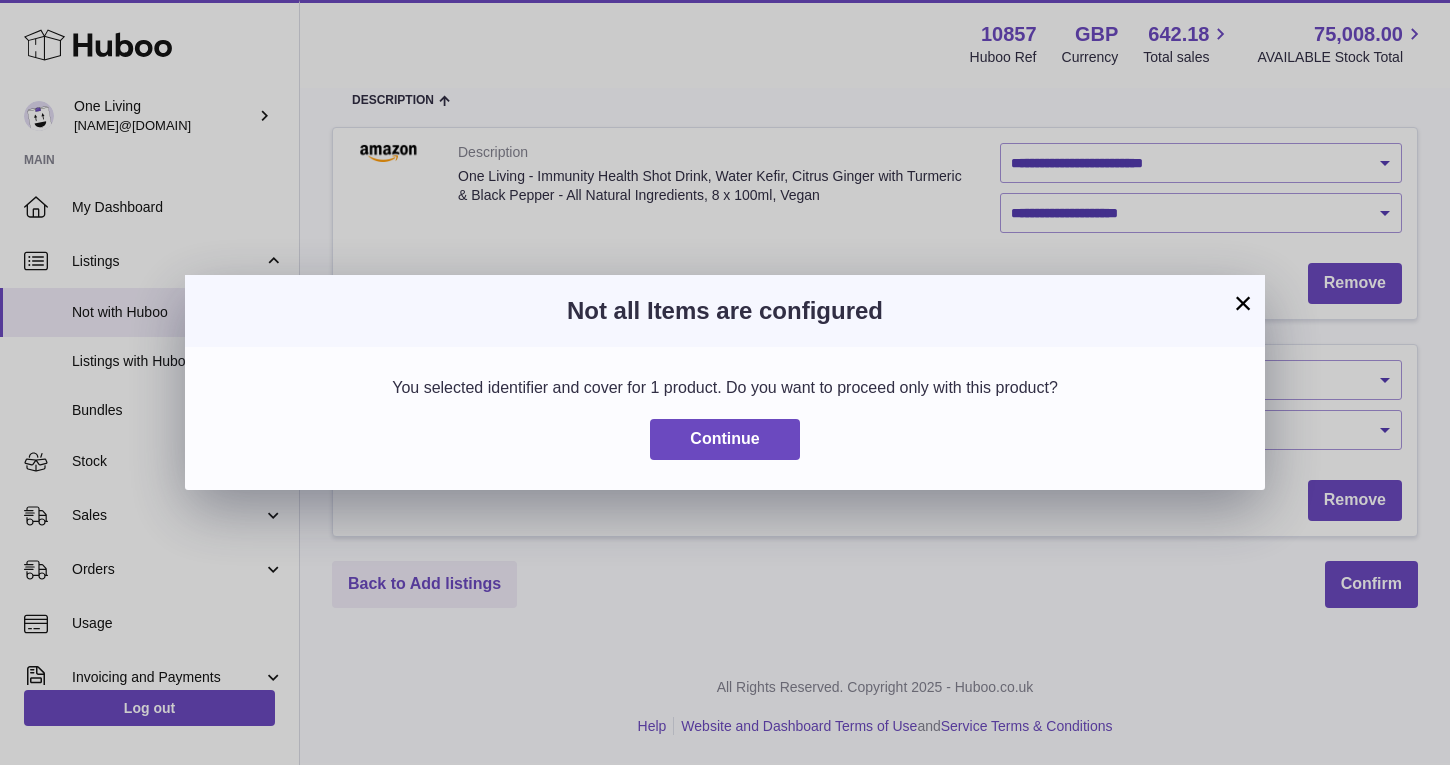 click on "×" at bounding box center [1243, 303] 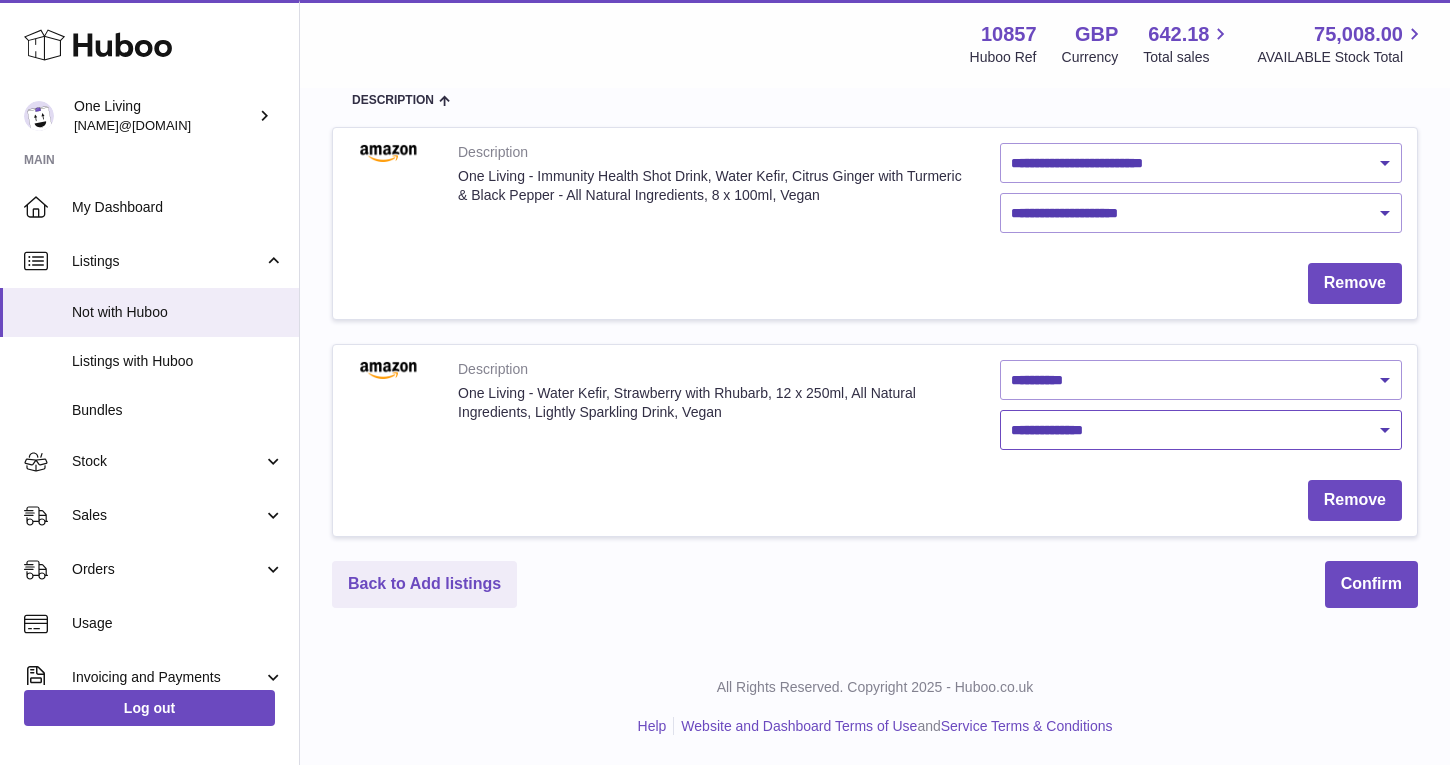 click on "**********" at bounding box center [1201, 430] 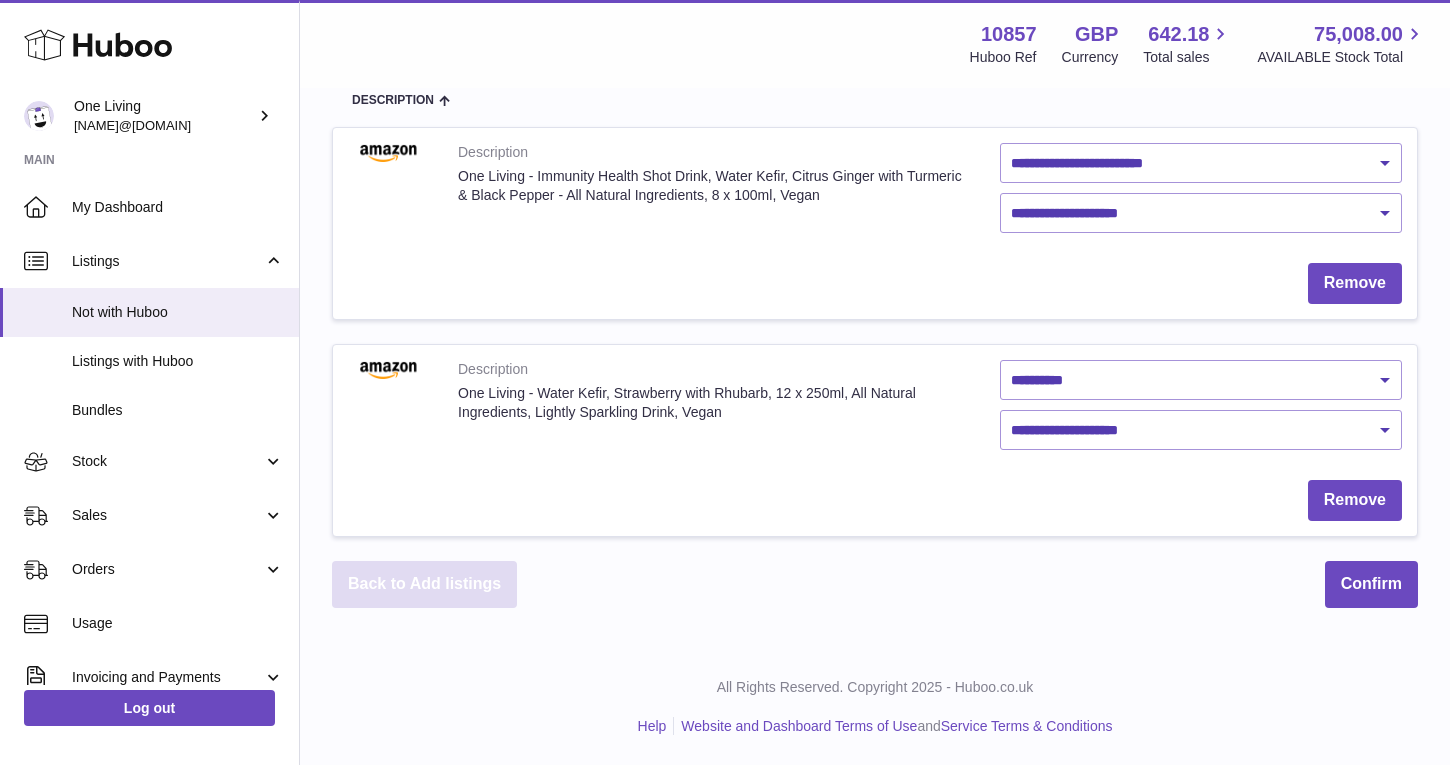 click on "Back to Add listings" at bounding box center (424, 584) 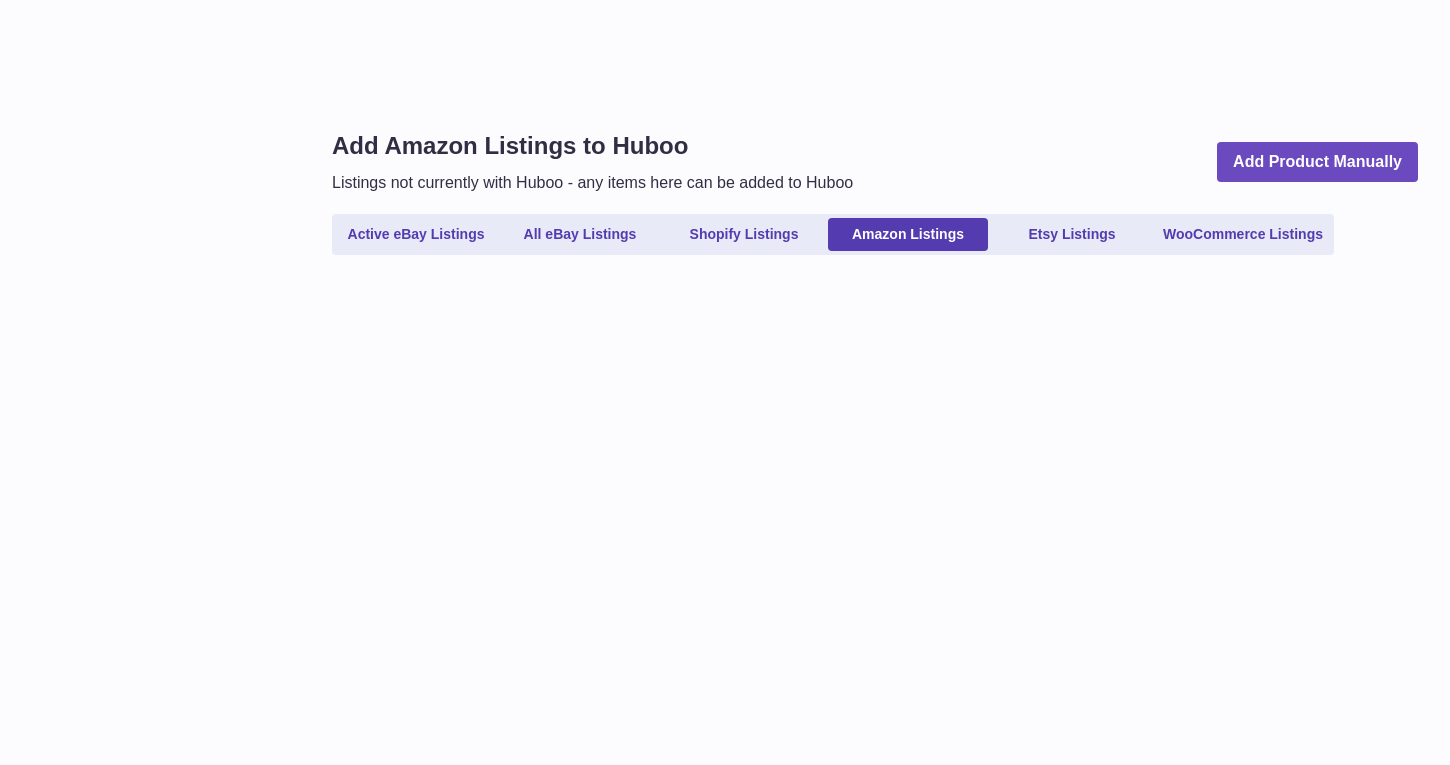 scroll, scrollTop: 0, scrollLeft: 0, axis: both 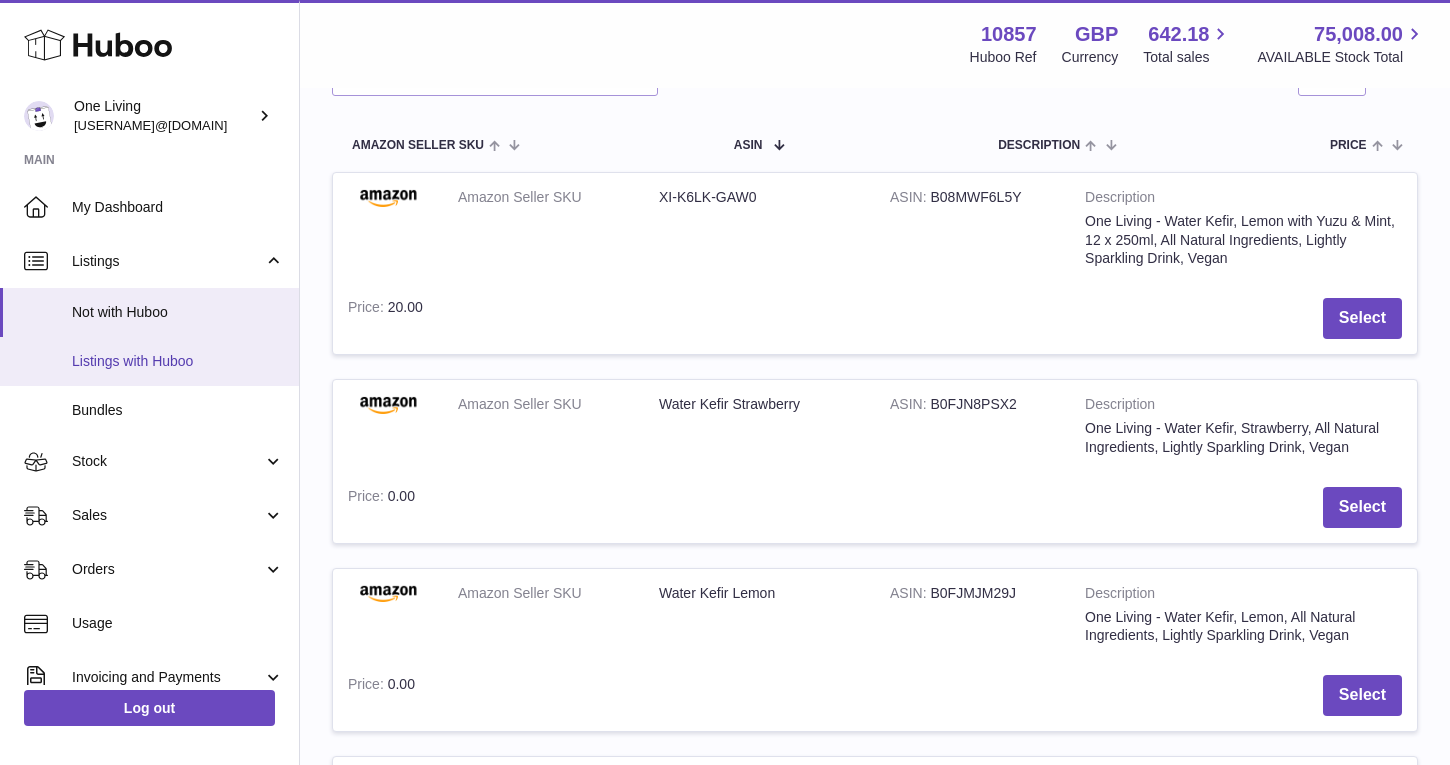 click on "Listings with Huboo" at bounding box center [178, 361] 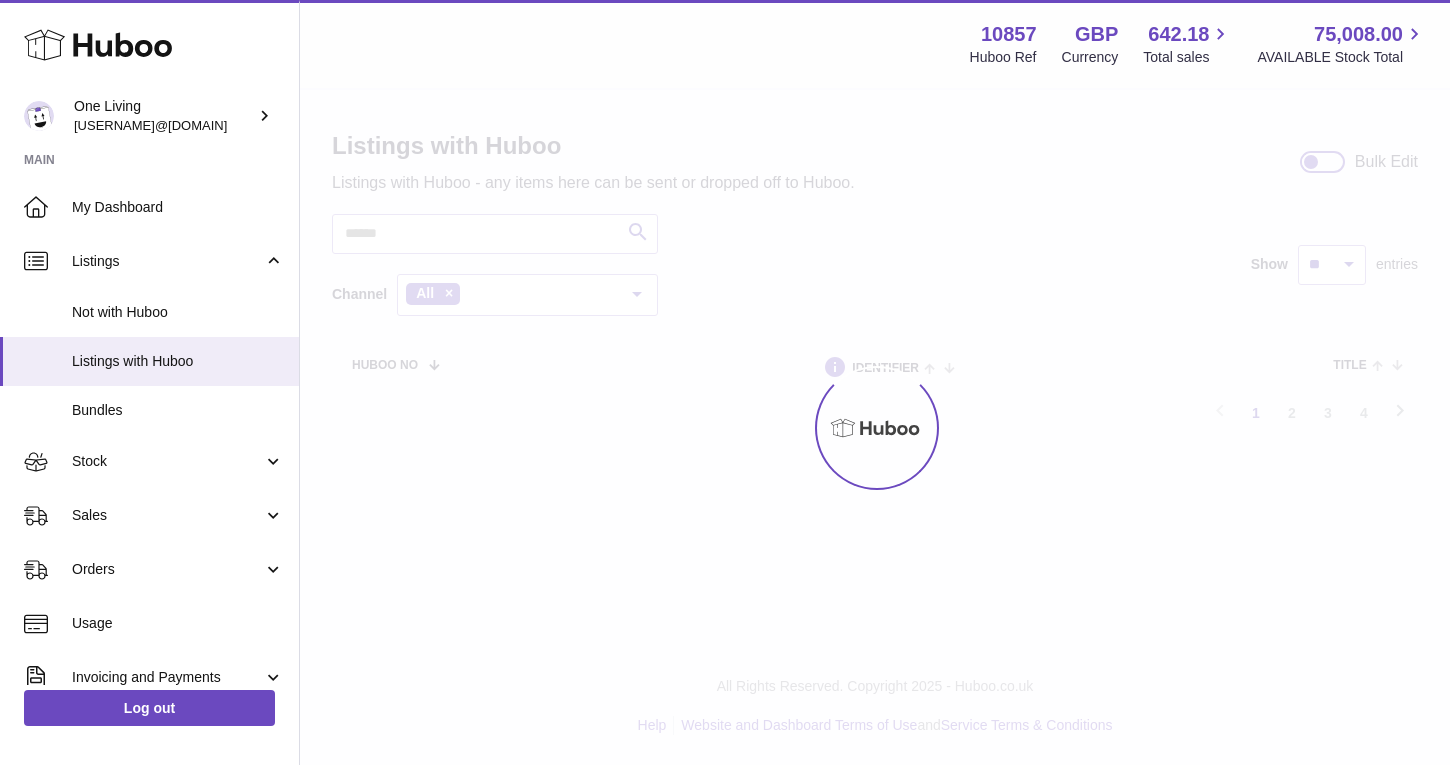 scroll, scrollTop: 0, scrollLeft: 0, axis: both 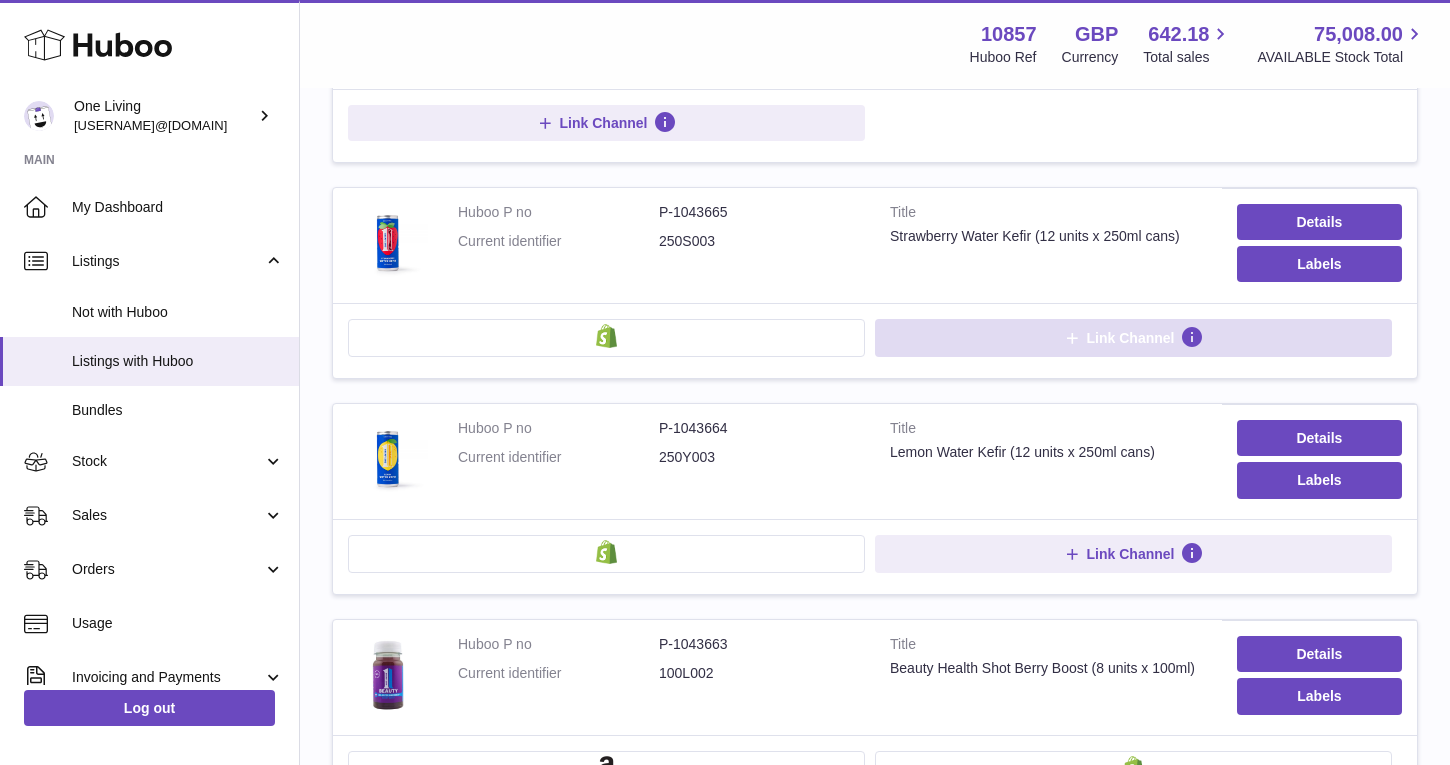 click on "Link Channel" at bounding box center [1131, 338] 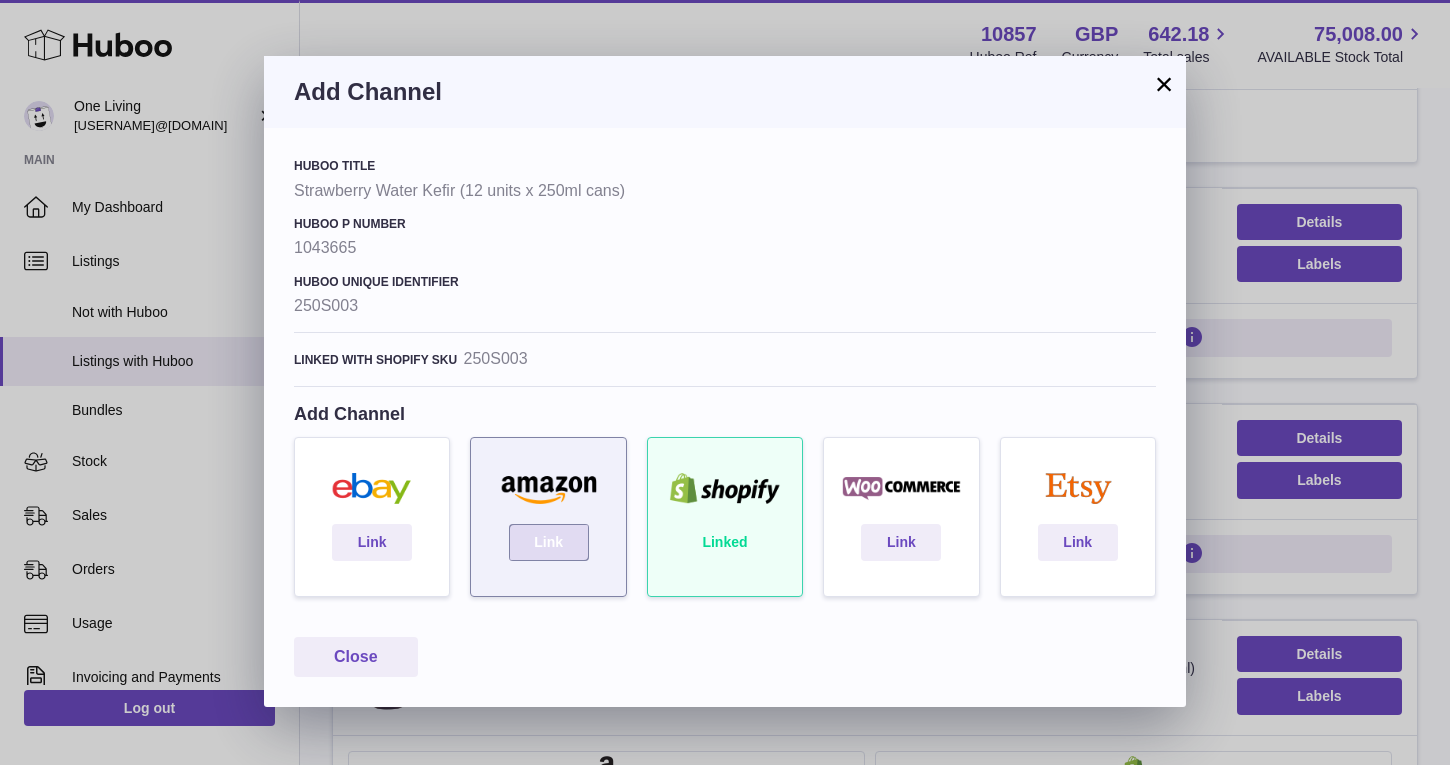 click on "Link" at bounding box center [549, 542] 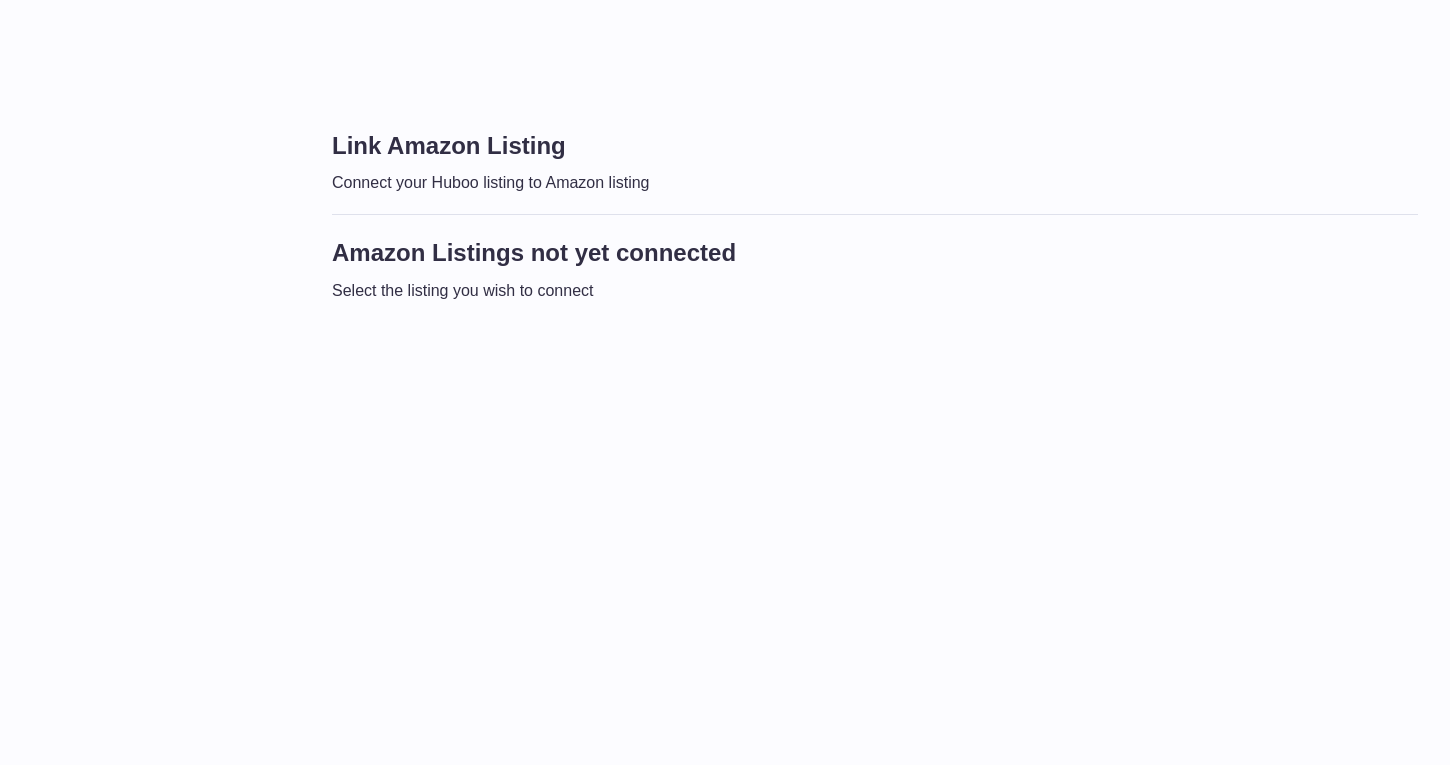 scroll, scrollTop: 0, scrollLeft: 0, axis: both 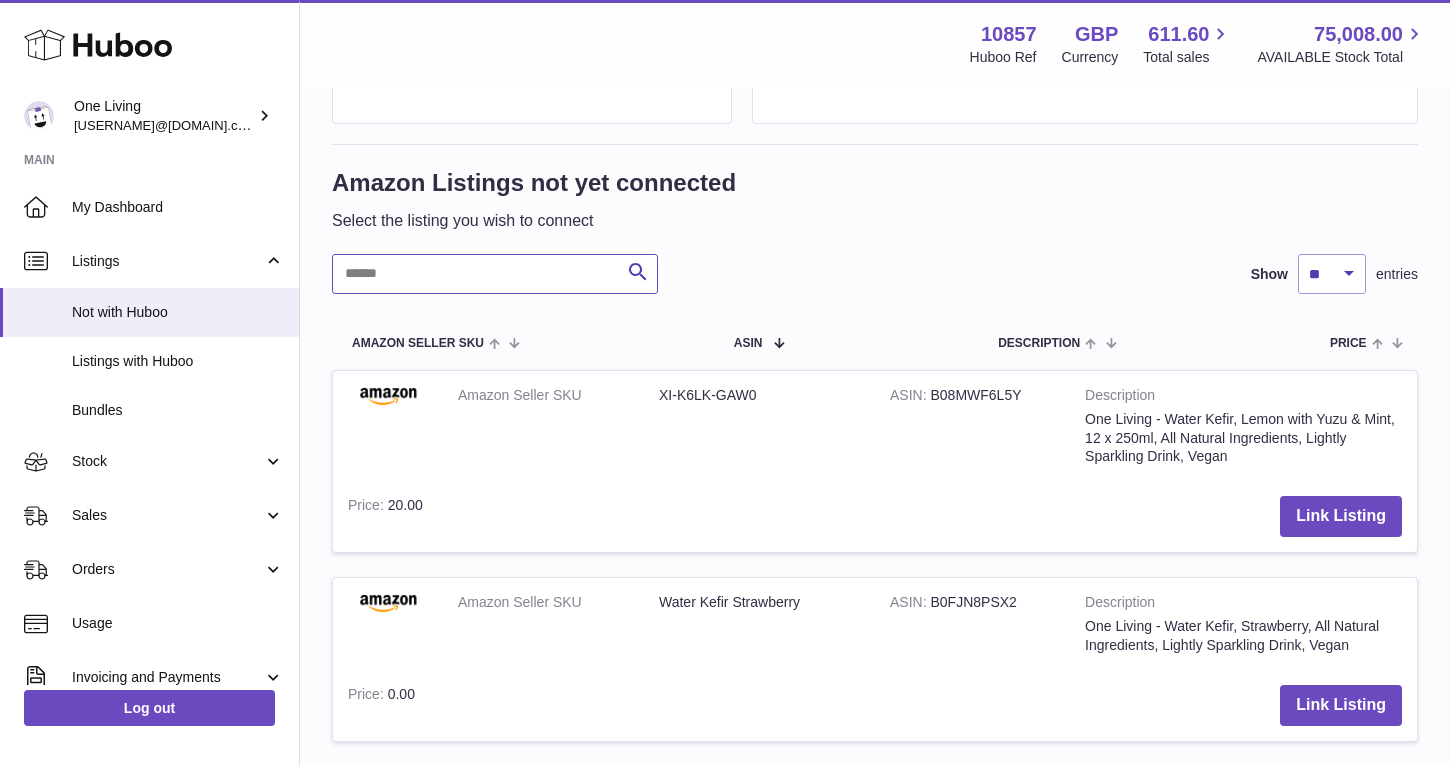 click at bounding box center (495, 274) 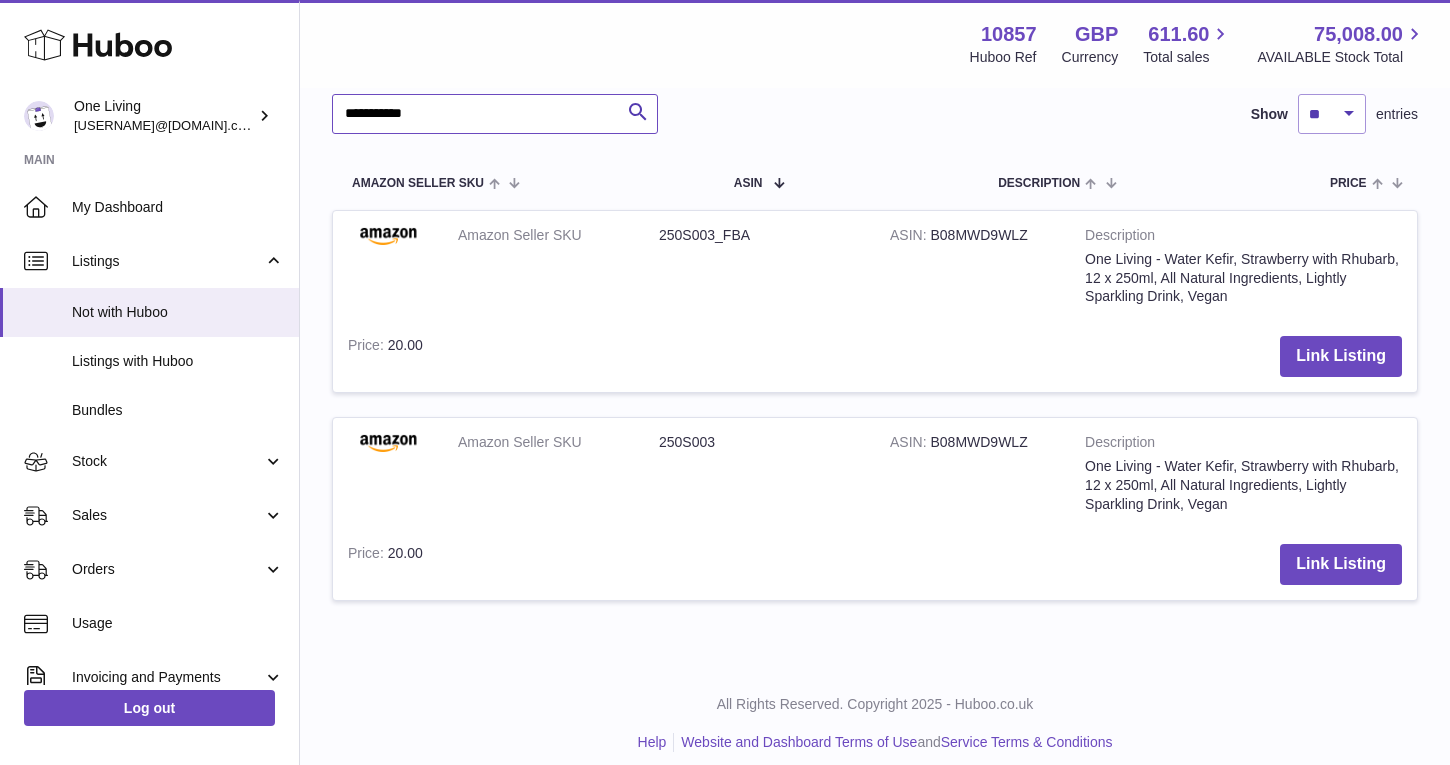 scroll, scrollTop: 651, scrollLeft: 0, axis: vertical 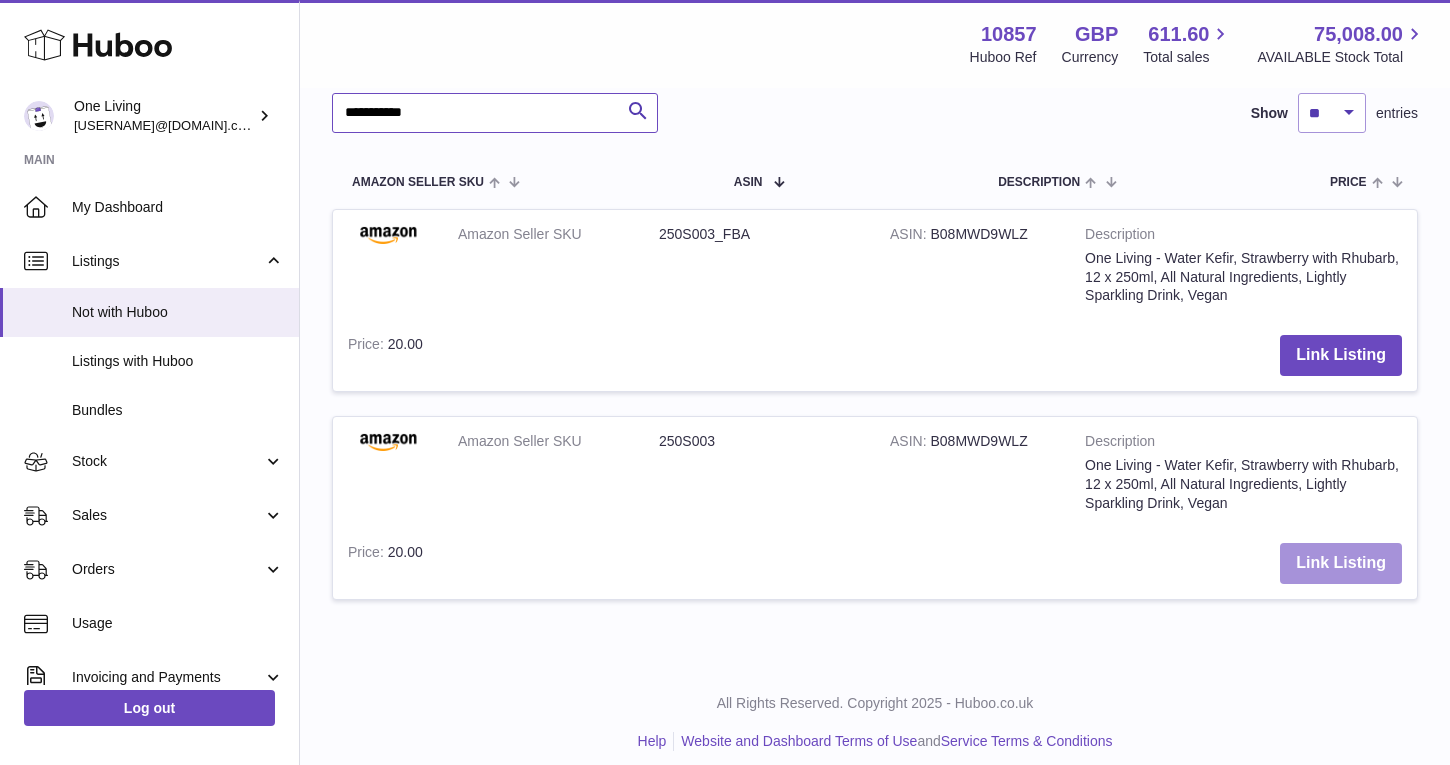 type on "**********" 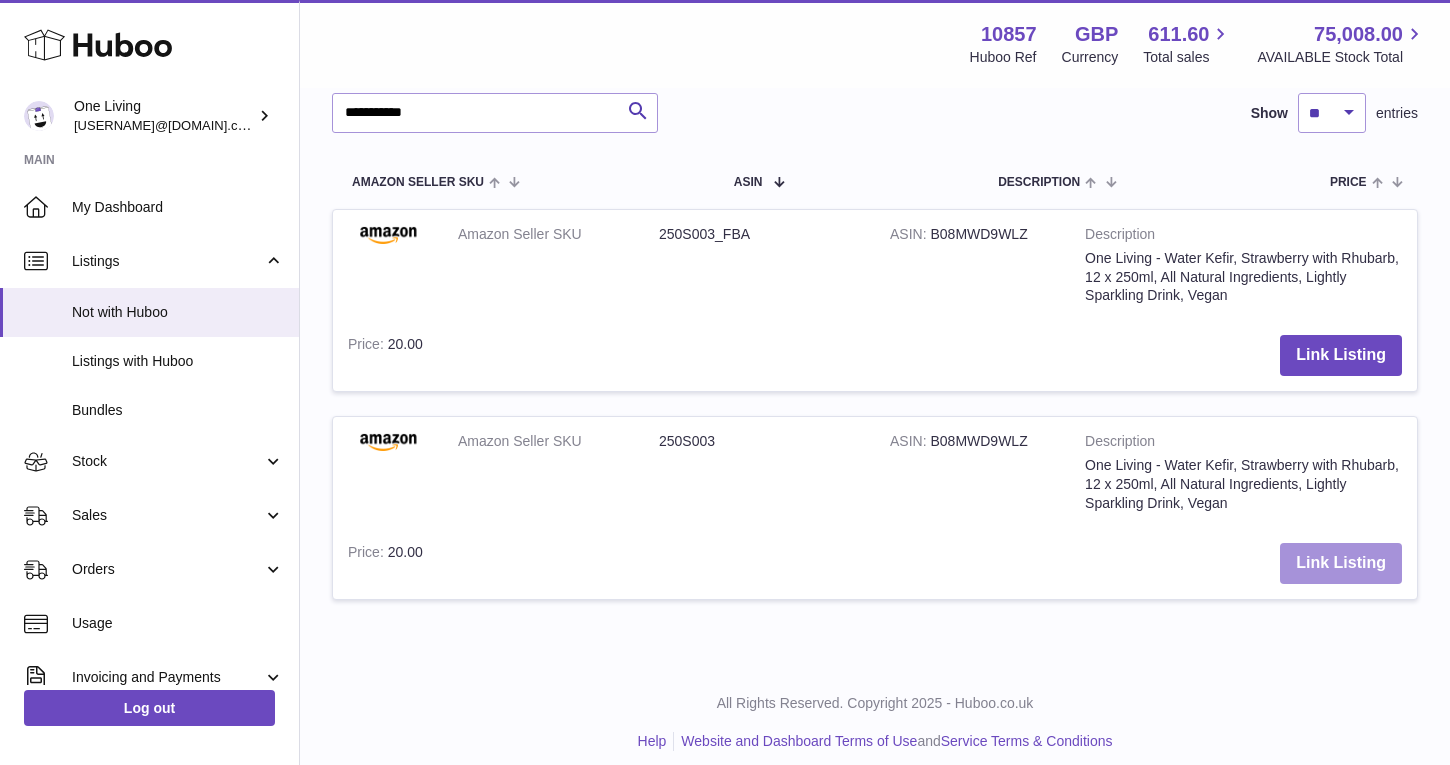 click on "Link Listing" at bounding box center [1341, 563] 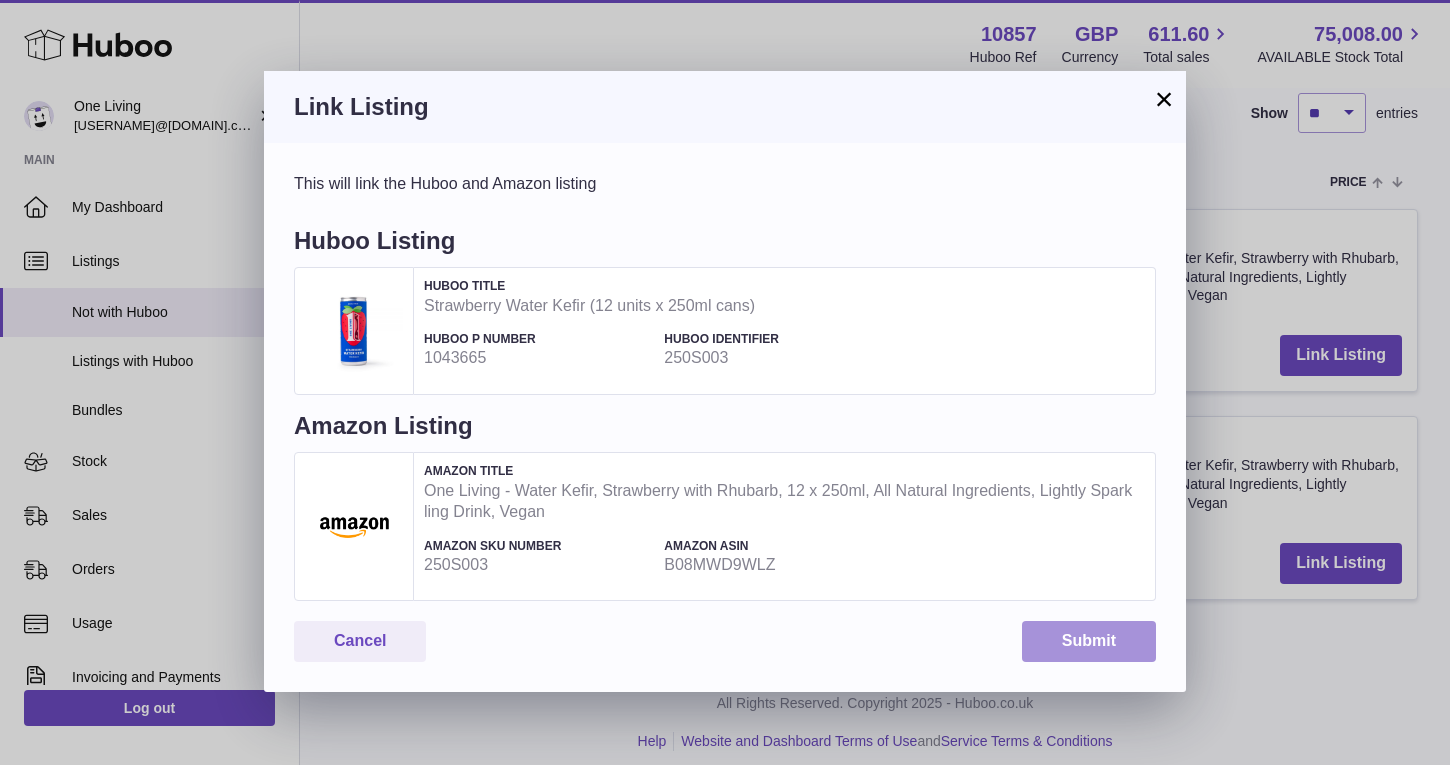 click on "Submit" at bounding box center (1089, 641) 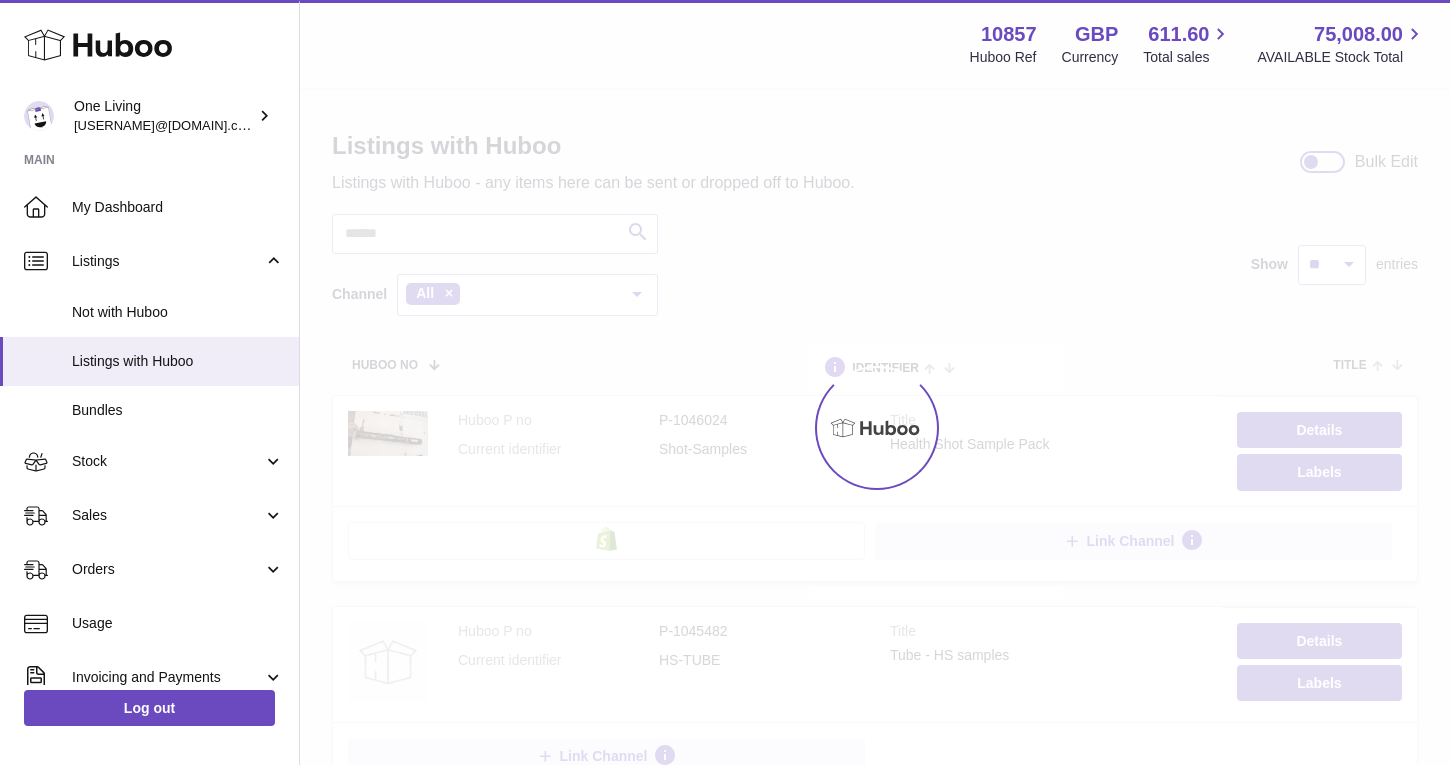 scroll, scrollTop: 0, scrollLeft: 0, axis: both 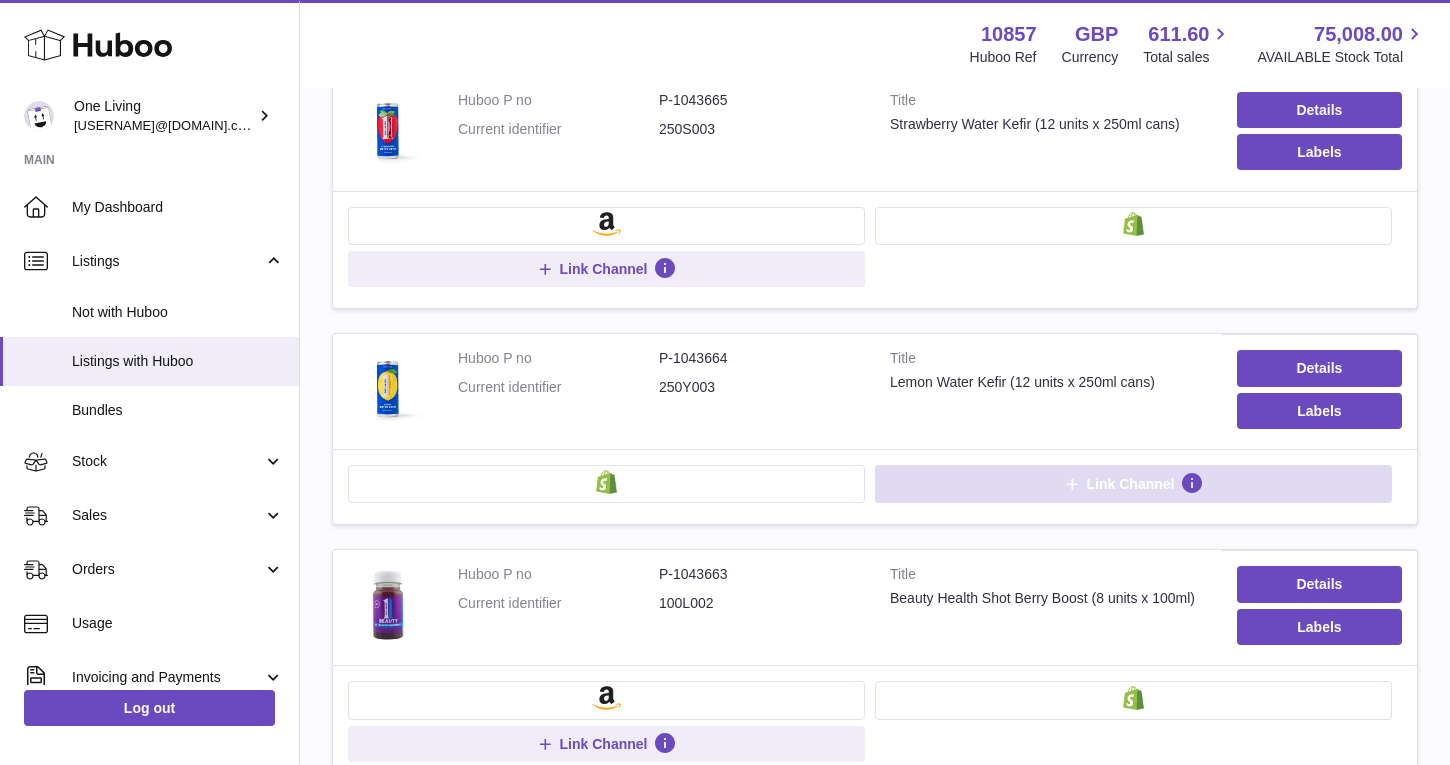 click on "Link Channel" at bounding box center (1133, 484) 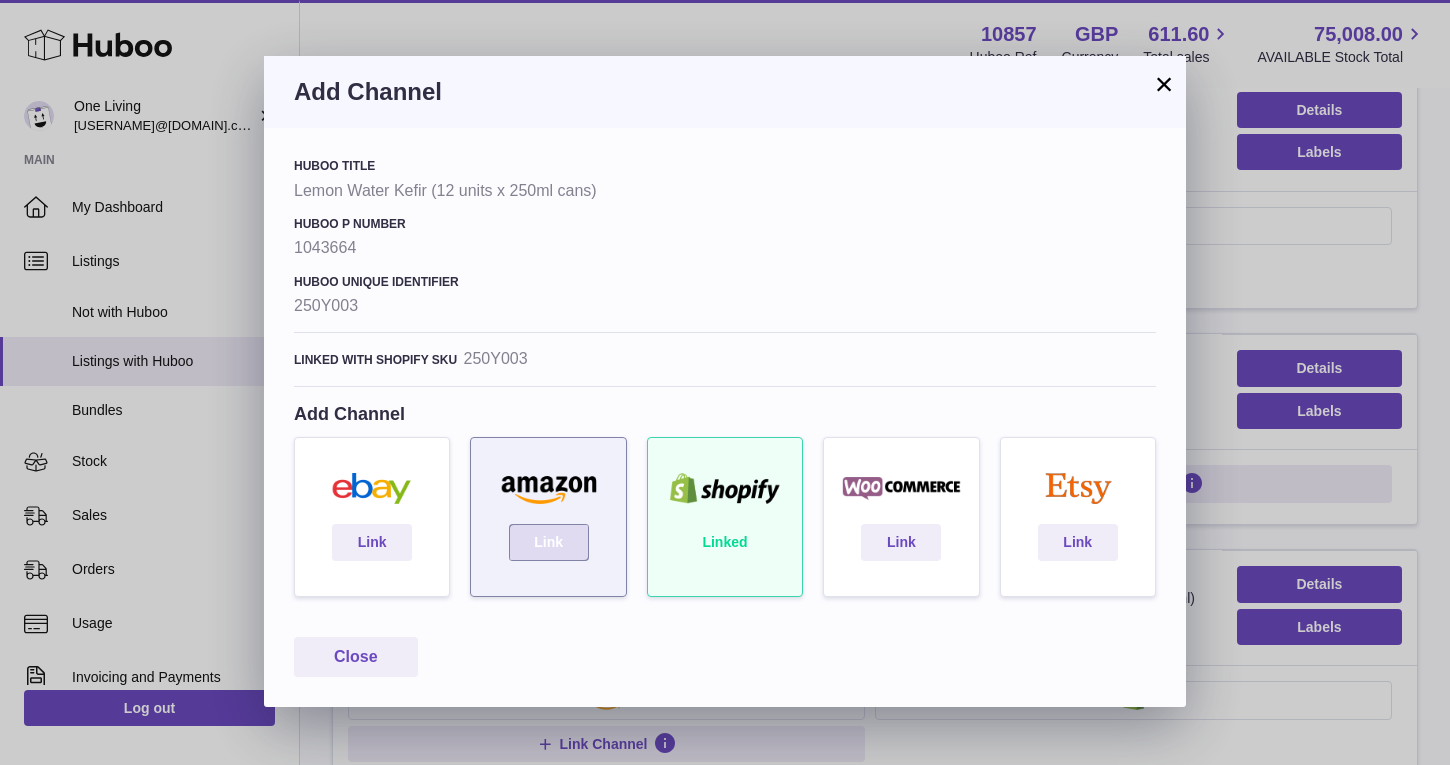 click on "Link" at bounding box center (549, 542) 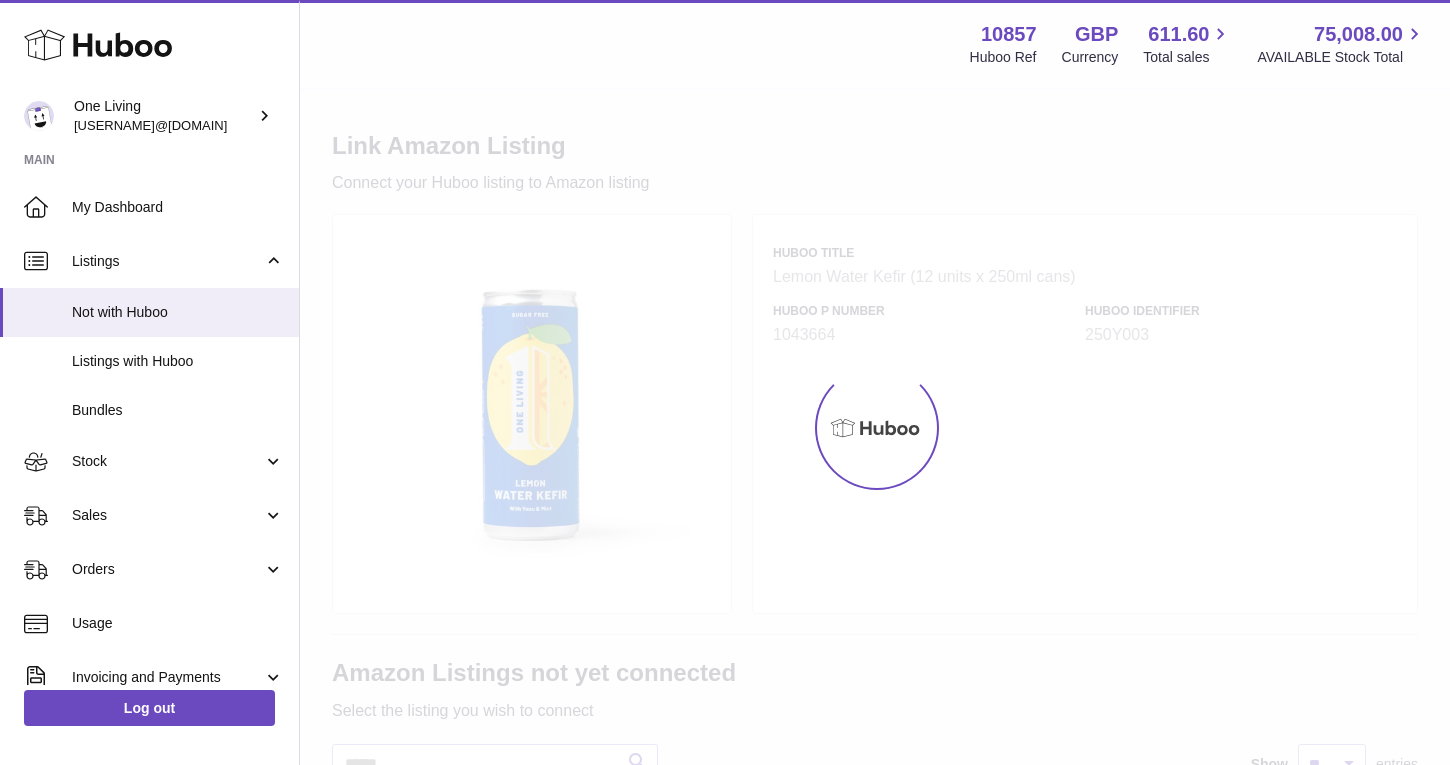 scroll, scrollTop: 0, scrollLeft: 0, axis: both 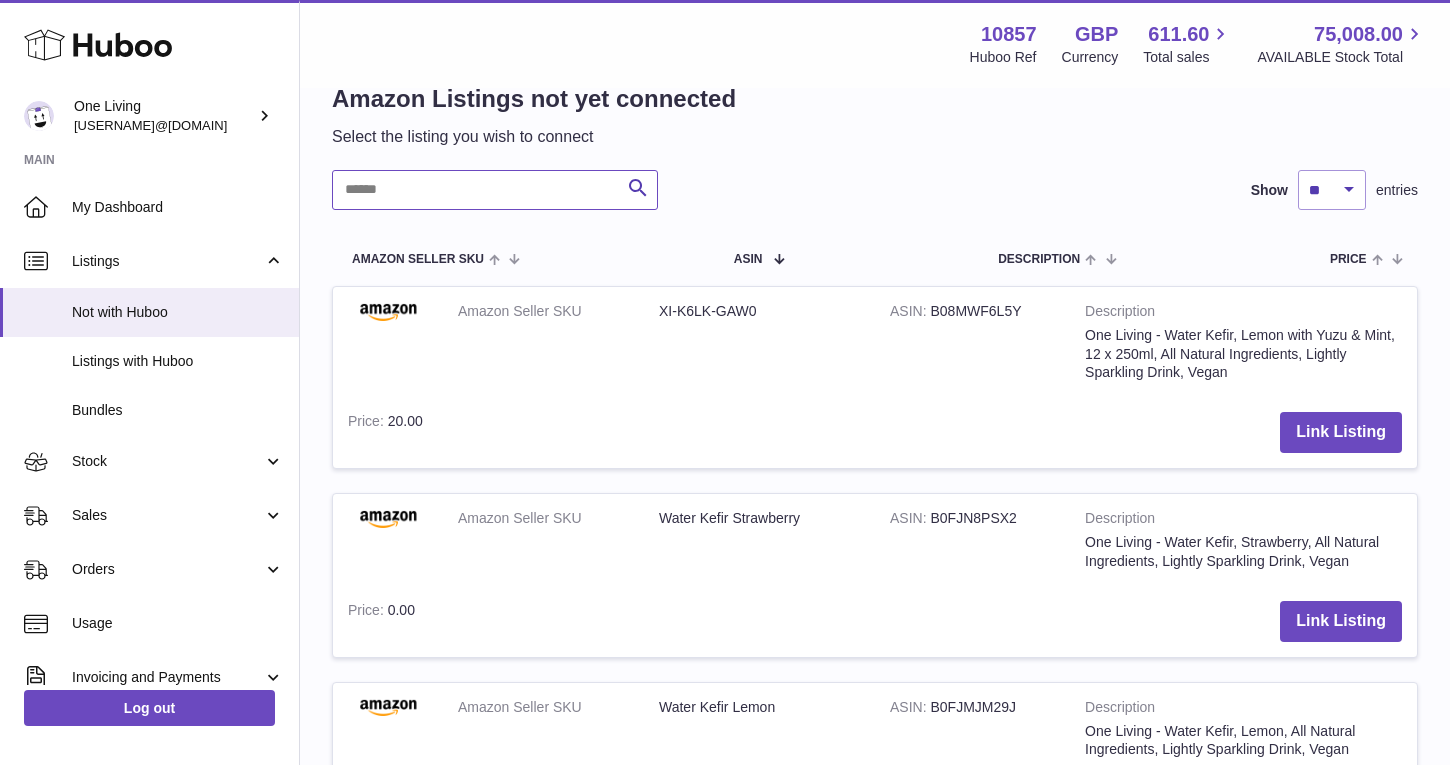 click at bounding box center (495, 190) 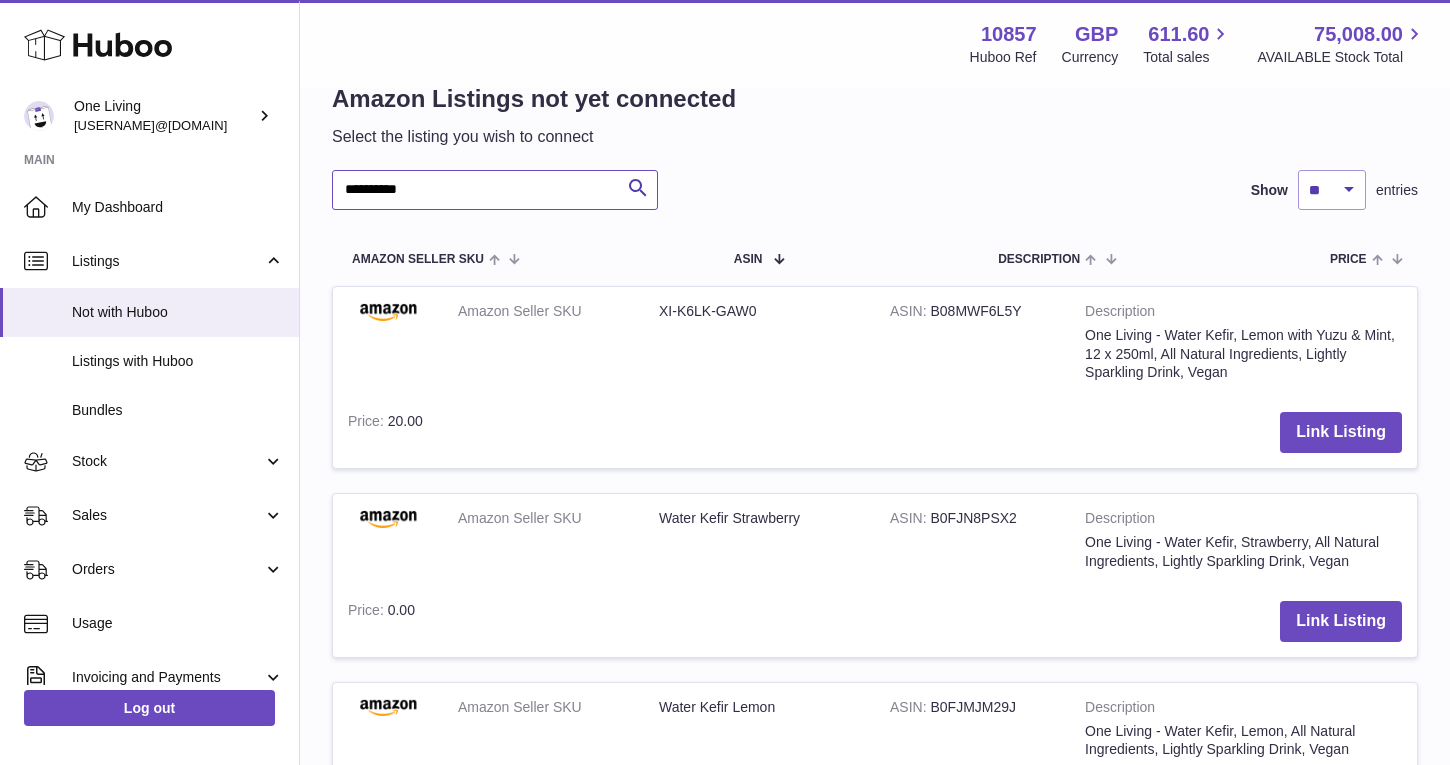 type on "**********" 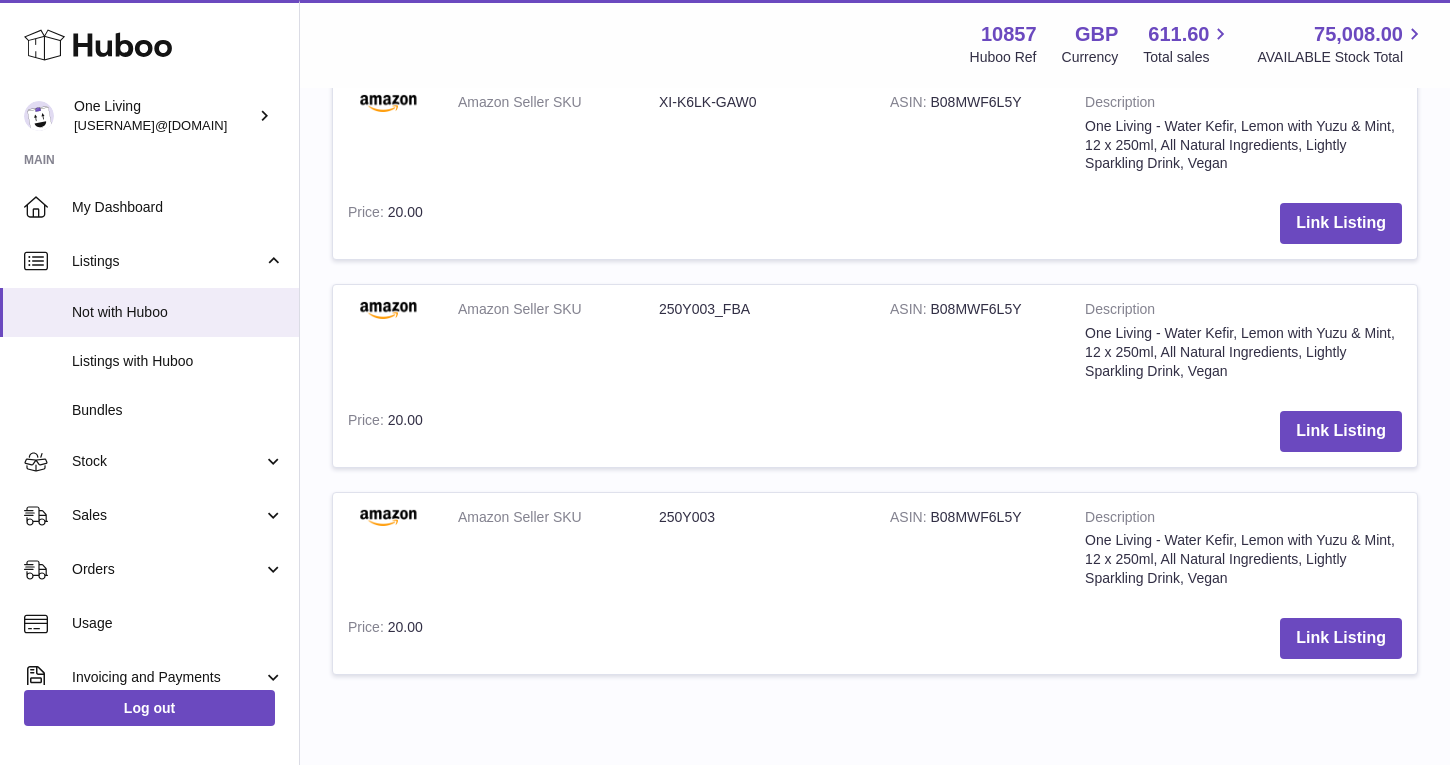 scroll, scrollTop: 813, scrollLeft: 0, axis: vertical 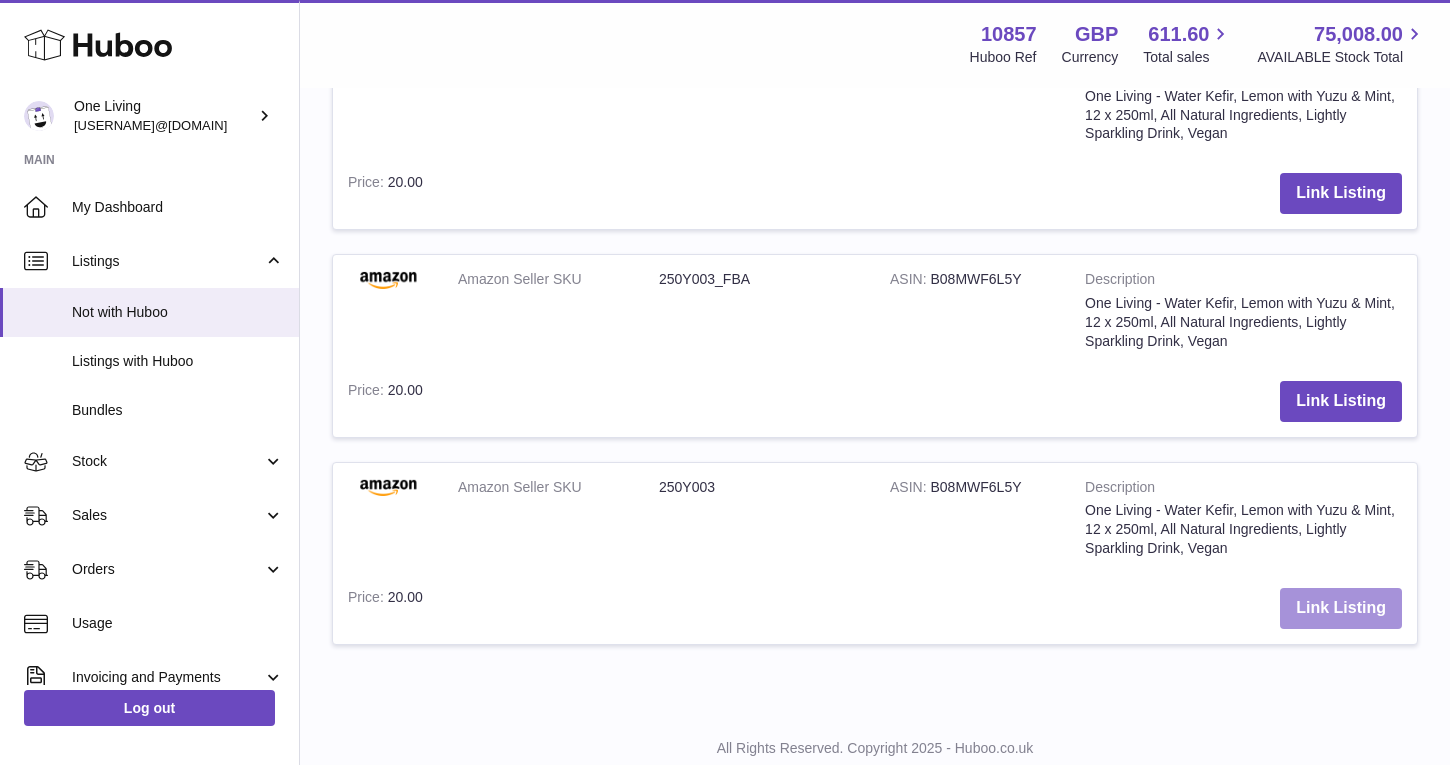 click on "Link Listing" at bounding box center [1341, 608] 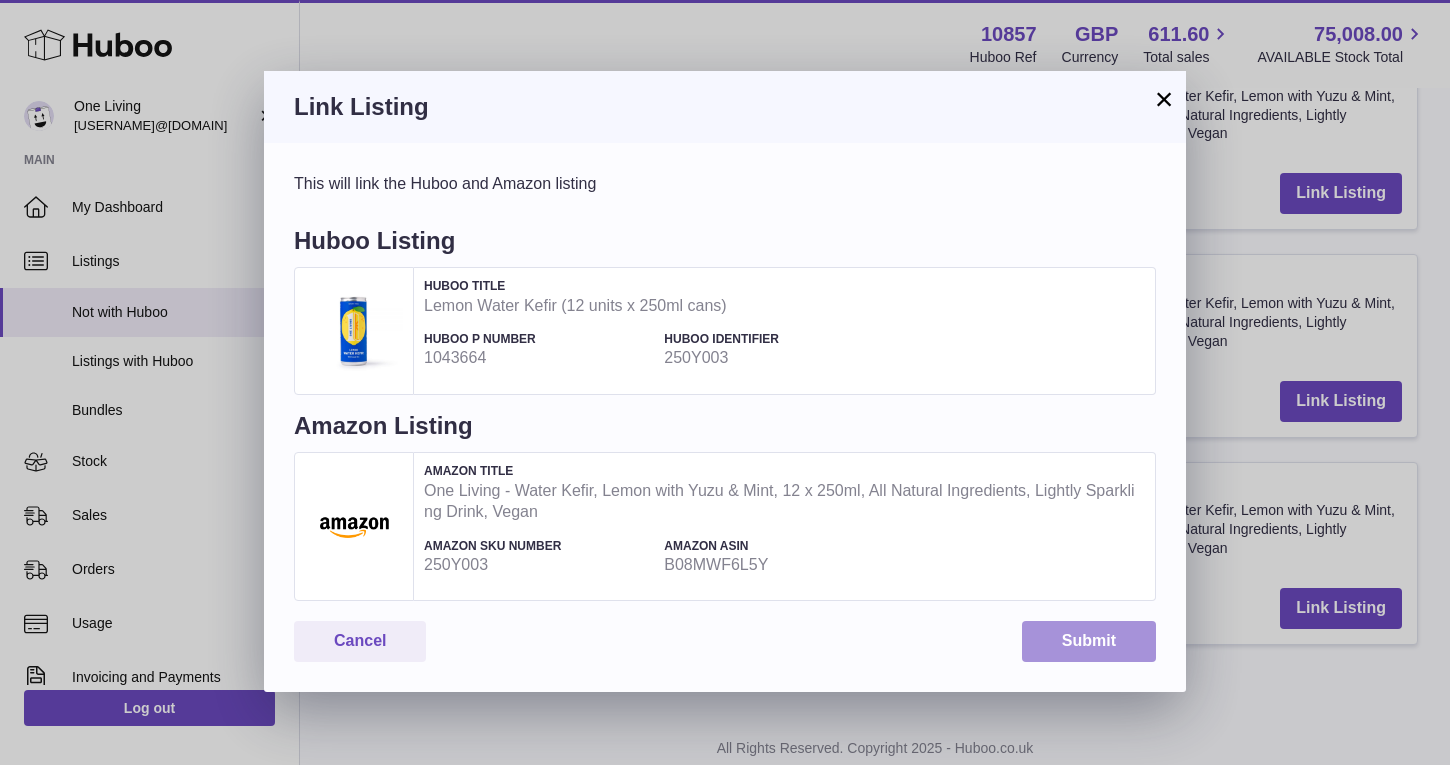 click on "Submit" at bounding box center (1089, 641) 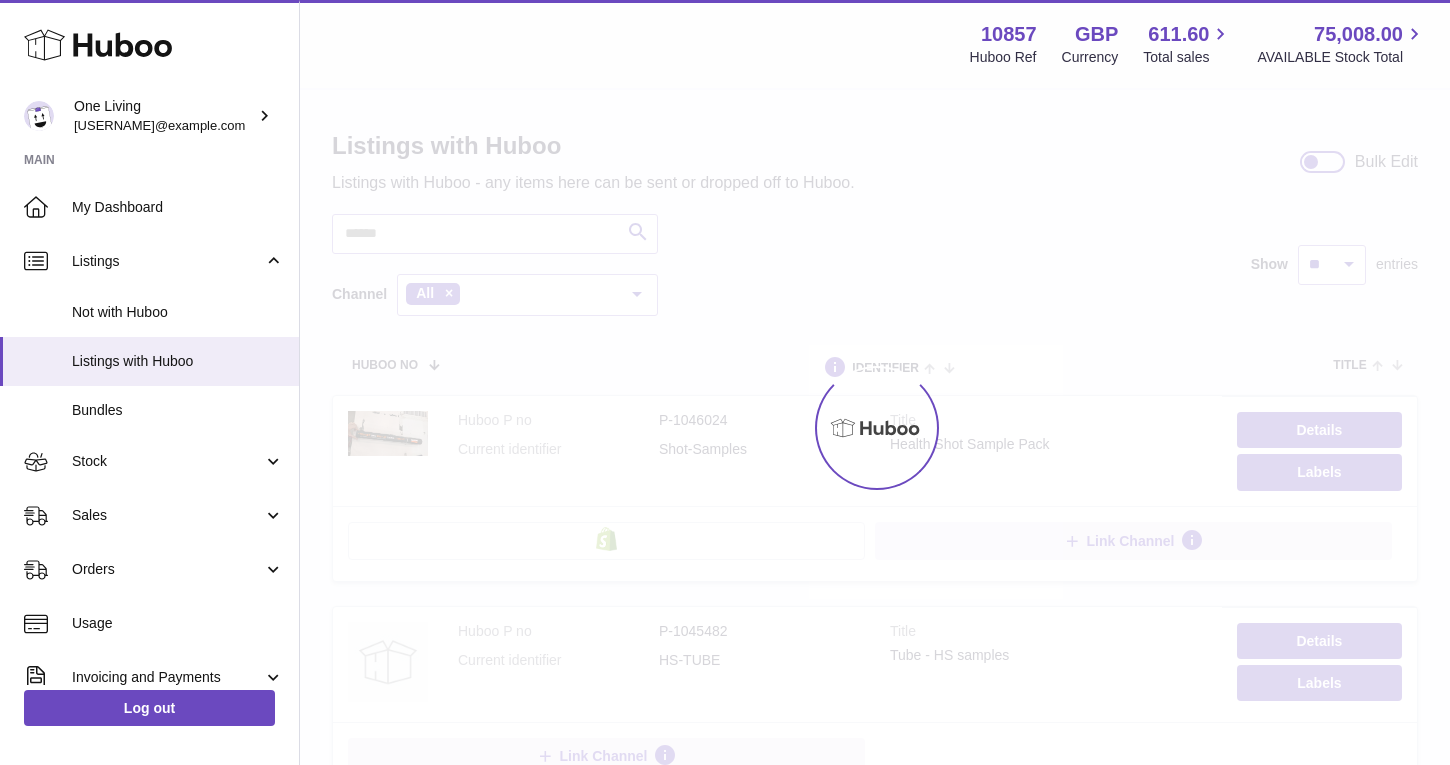 scroll, scrollTop: 0, scrollLeft: 0, axis: both 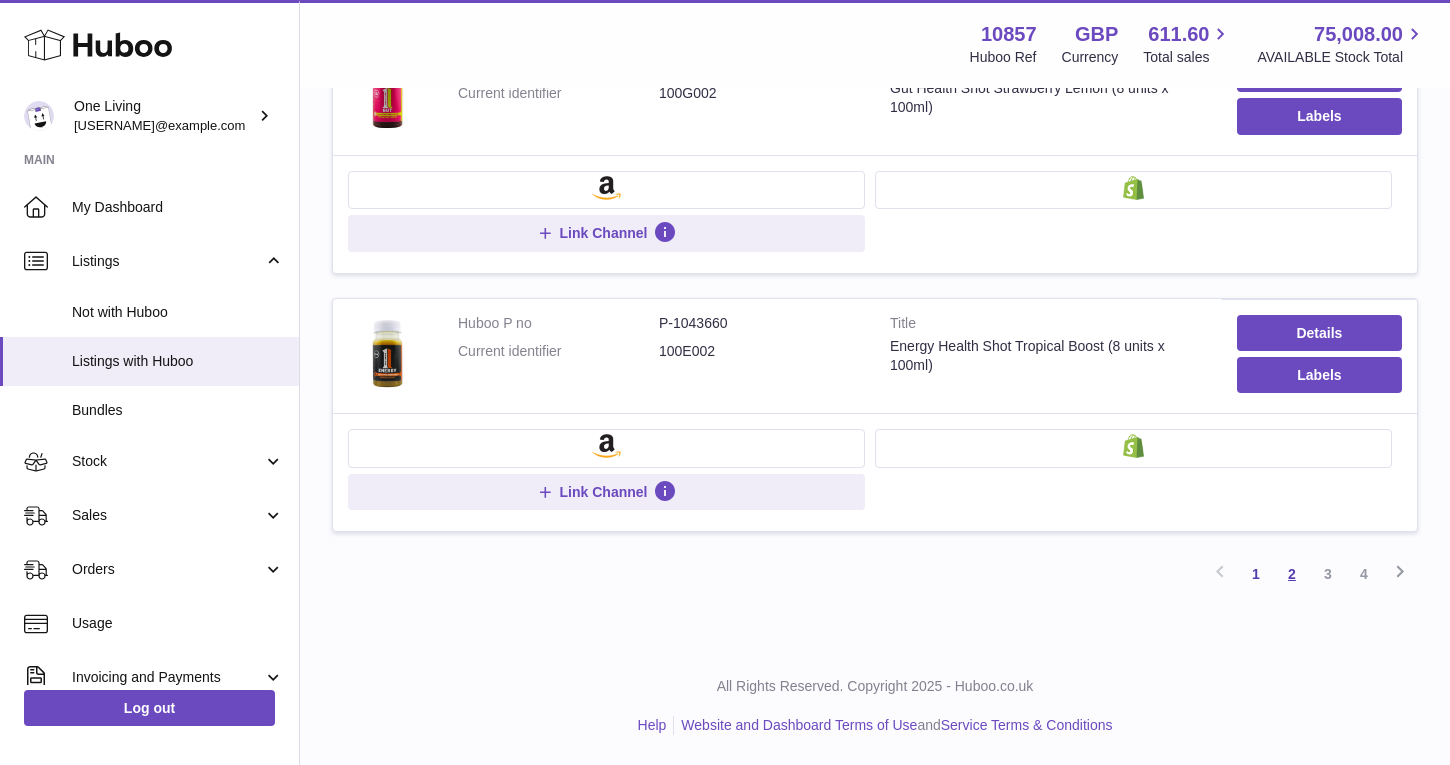 click on "2" at bounding box center (1292, 574) 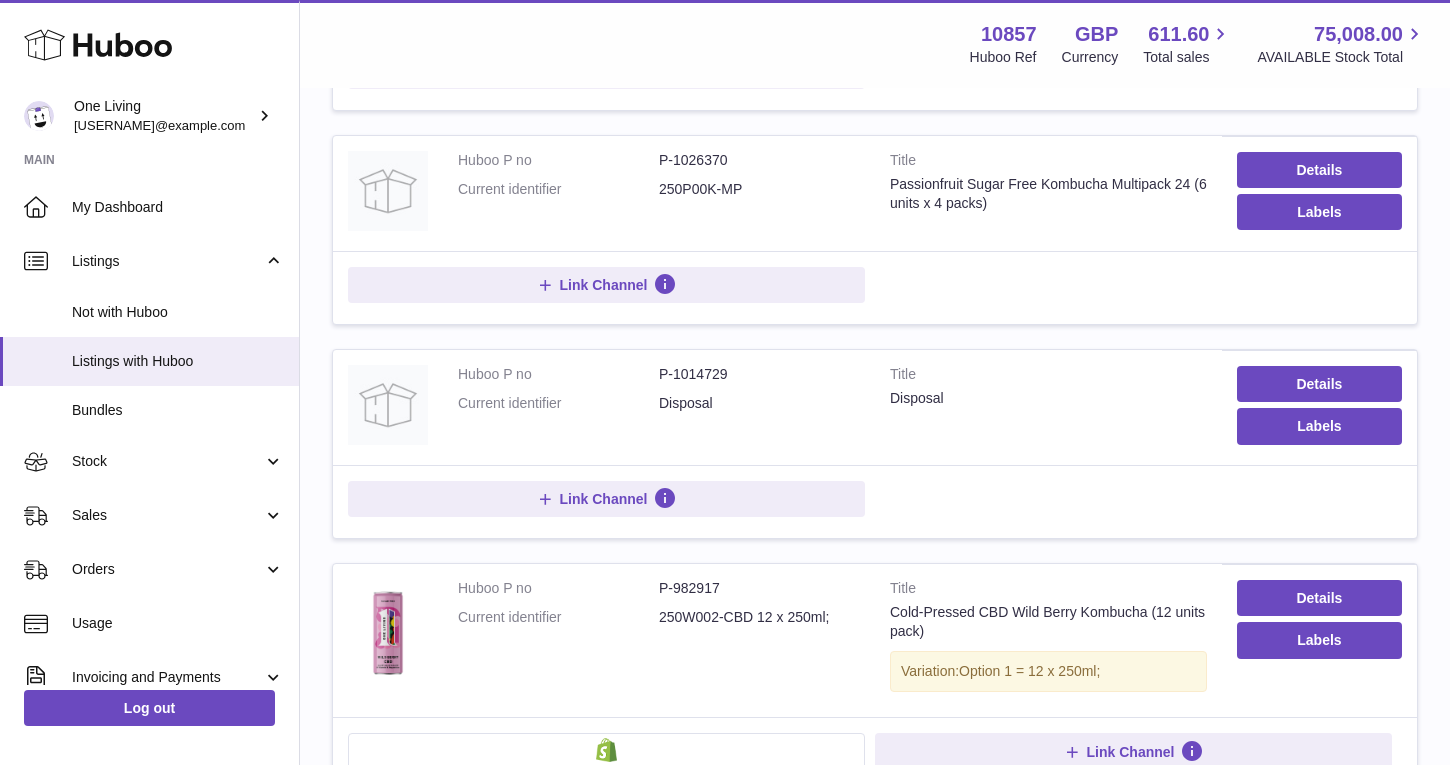scroll, scrollTop: 2064, scrollLeft: 0, axis: vertical 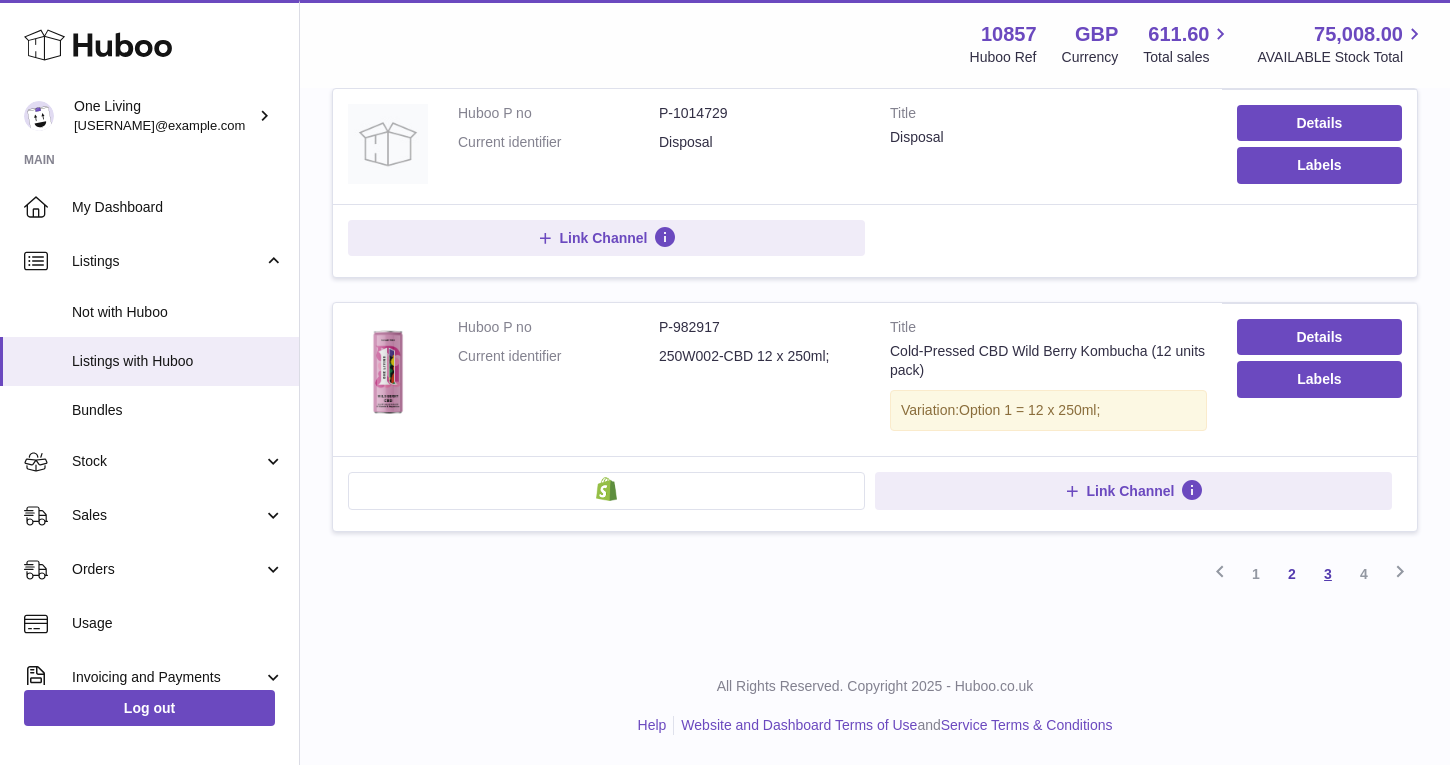 click on "3" at bounding box center (1328, 574) 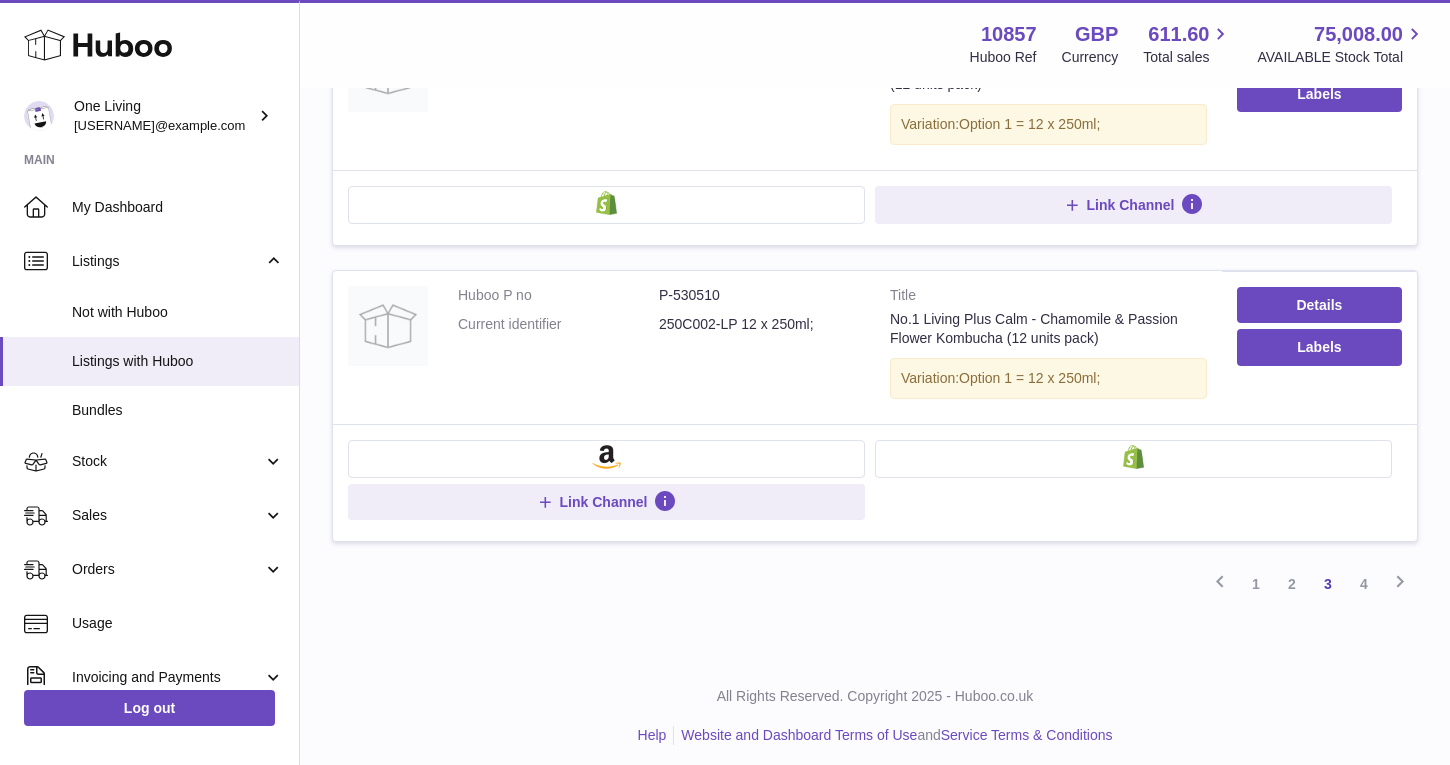 scroll, scrollTop: 2325, scrollLeft: 0, axis: vertical 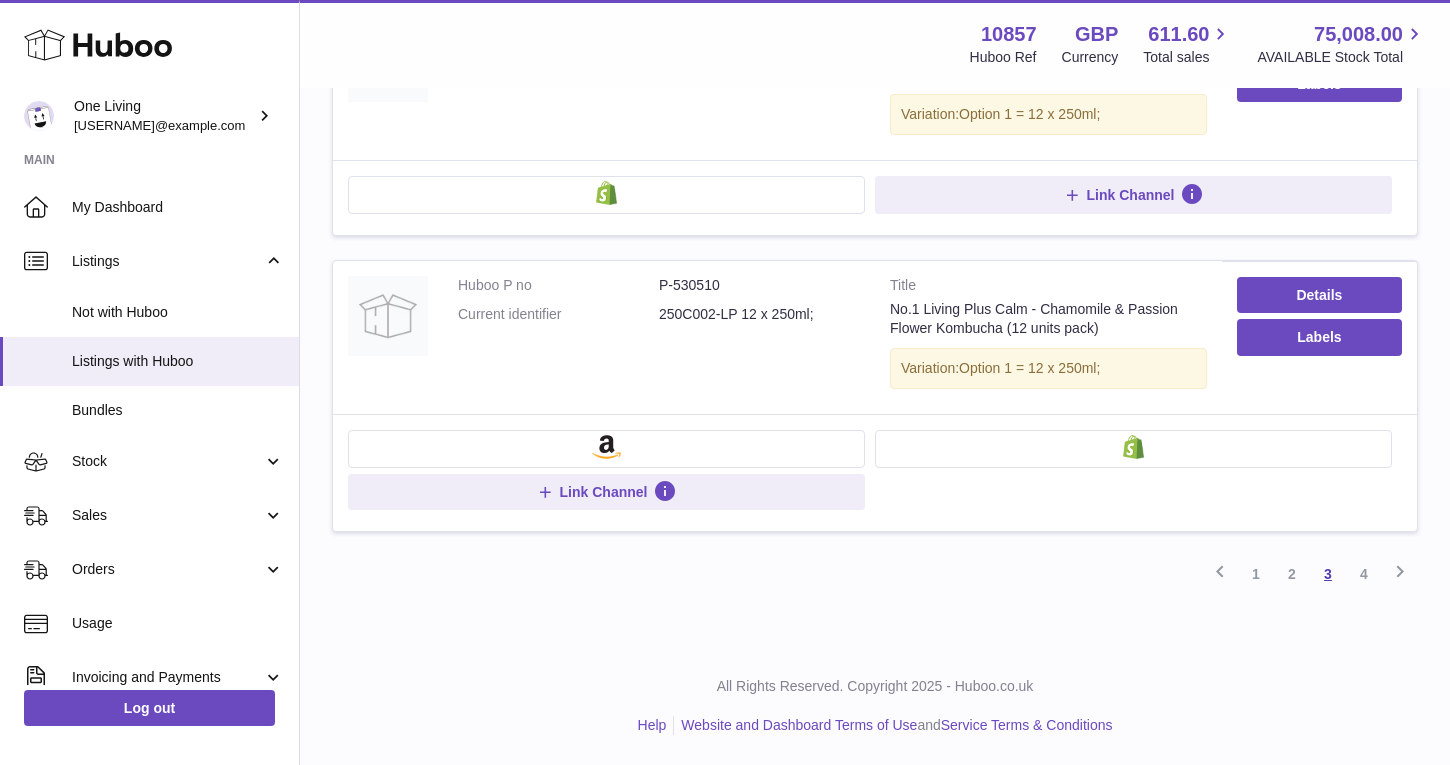 click on "3" at bounding box center (1328, 574) 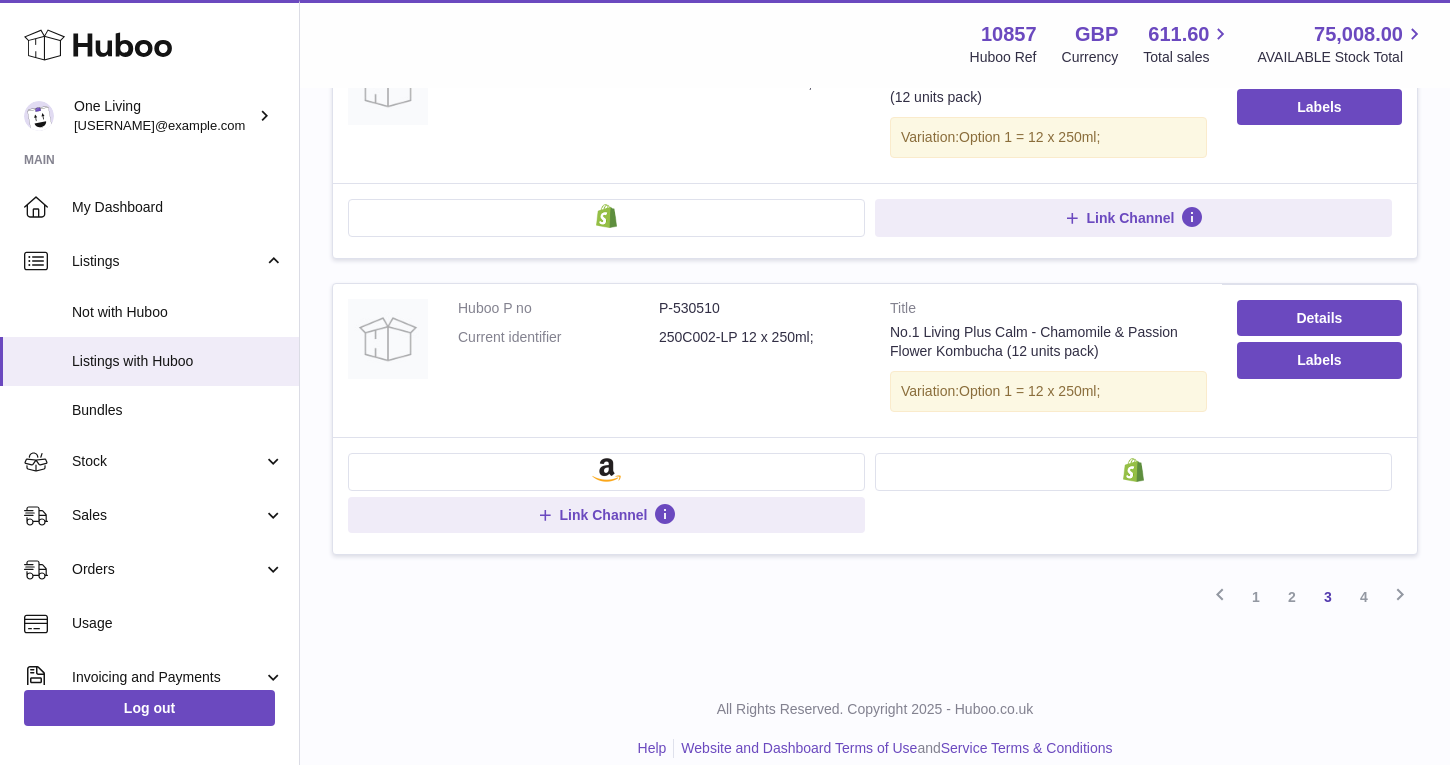 scroll, scrollTop: 2316, scrollLeft: 0, axis: vertical 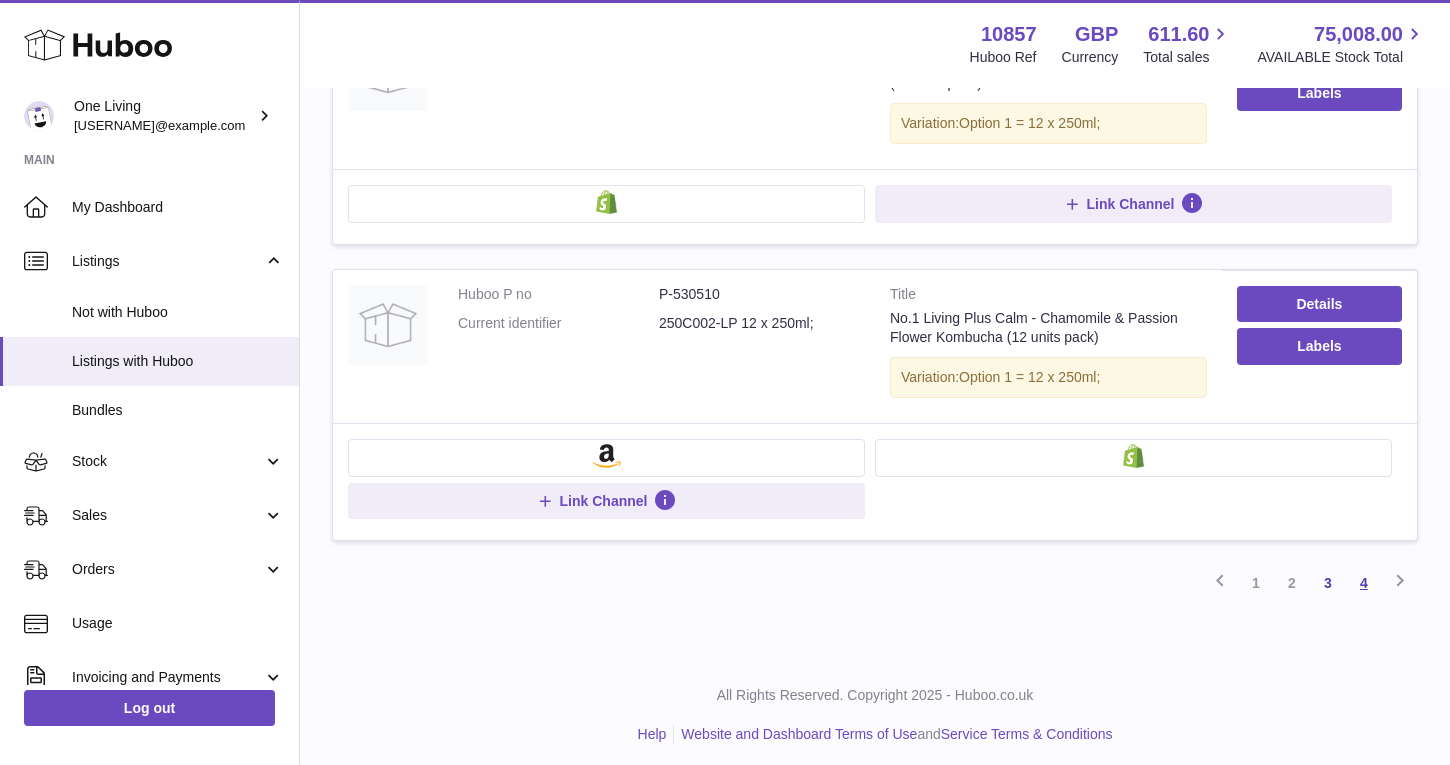 click on "4" at bounding box center [1364, 583] 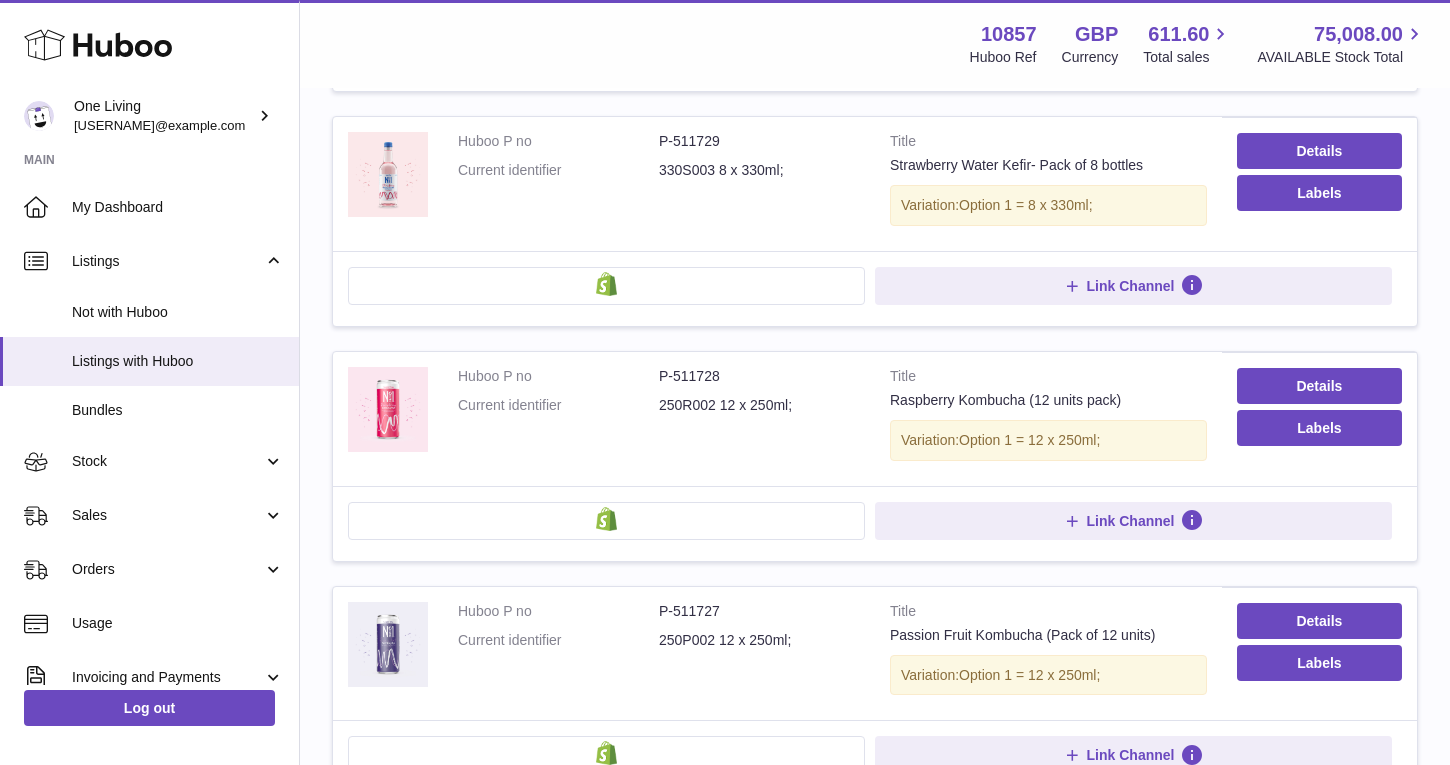 scroll, scrollTop: 533, scrollLeft: 0, axis: vertical 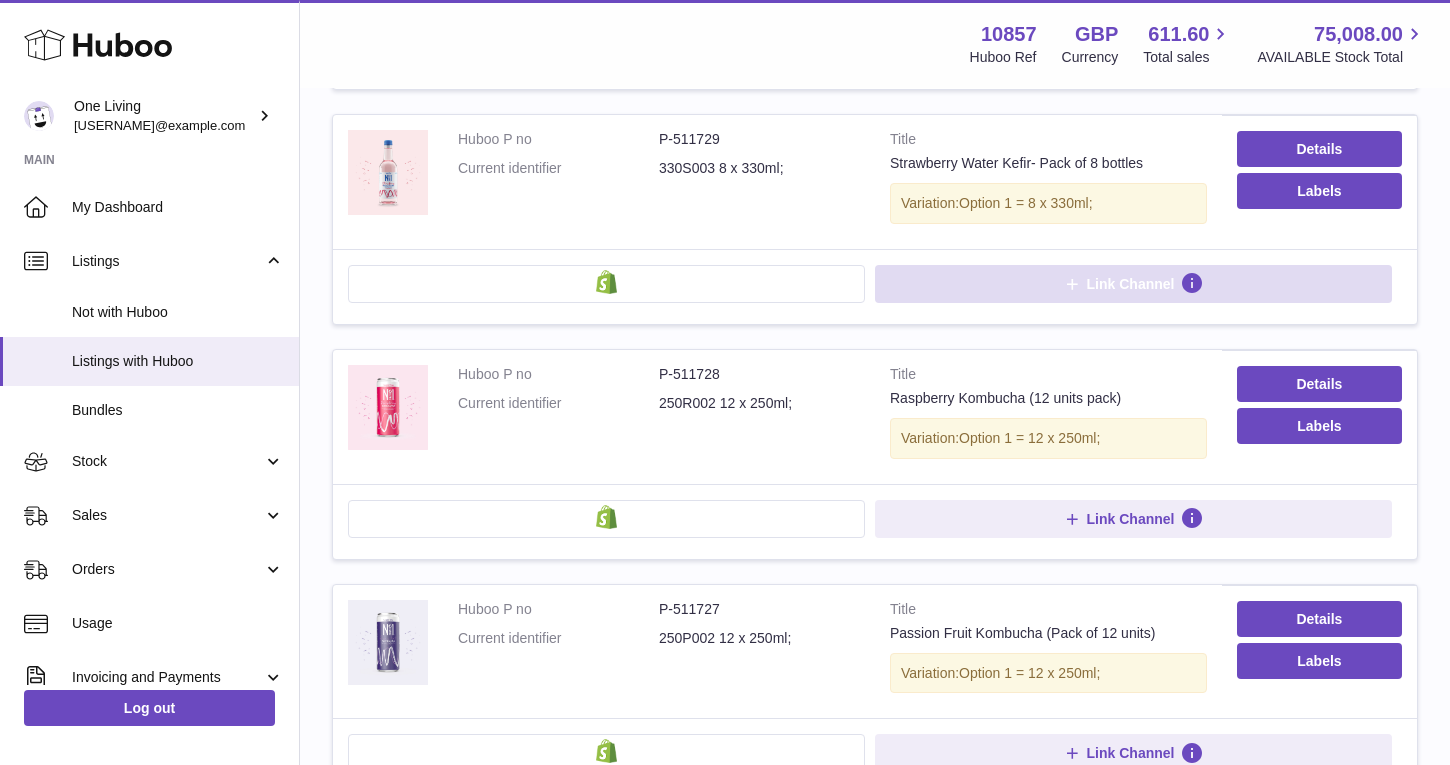 click on "Link Channel" at bounding box center (1131, 284) 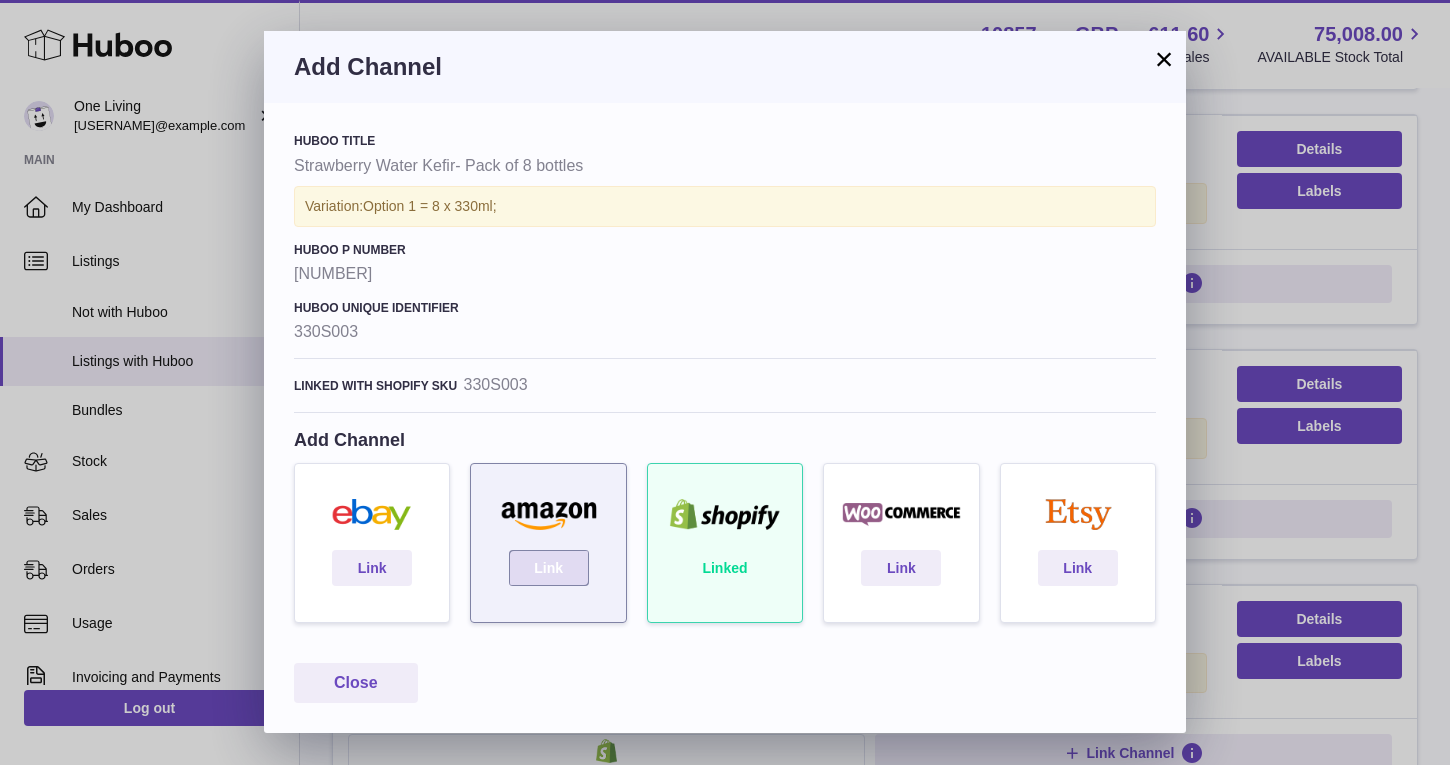 click on "Link" at bounding box center (549, 568) 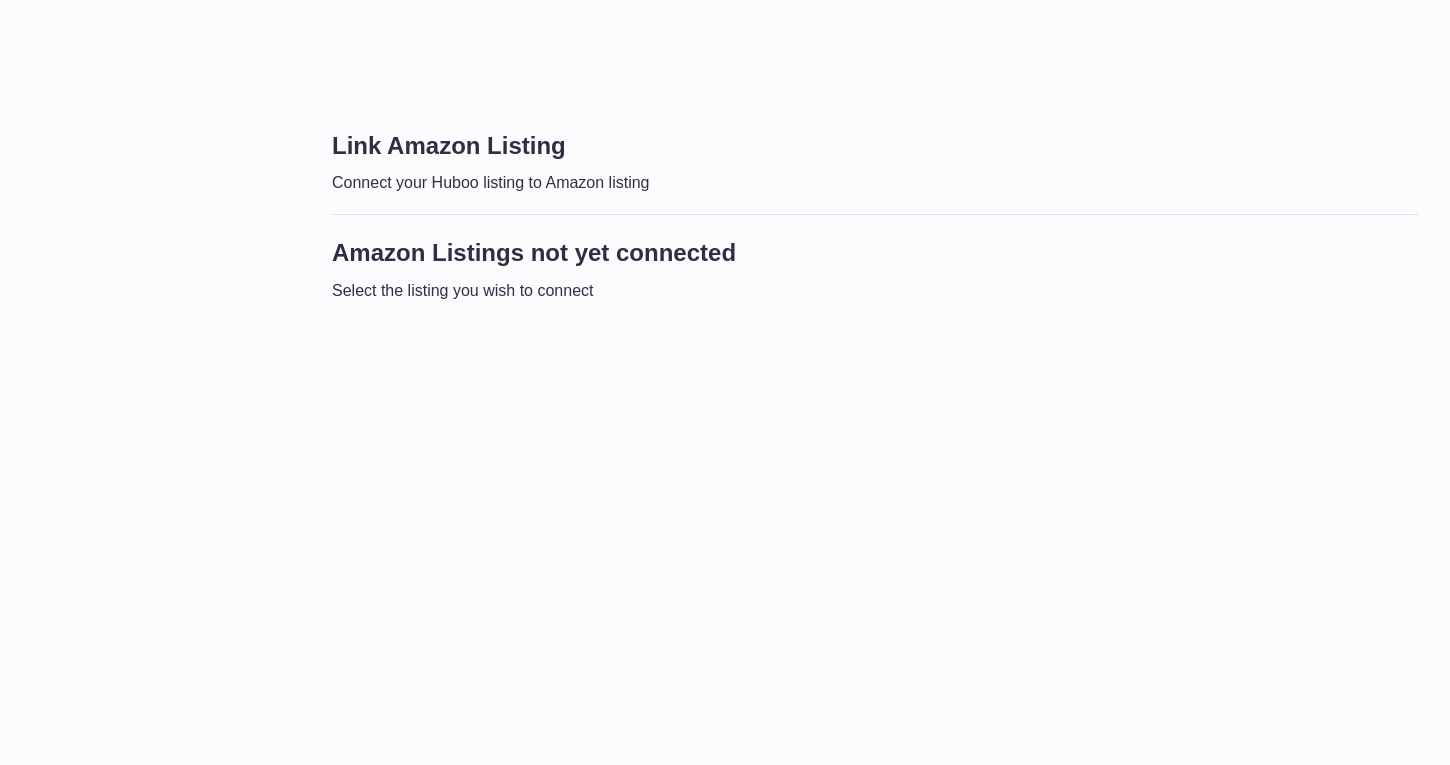 scroll, scrollTop: 0, scrollLeft: 0, axis: both 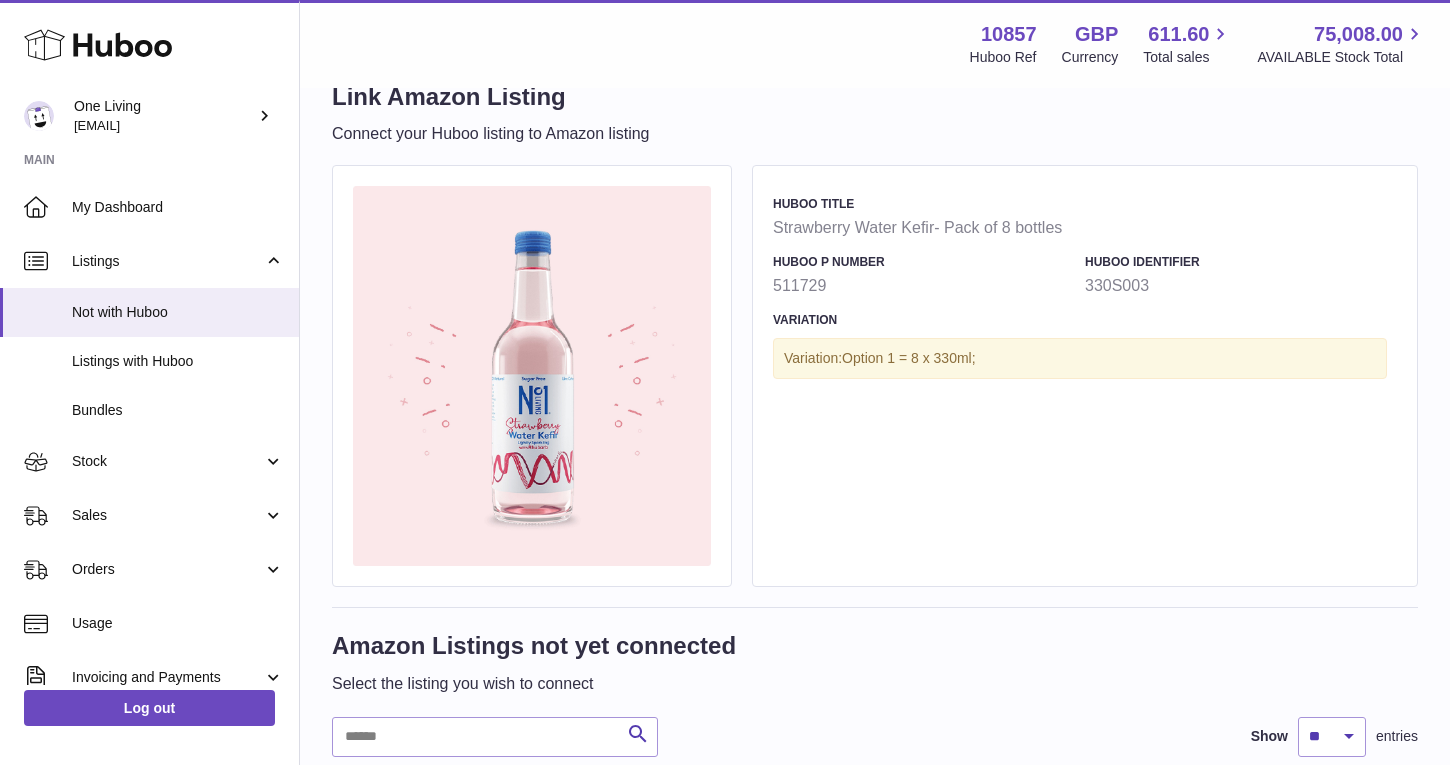 click on "330S003" at bounding box center (1236, 286) 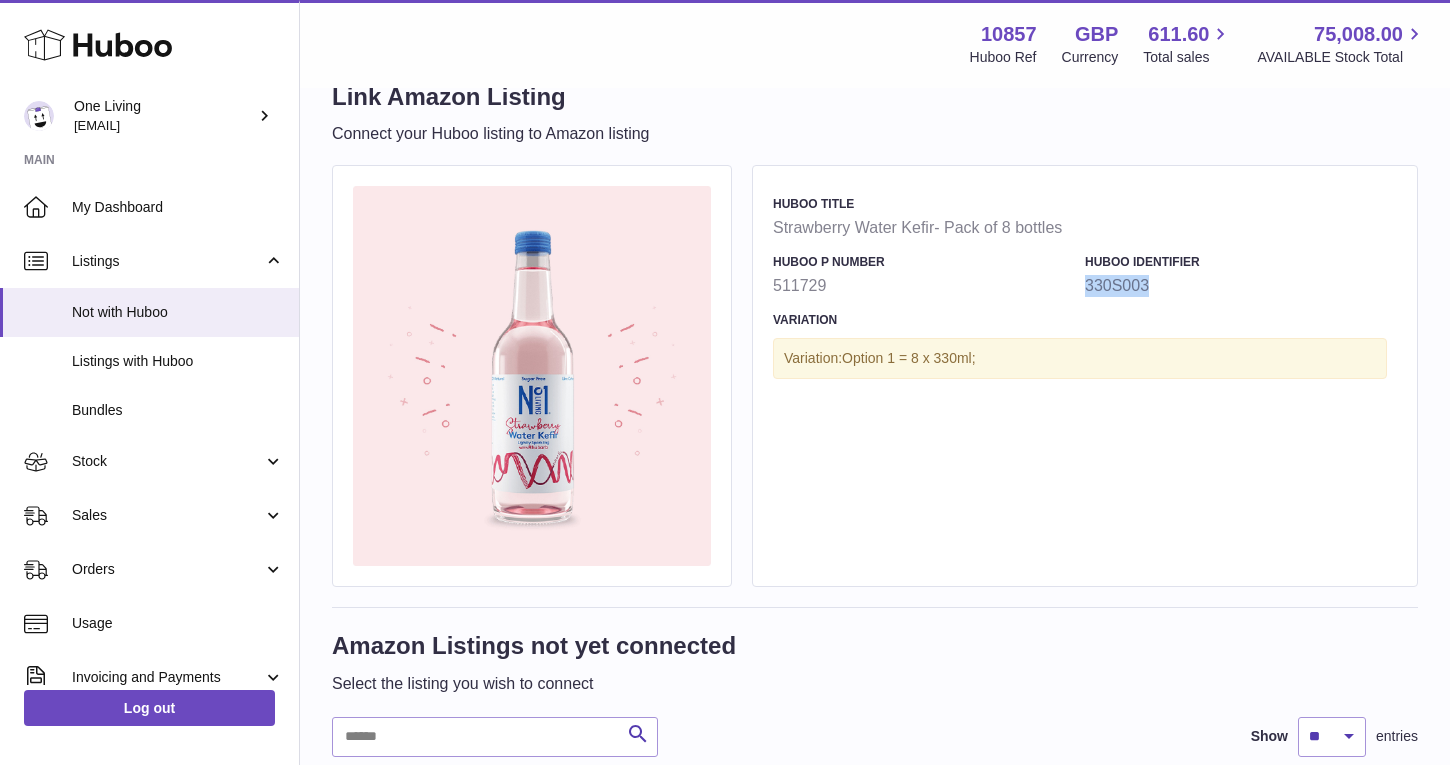 click on "330S003" at bounding box center (1236, 286) 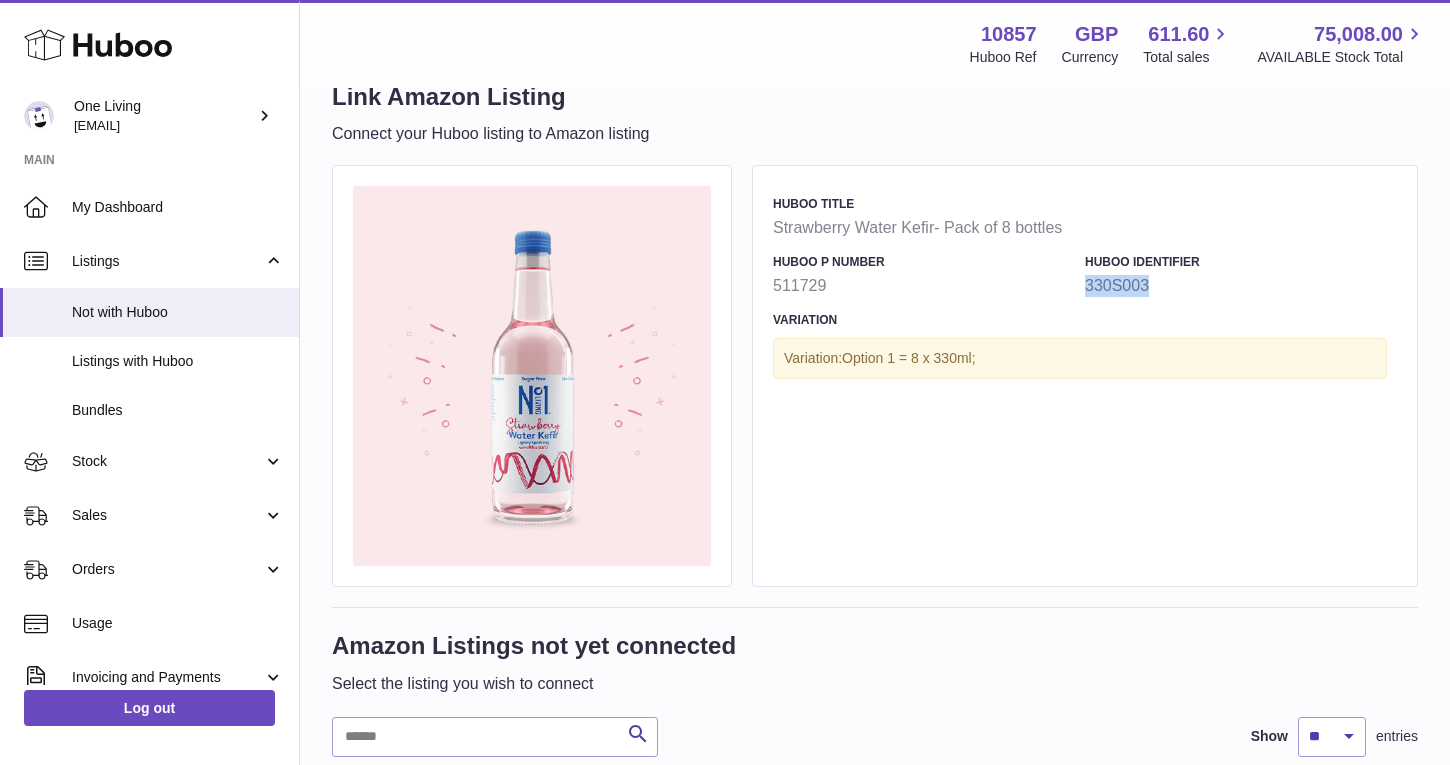 copy on "330S003" 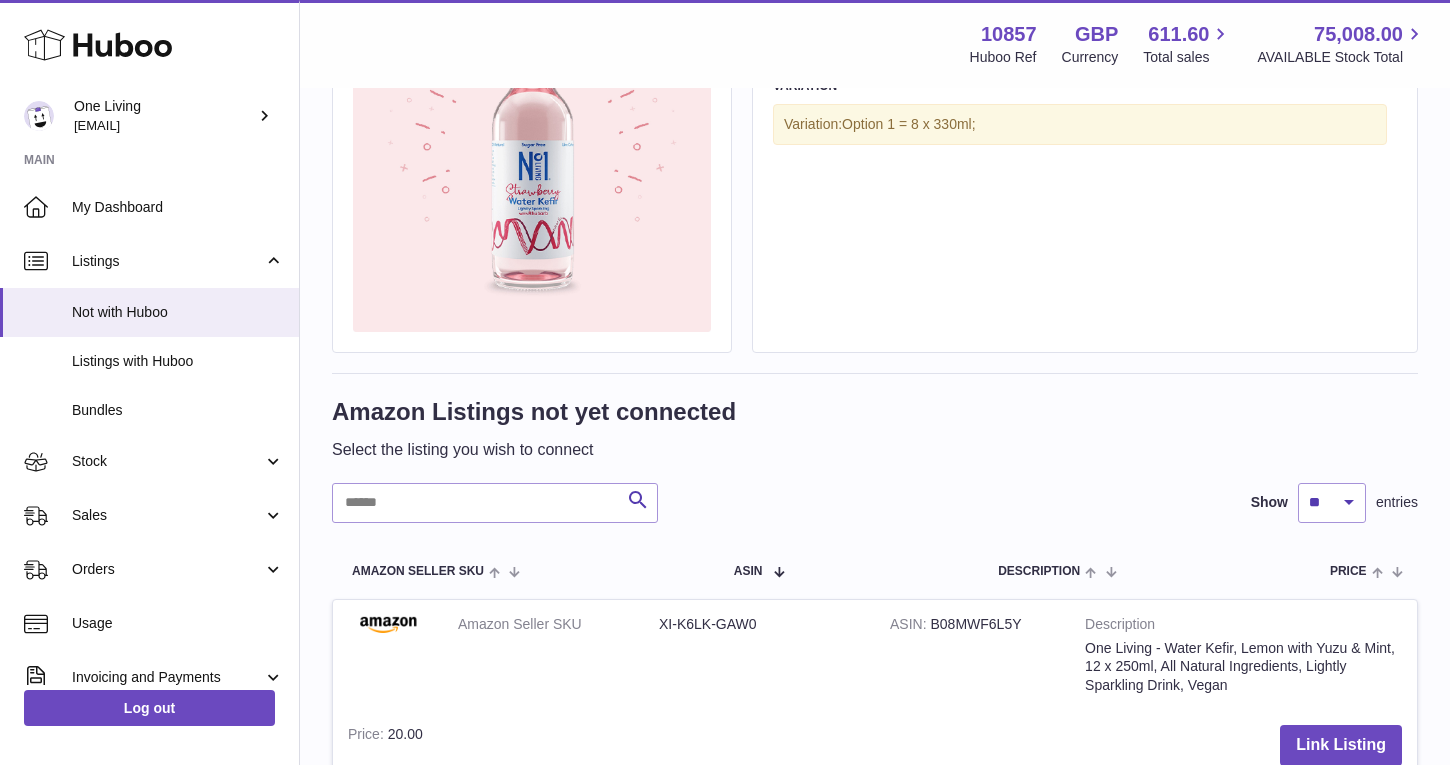scroll, scrollTop: 326, scrollLeft: 0, axis: vertical 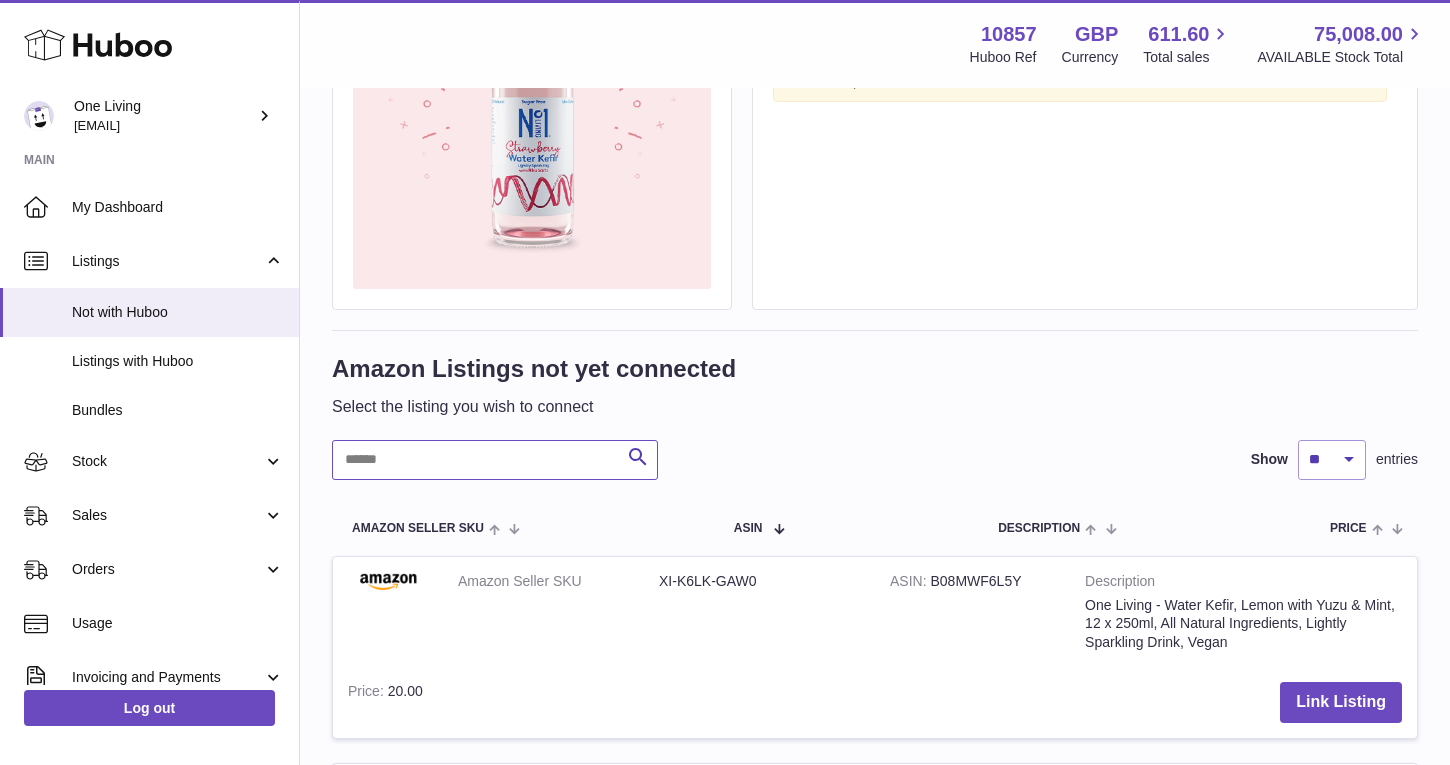 paste on "*******" 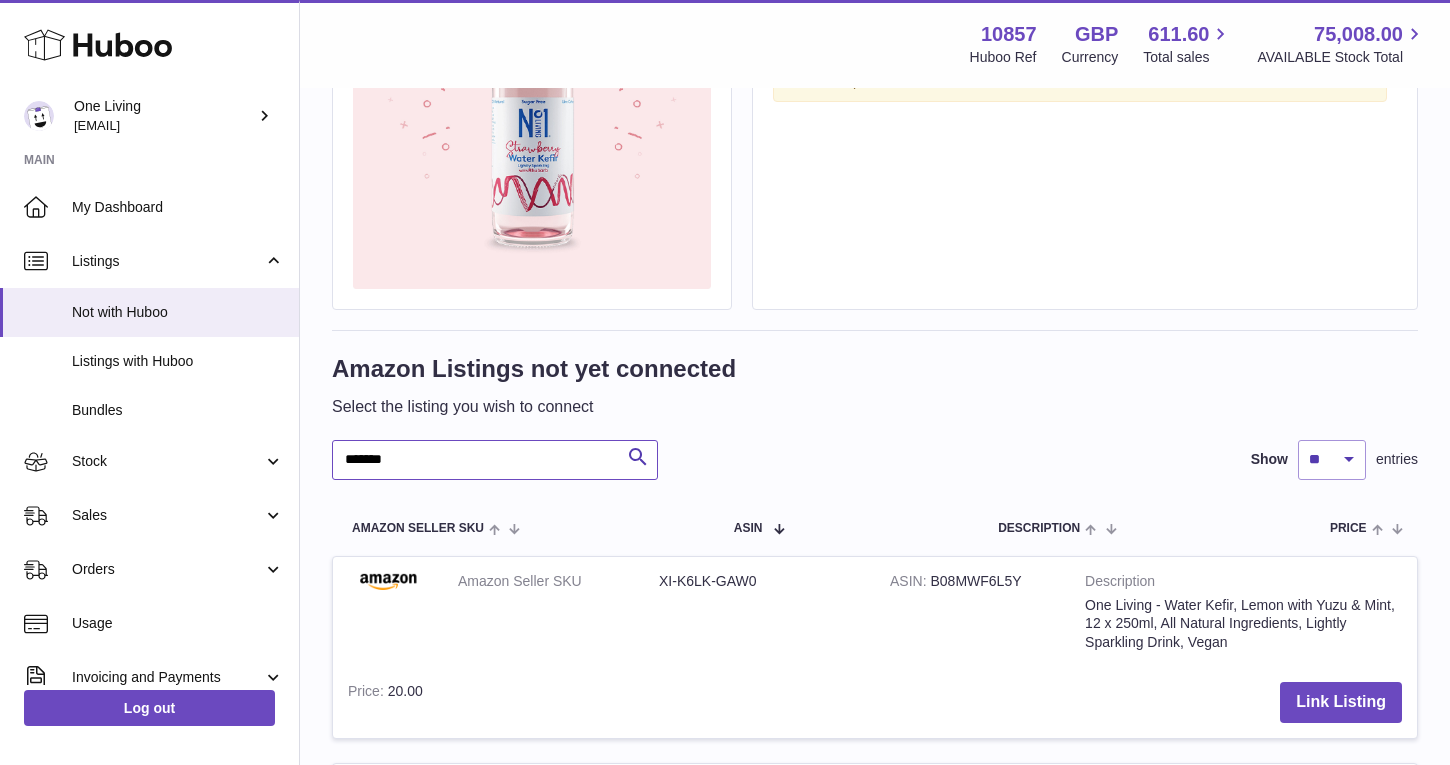 click on "*******" at bounding box center (495, 460) 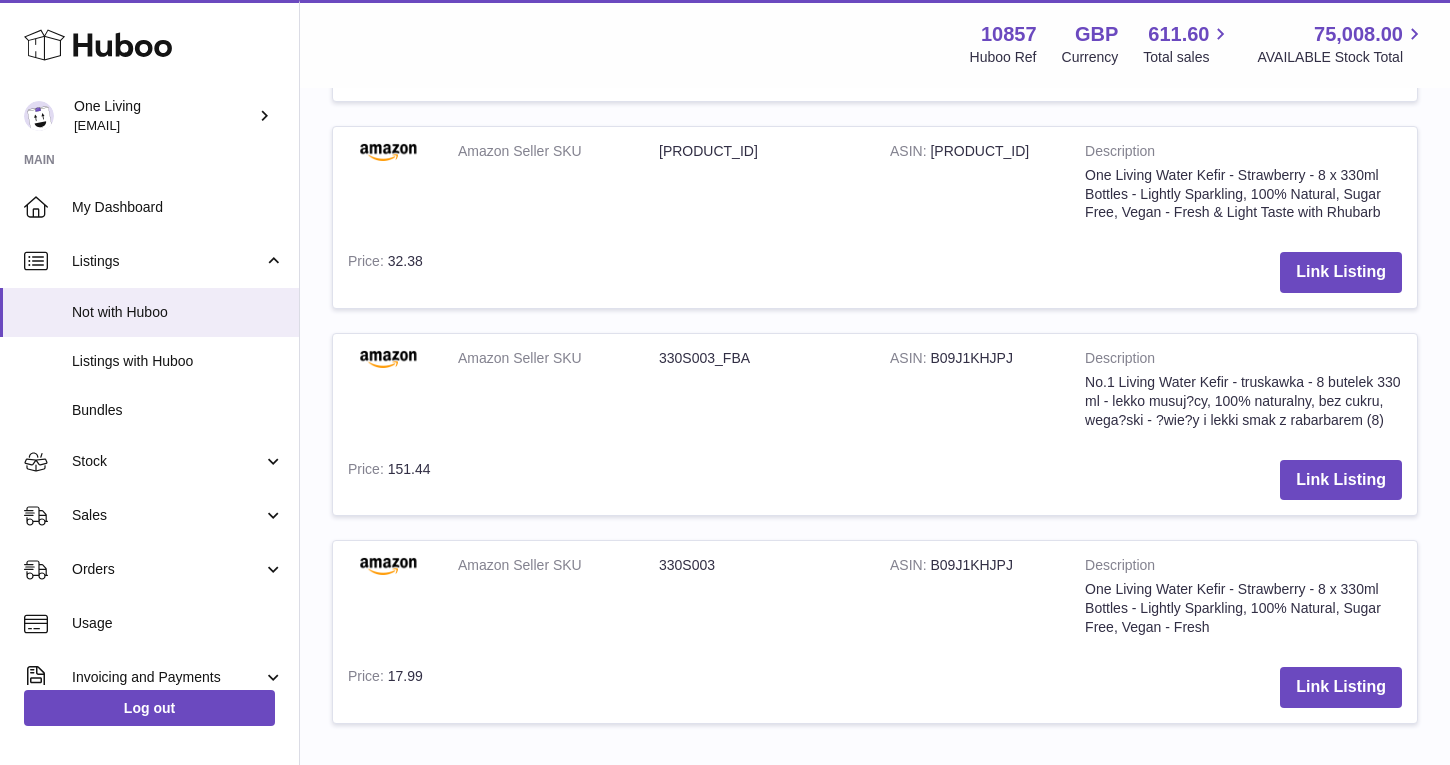 scroll, scrollTop: 1379, scrollLeft: 0, axis: vertical 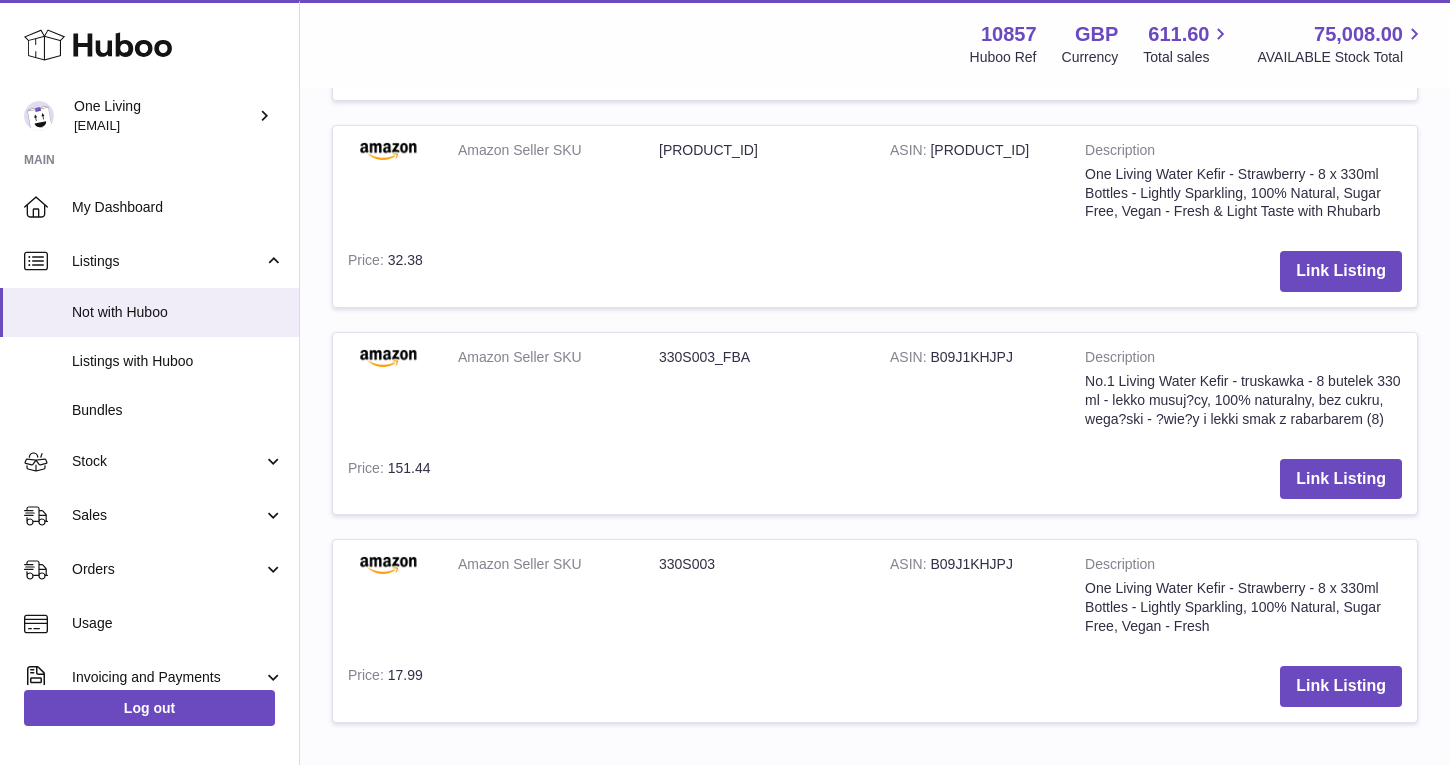 type on "*******" 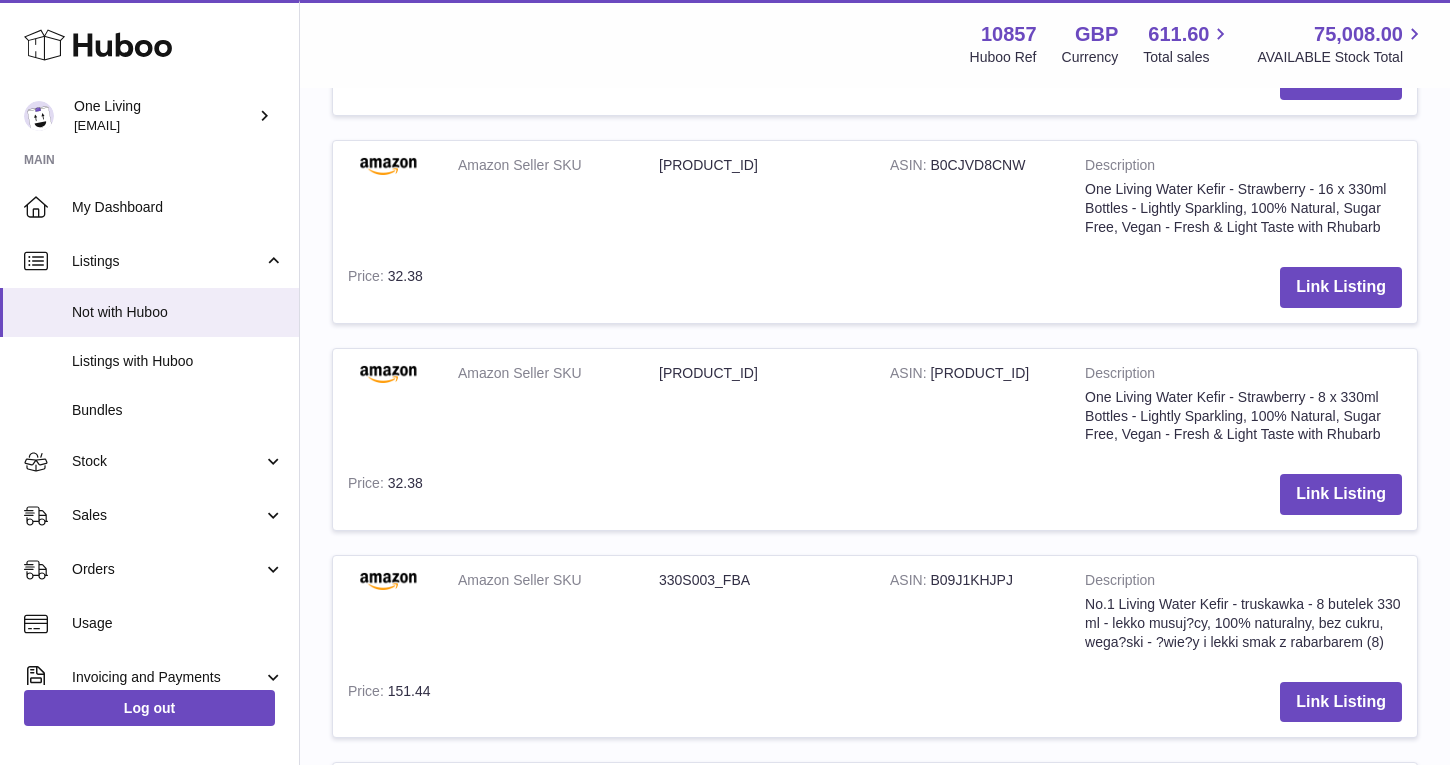 scroll, scrollTop: 1104, scrollLeft: 0, axis: vertical 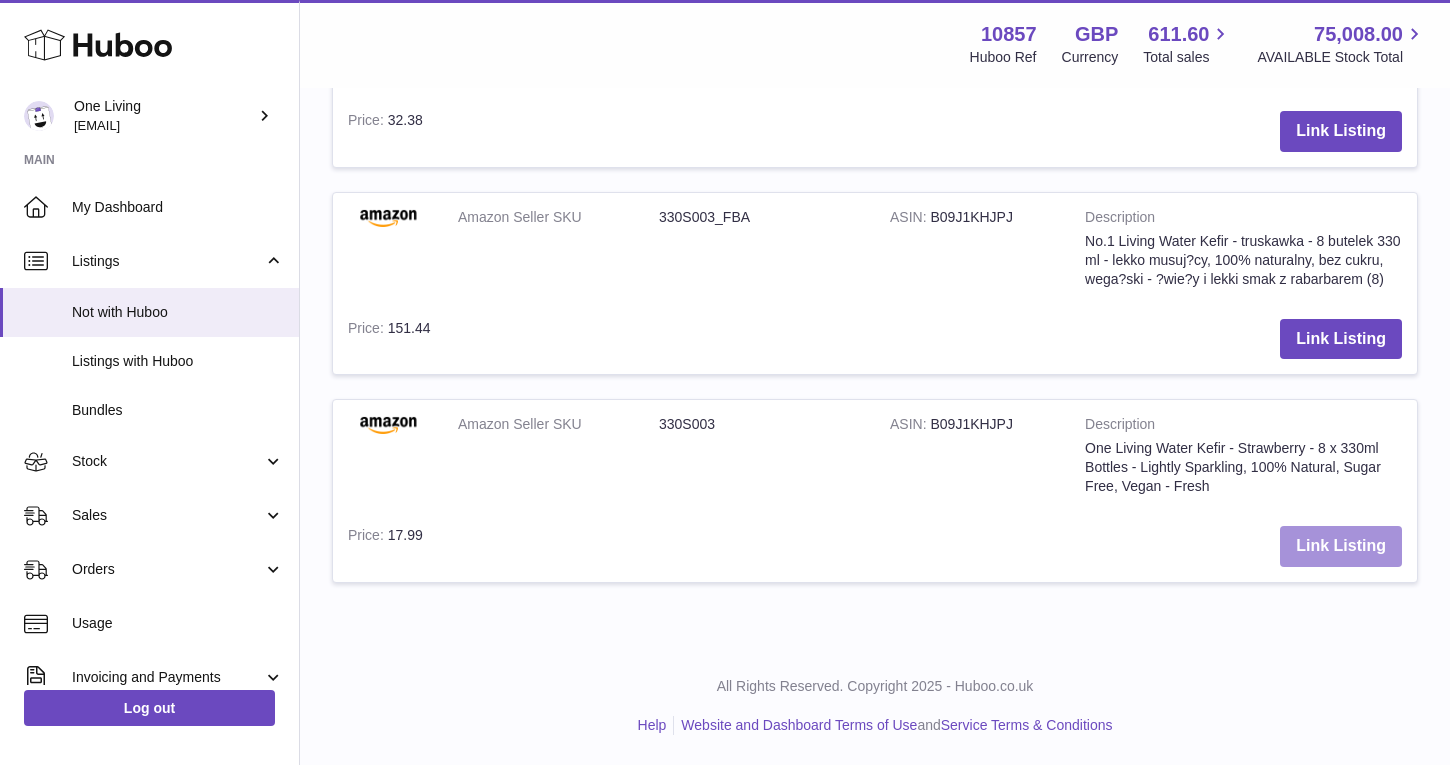 click on "Link Listing" at bounding box center (1341, 546) 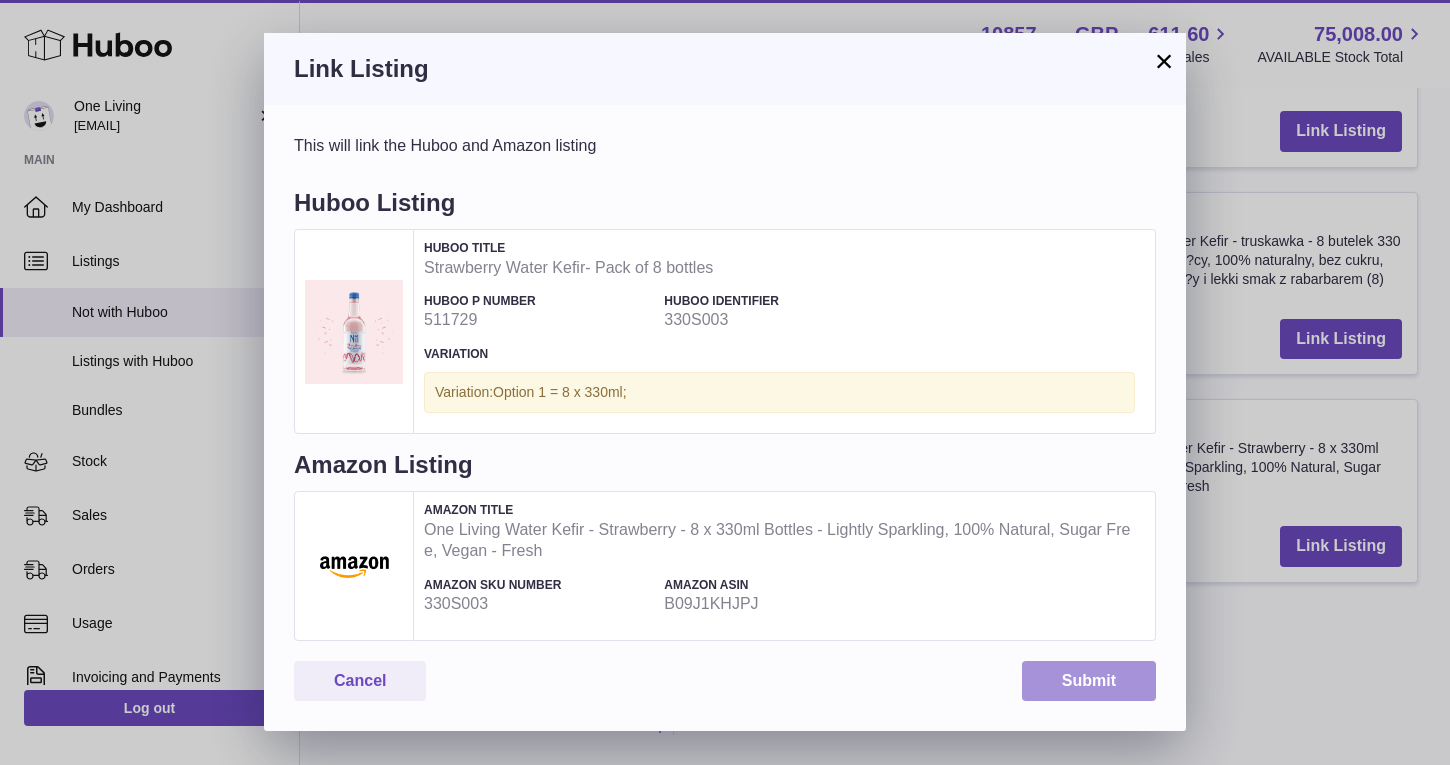 click on "Submit" at bounding box center (1089, 681) 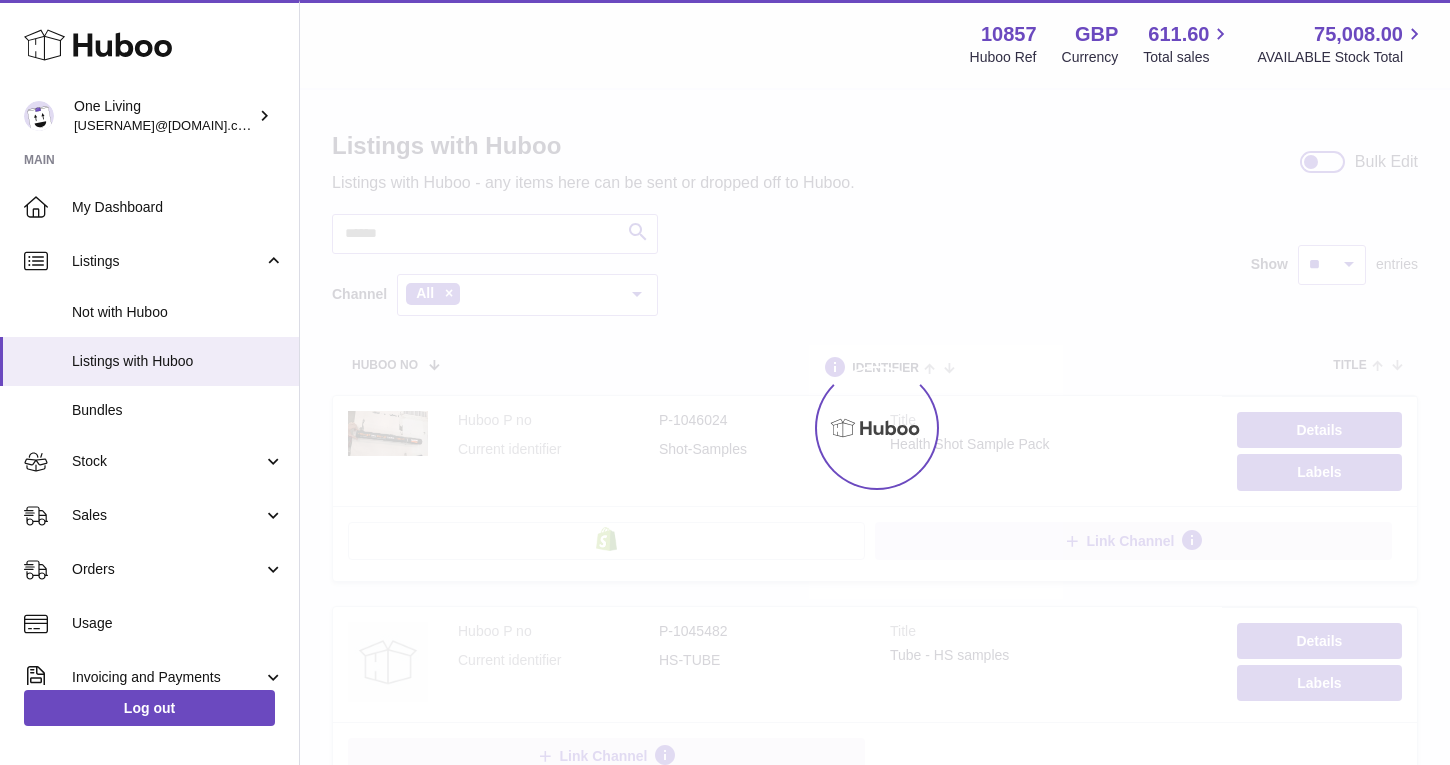scroll, scrollTop: 0, scrollLeft: 0, axis: both 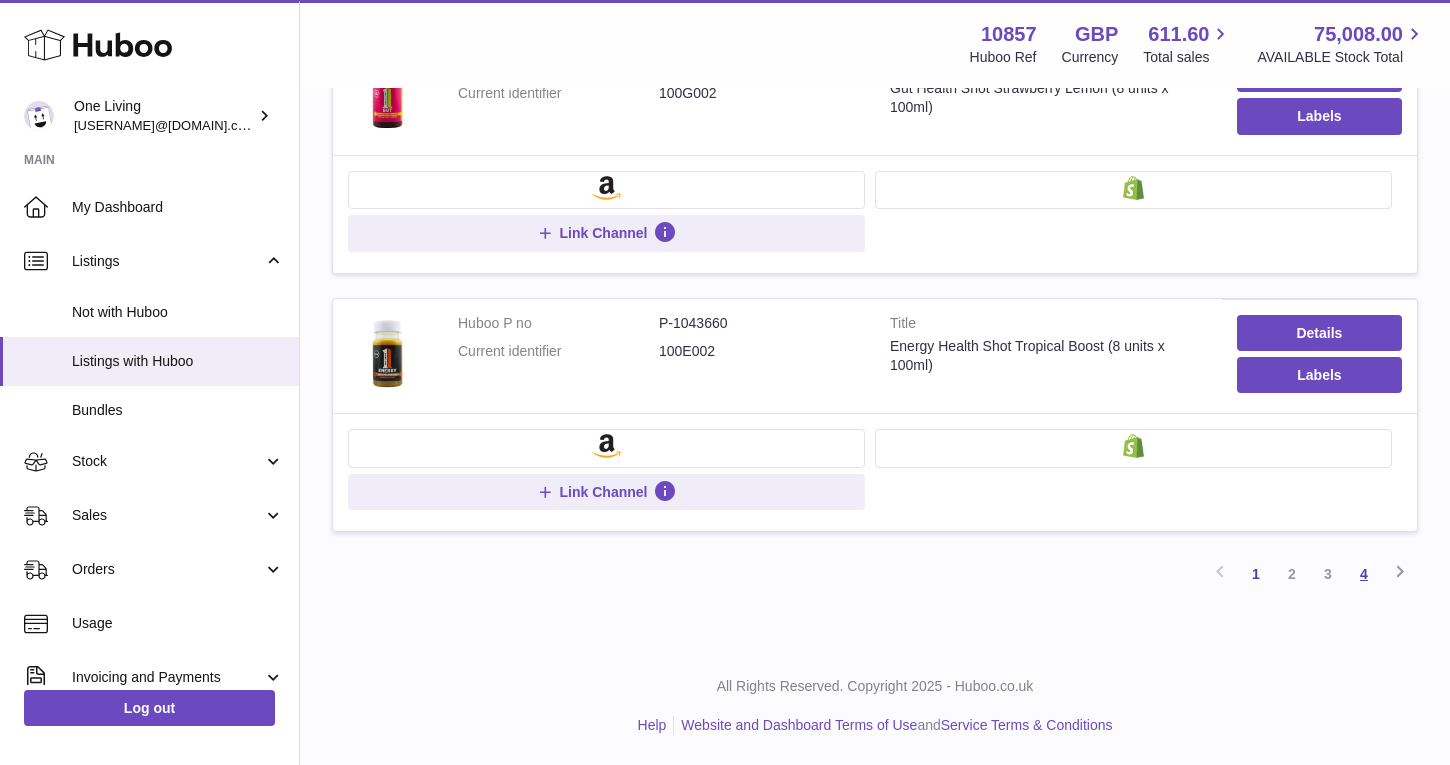 click on "4" at bounding box center (1364, 574) 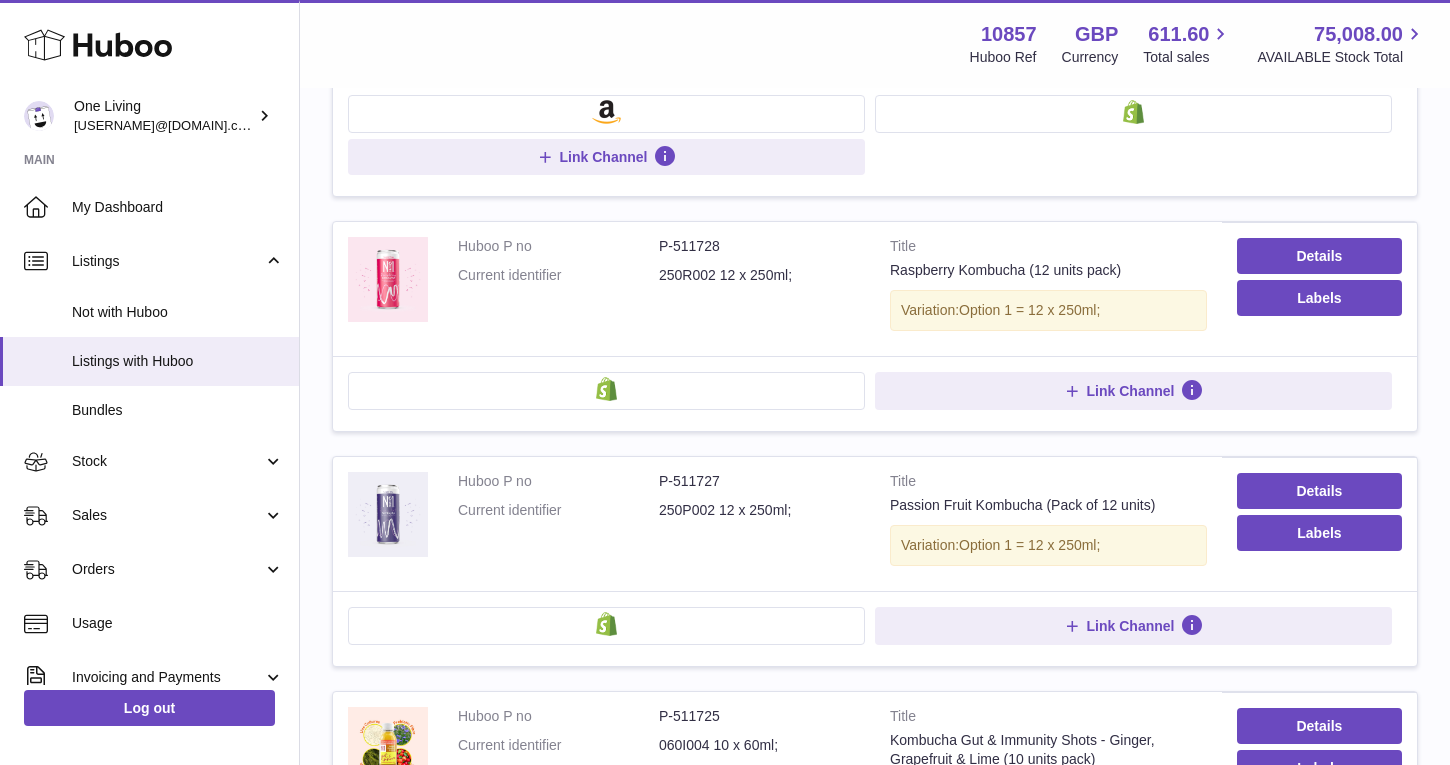 scroll, scrollTop: 697, scrollLeft: 0, axis: vertical 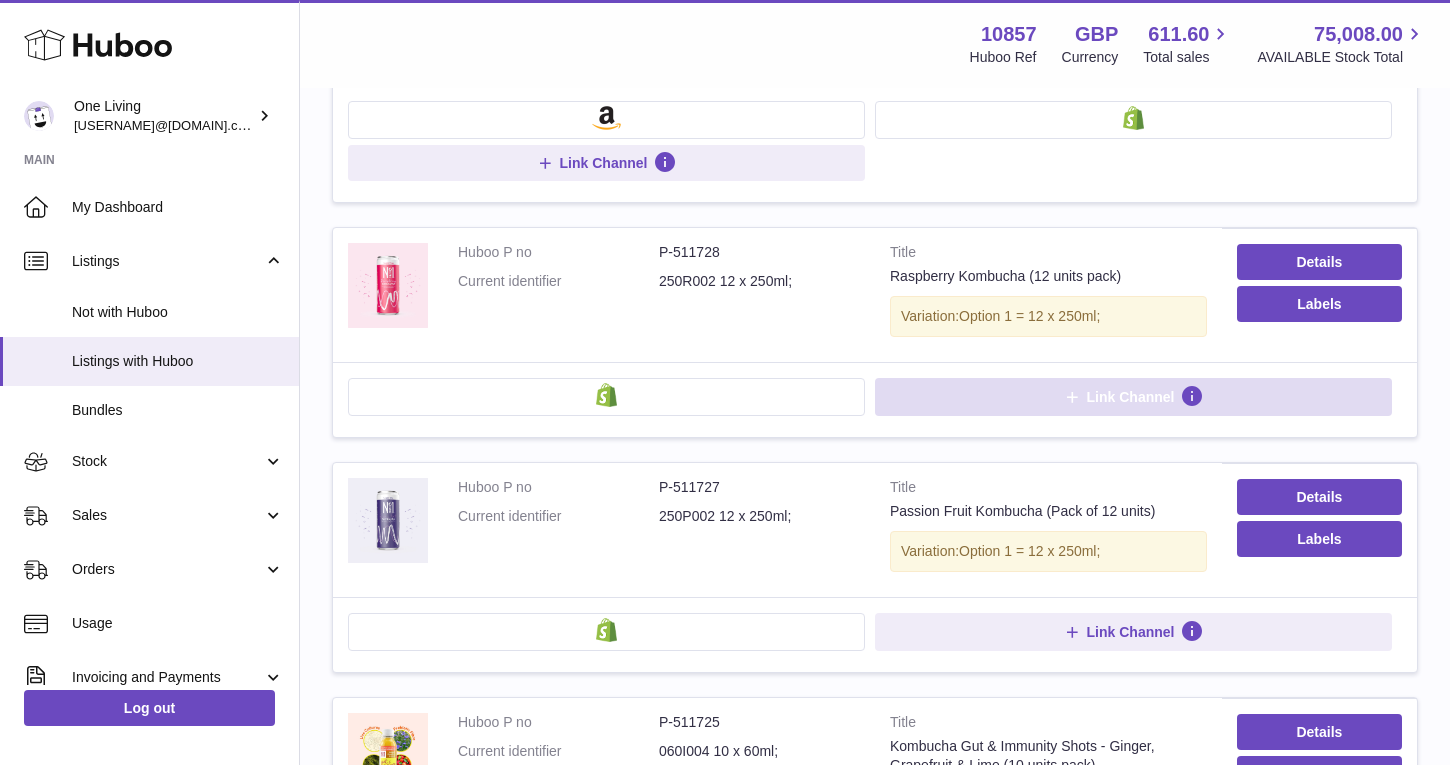 click on "Link Channel" at bounding box center (1131, 397) 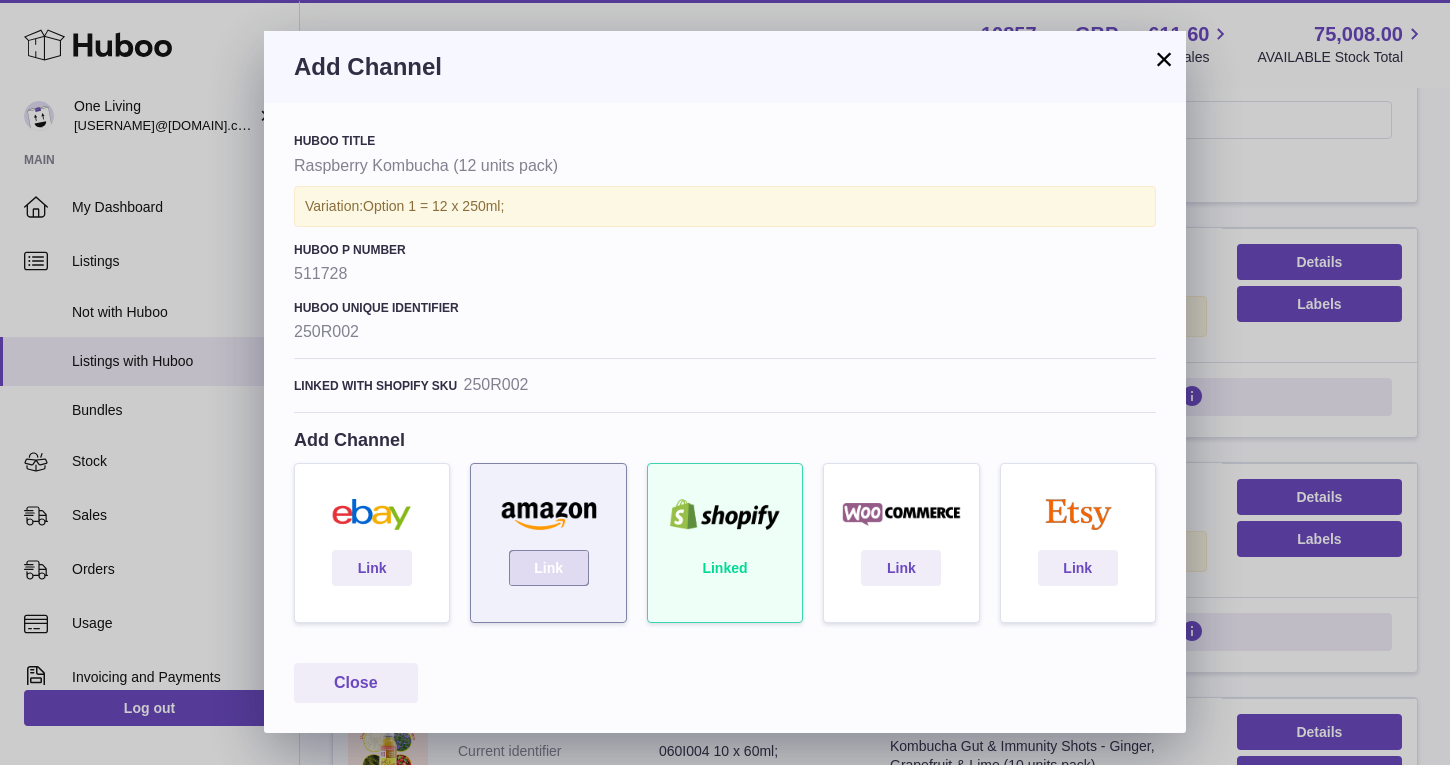 click on "Link" at bounding box center (549, 568) 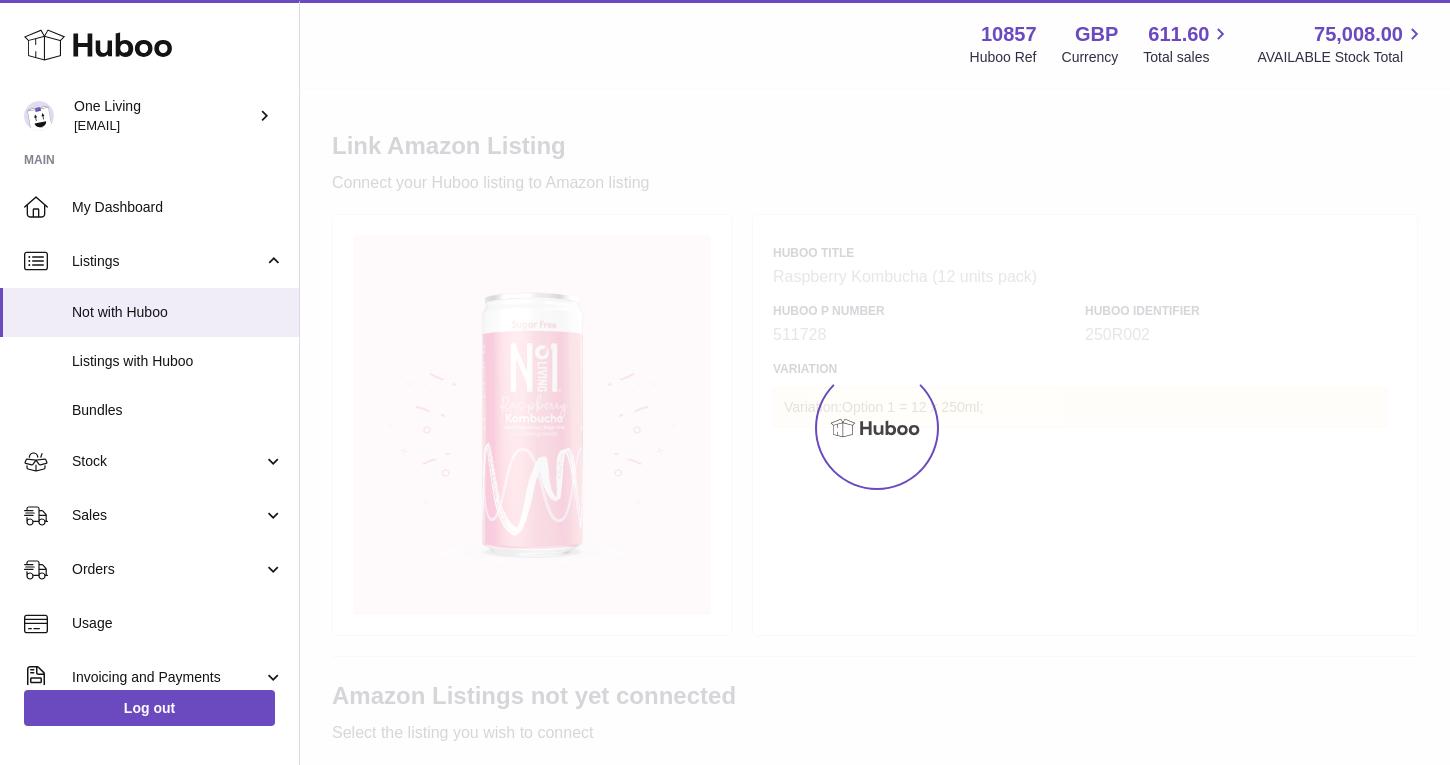 scroll, scrollTop: 0, scrollLeft: 0, axis: both 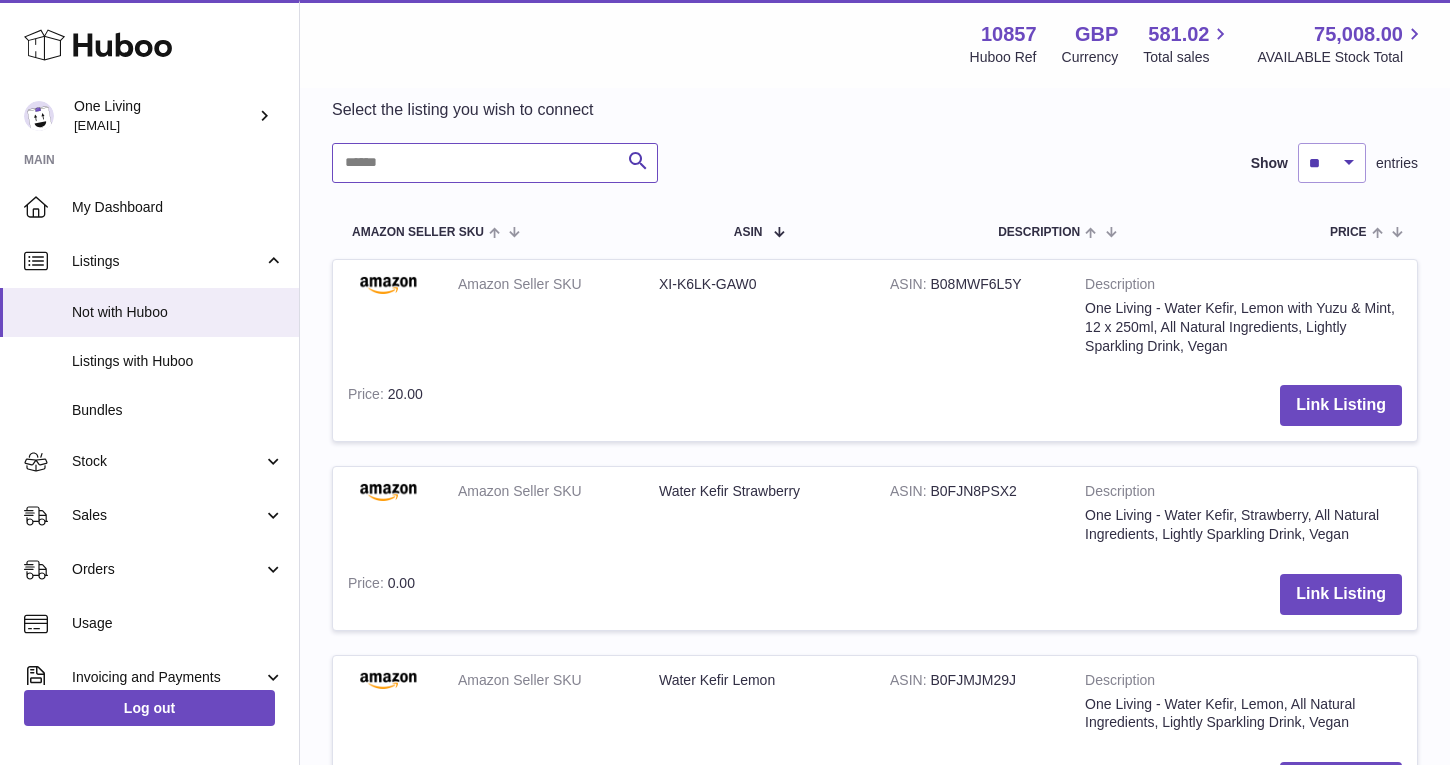 click at bounding box center [495, 163] 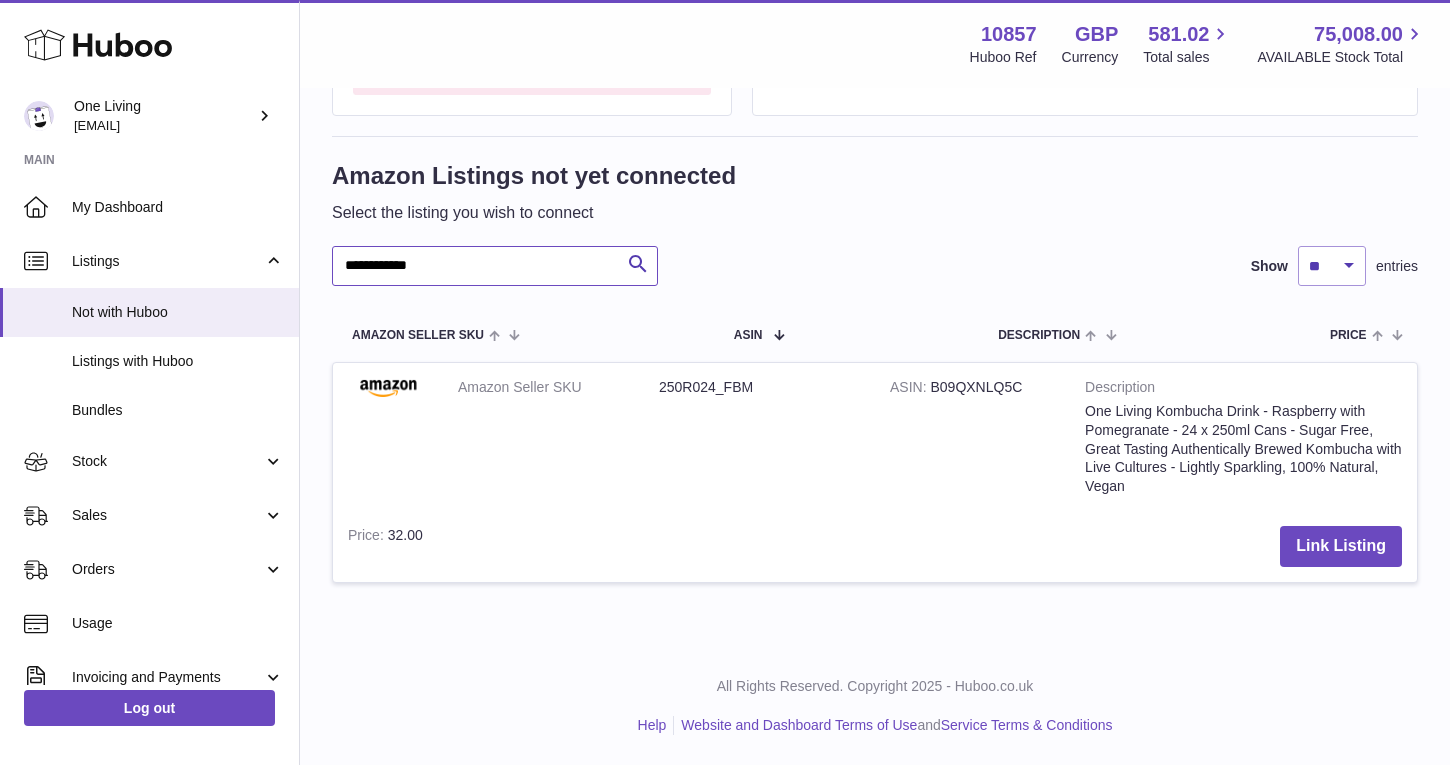 scroll, scrollTop: 520, scrollLeft: 0, axis: vertical 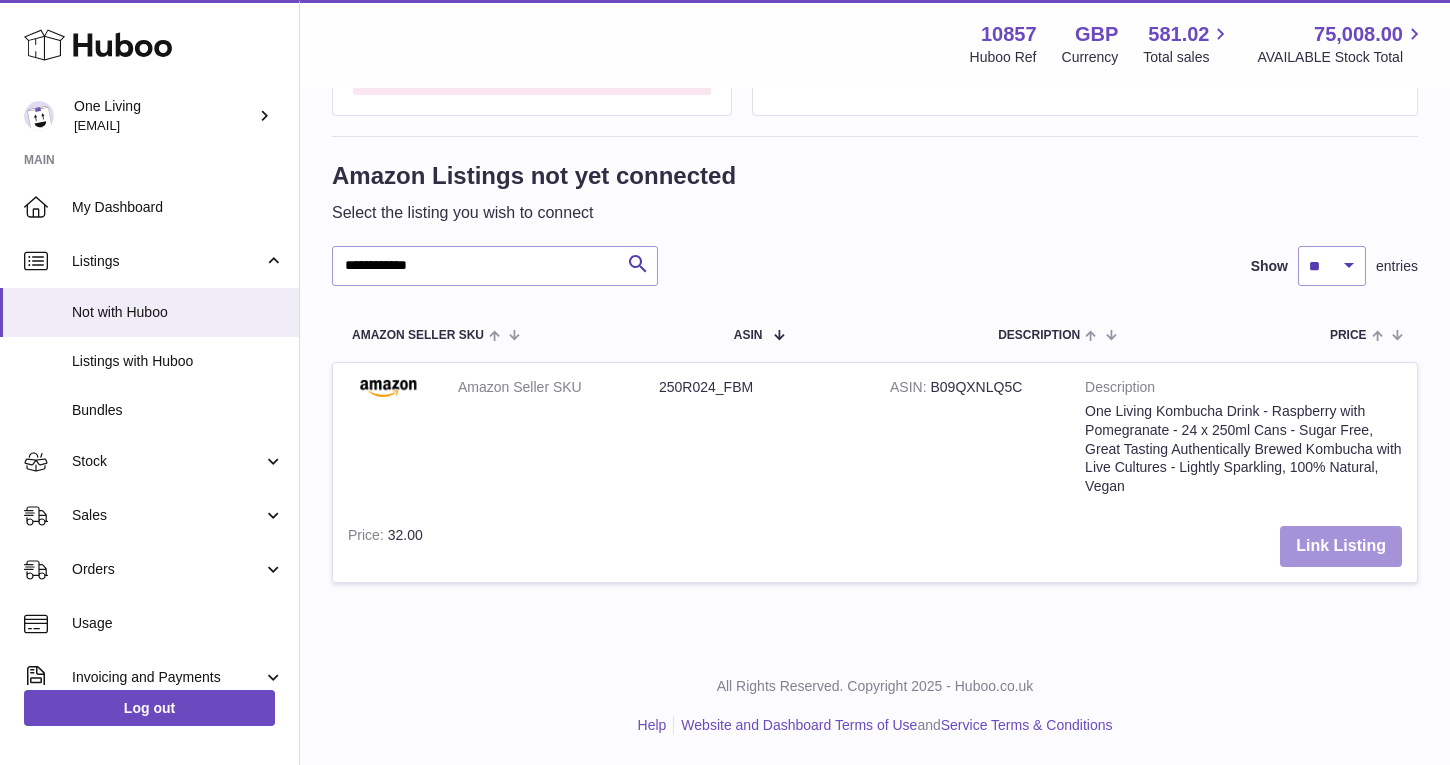 click on "Link Listing" at bounding box center [1341, 546] 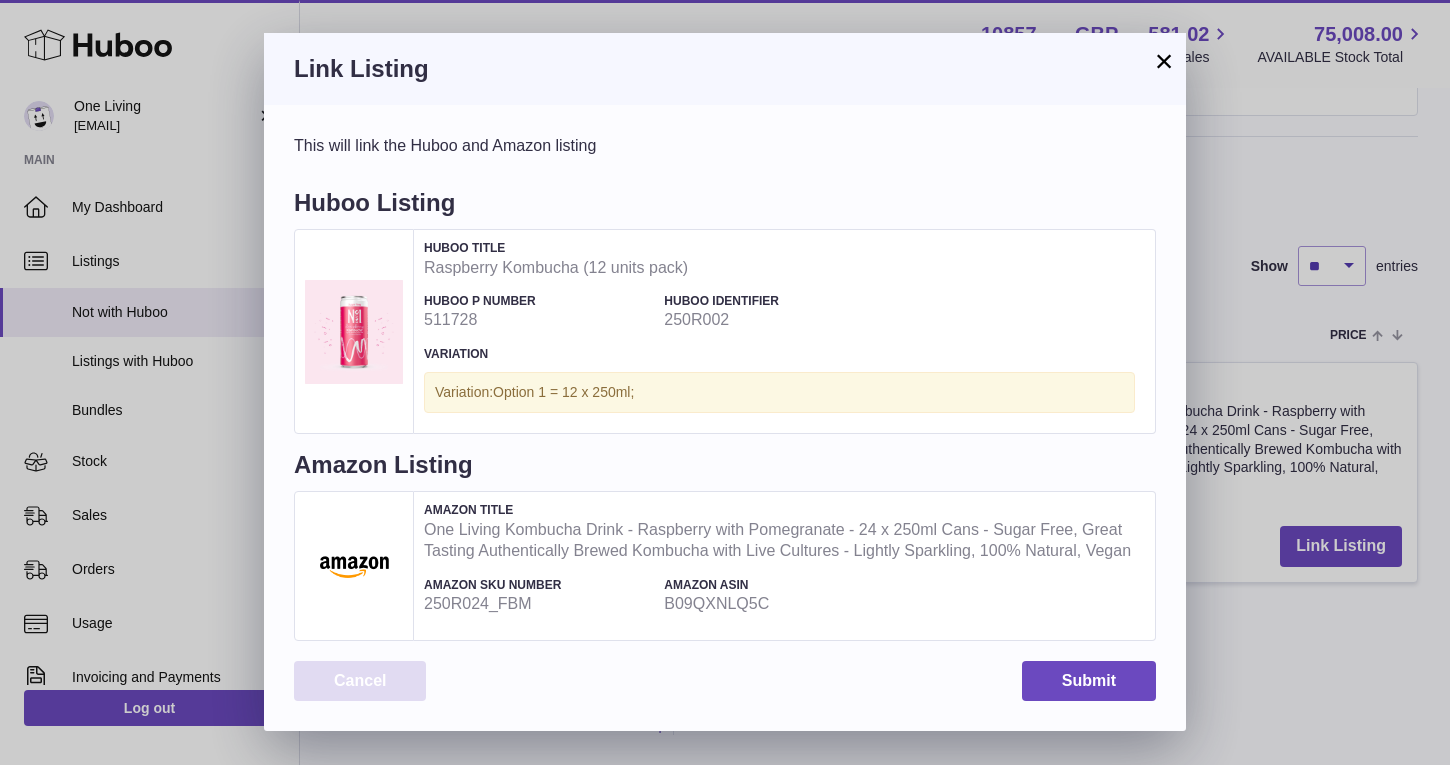 click on "Cancel" at bounding box center [360, 681] 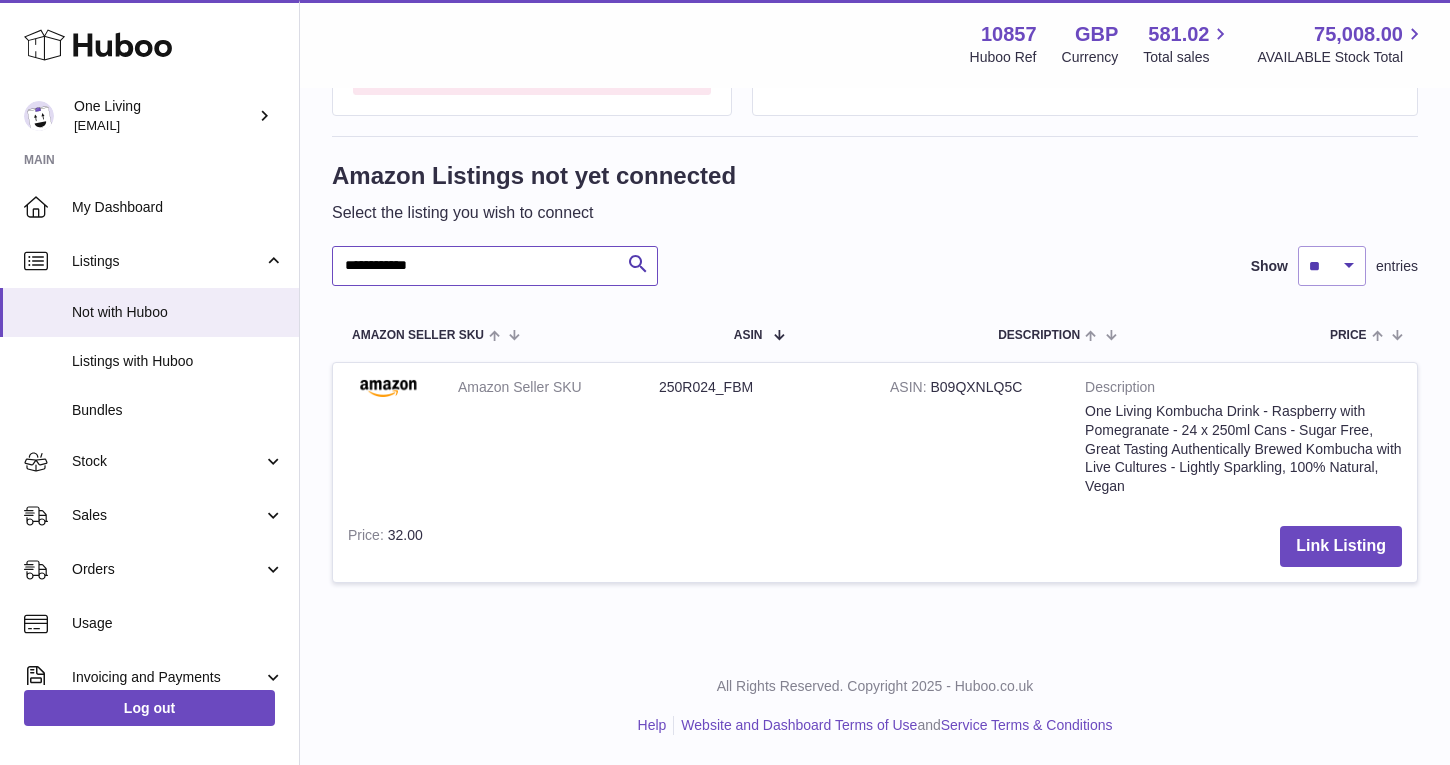 drag, startPoint x: 404, startPoint y: 265, endPoint x: 478, endPoint y: 266, distance: 74.00676 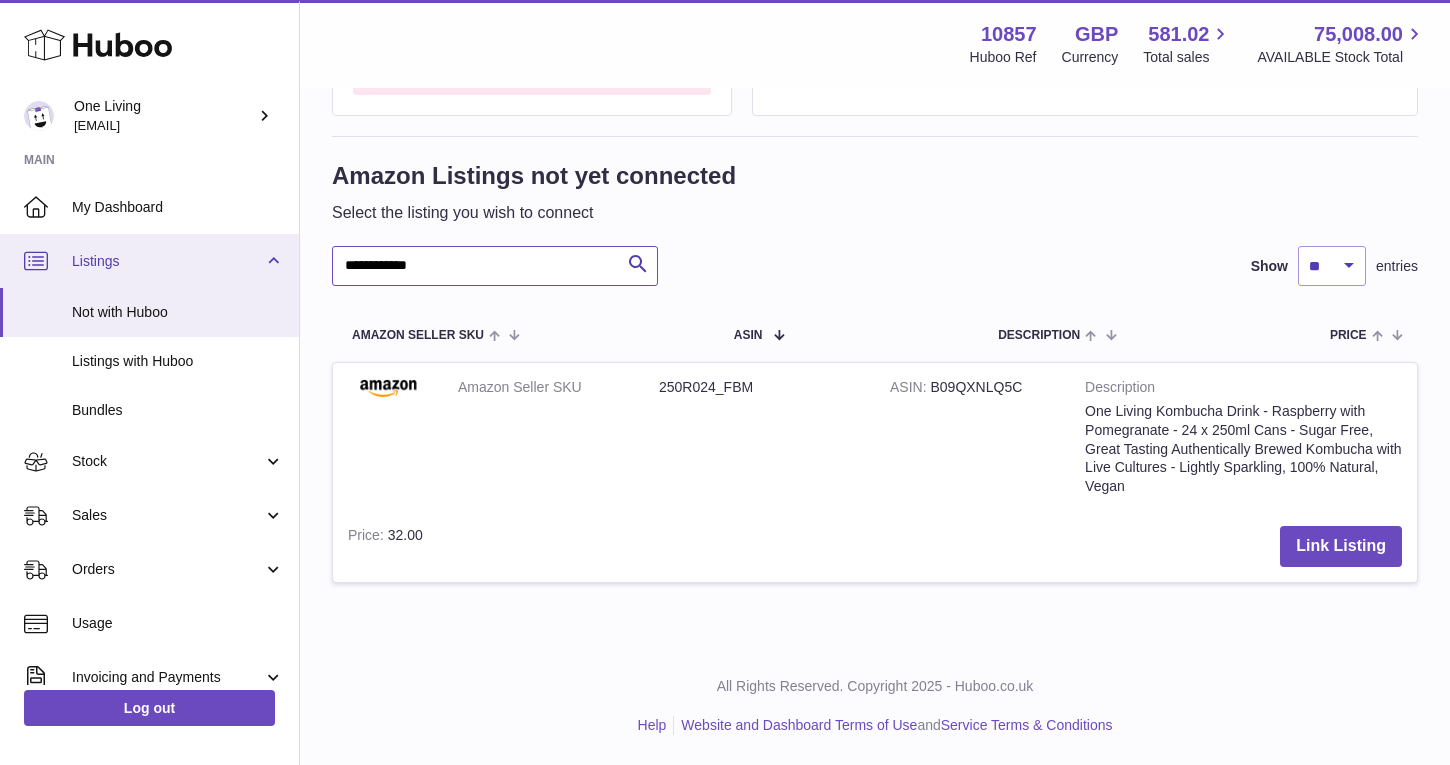 drag, startPoint x: 477, startPoint y: 266, endPoint x: 258, endPoint y: 273, distance: 219.11185 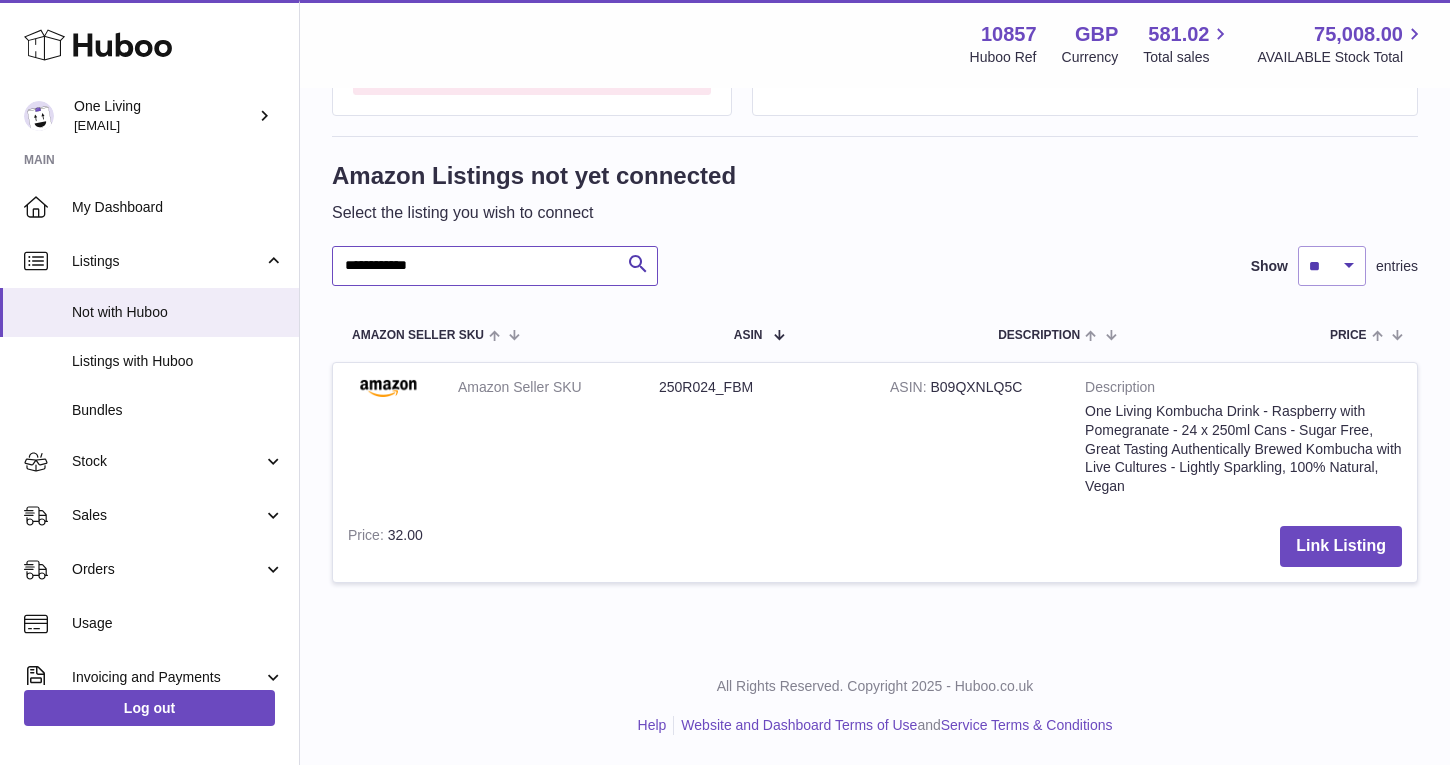 drag, startPoint x: 383, startPoint y: 266, endPoint x: 511, endPoint y: 275, distance: 128.31601 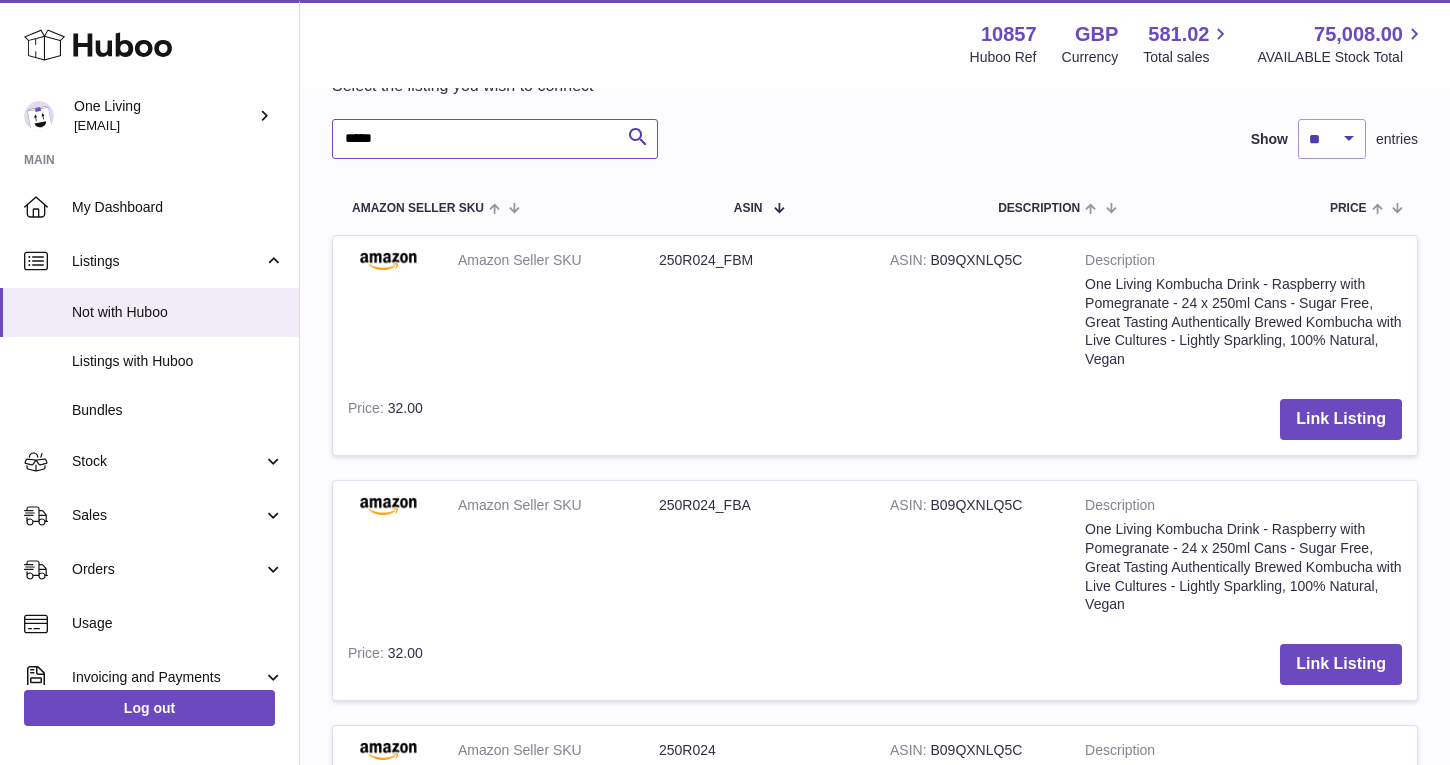 scroll, scrollTop: 648, scrollLeft: 0, axis: vertical 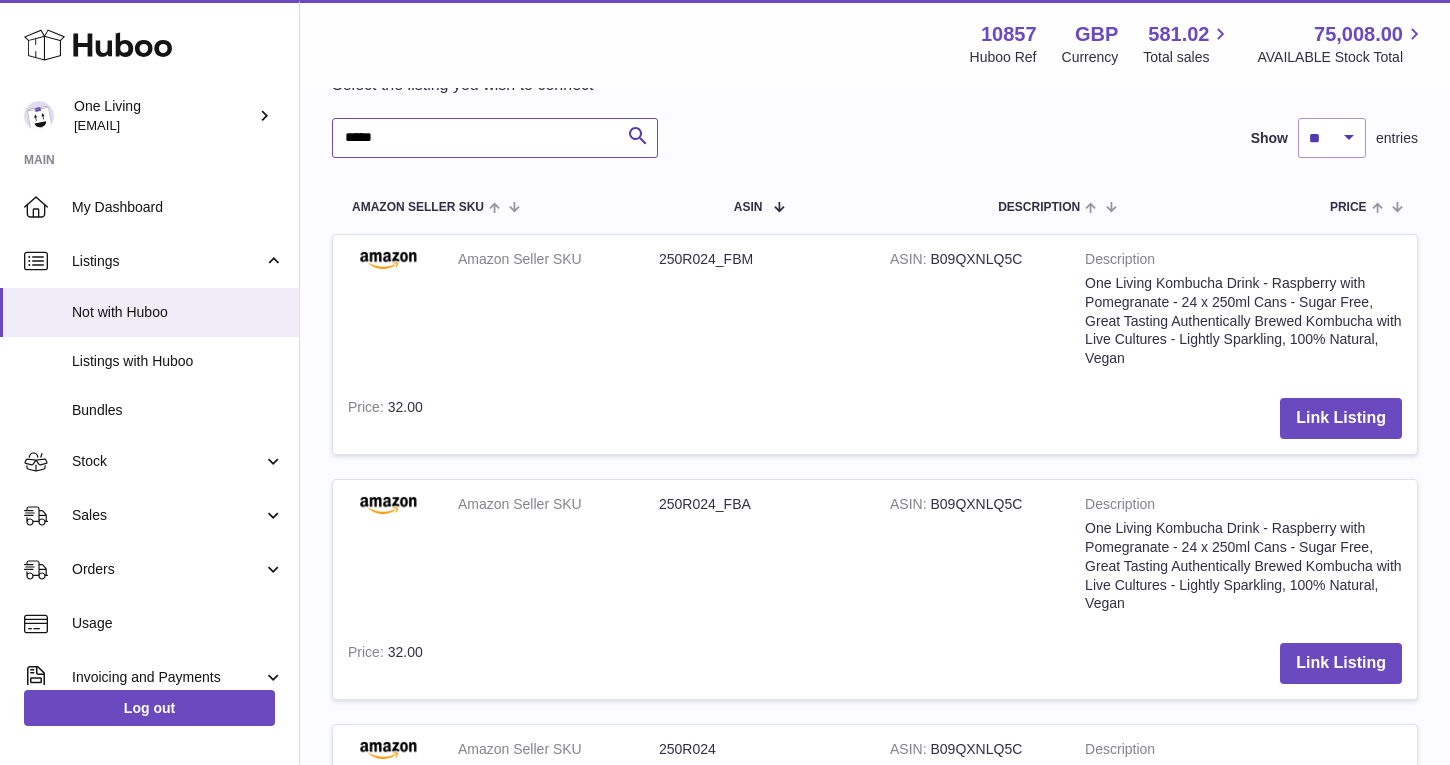 drag, startPoint x: 424, startPoint y: 154, endPoint x: 300, endPoint y: 140, distance: 124.78782 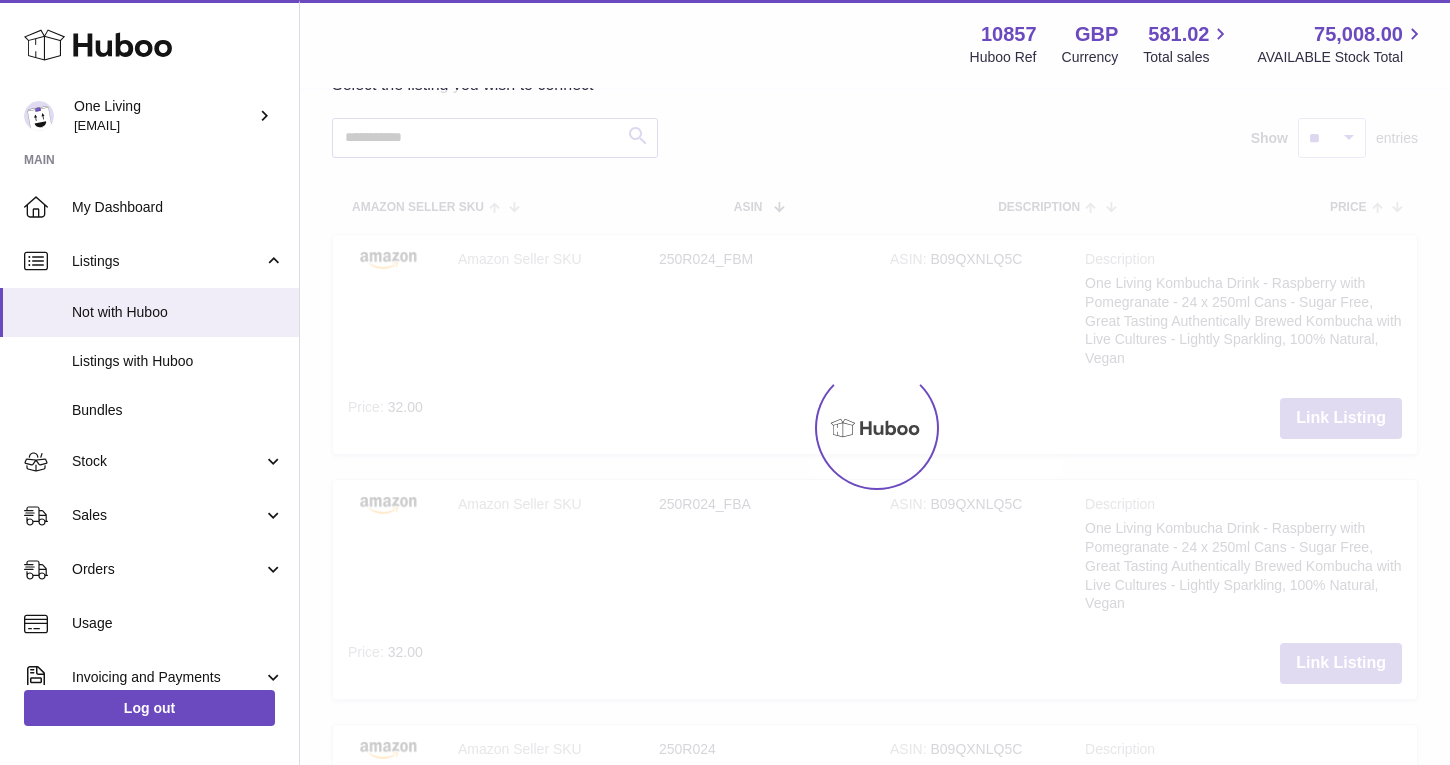 scroll, scrollTop: 501, scrollLeft: 0, axis: vertical 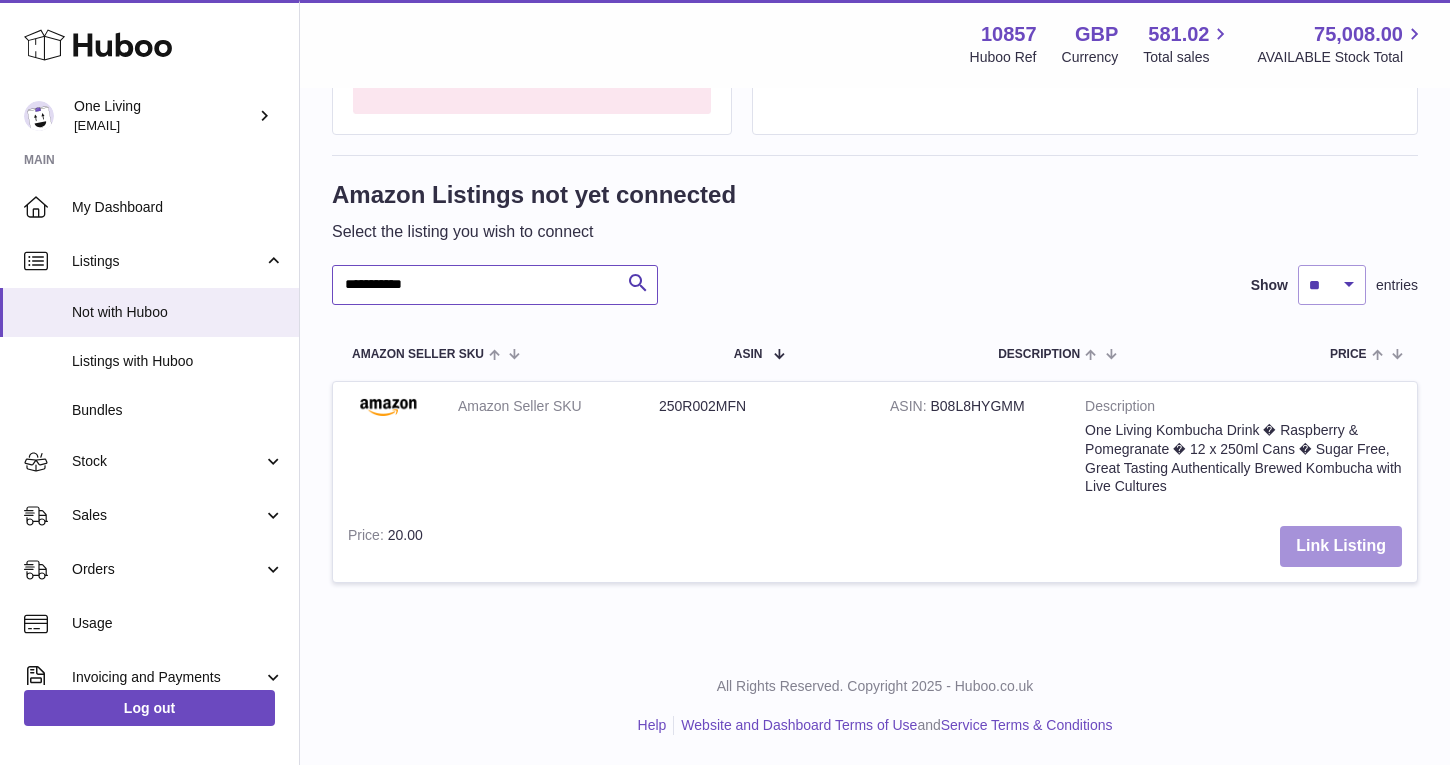 type on "**********" 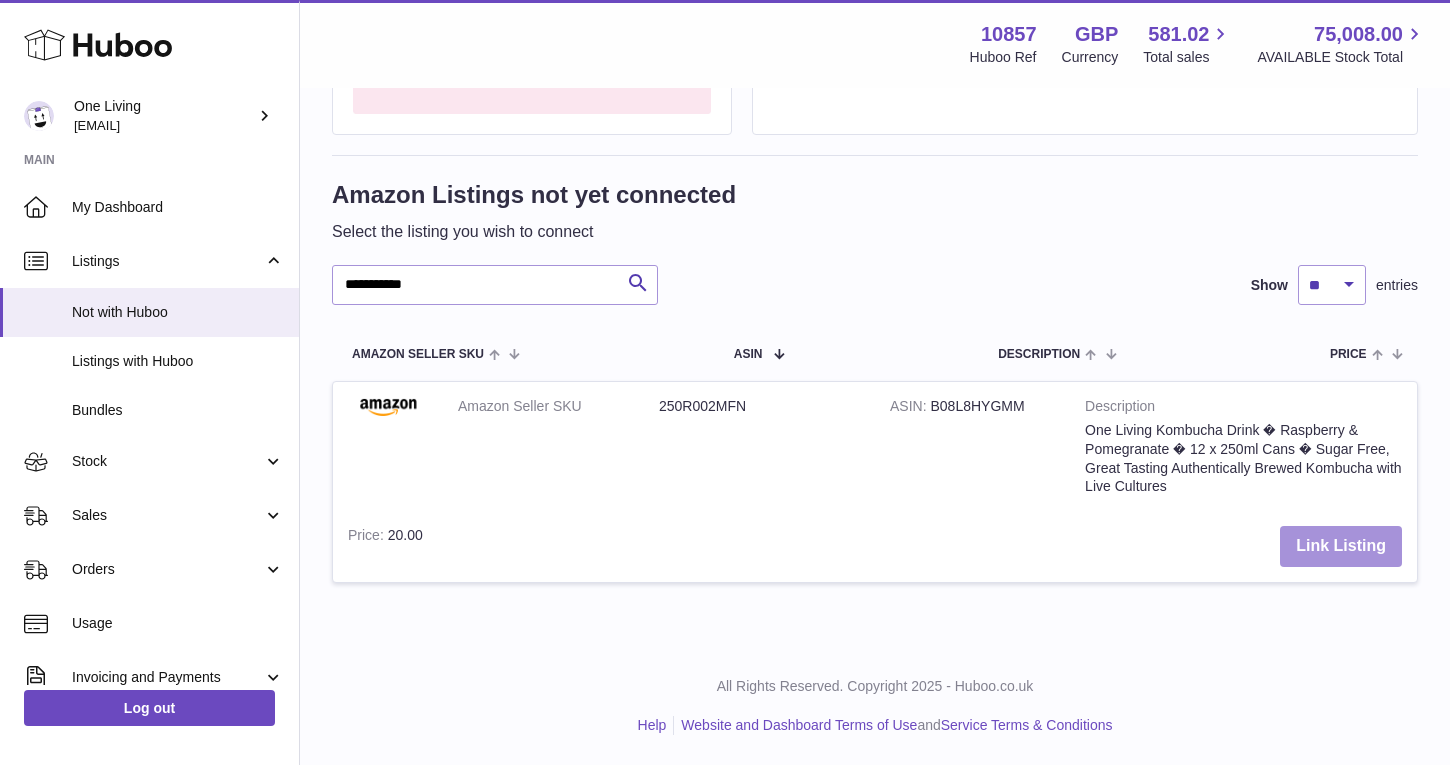 click on "Link Listing" at bounding box center [1341, 546] 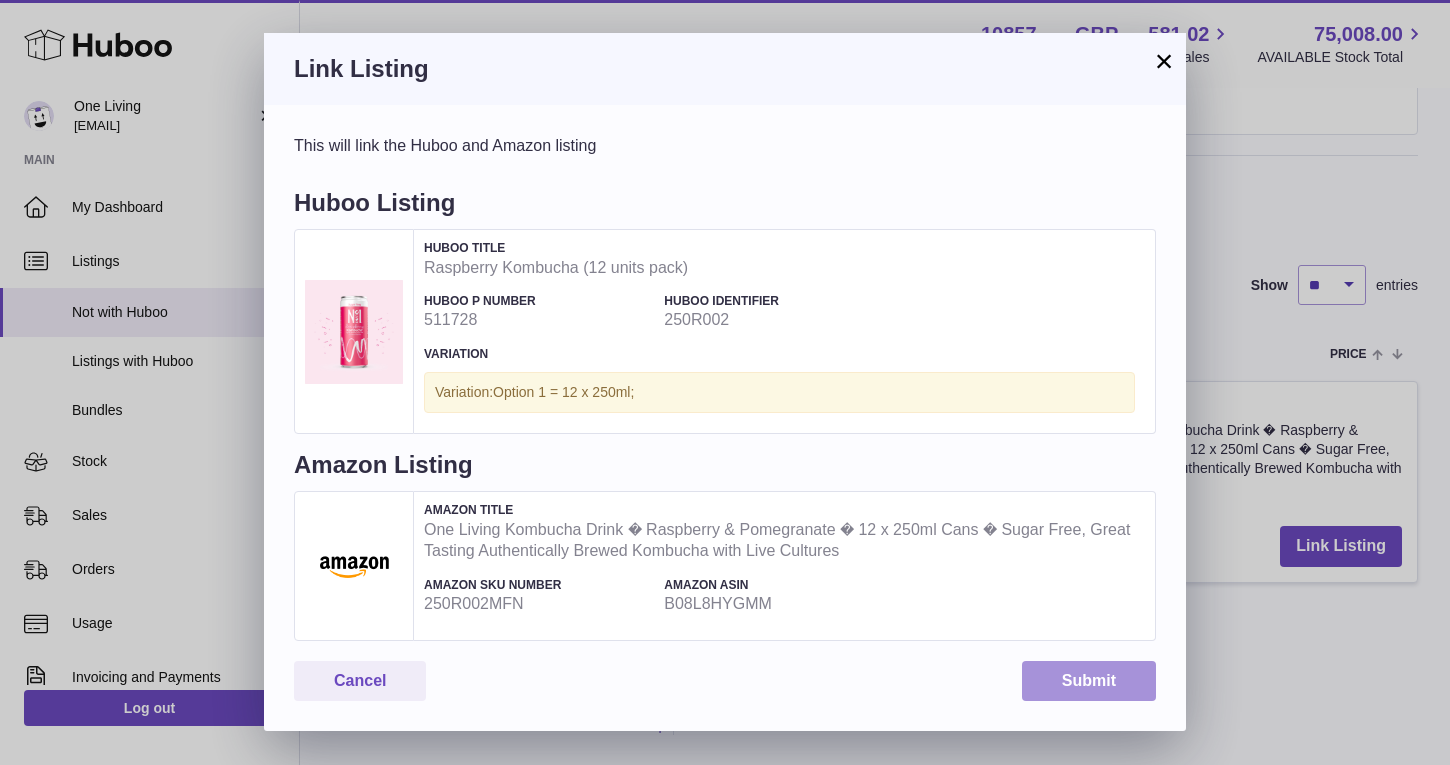 click on "Submit" at bounding box center (1089, 681) 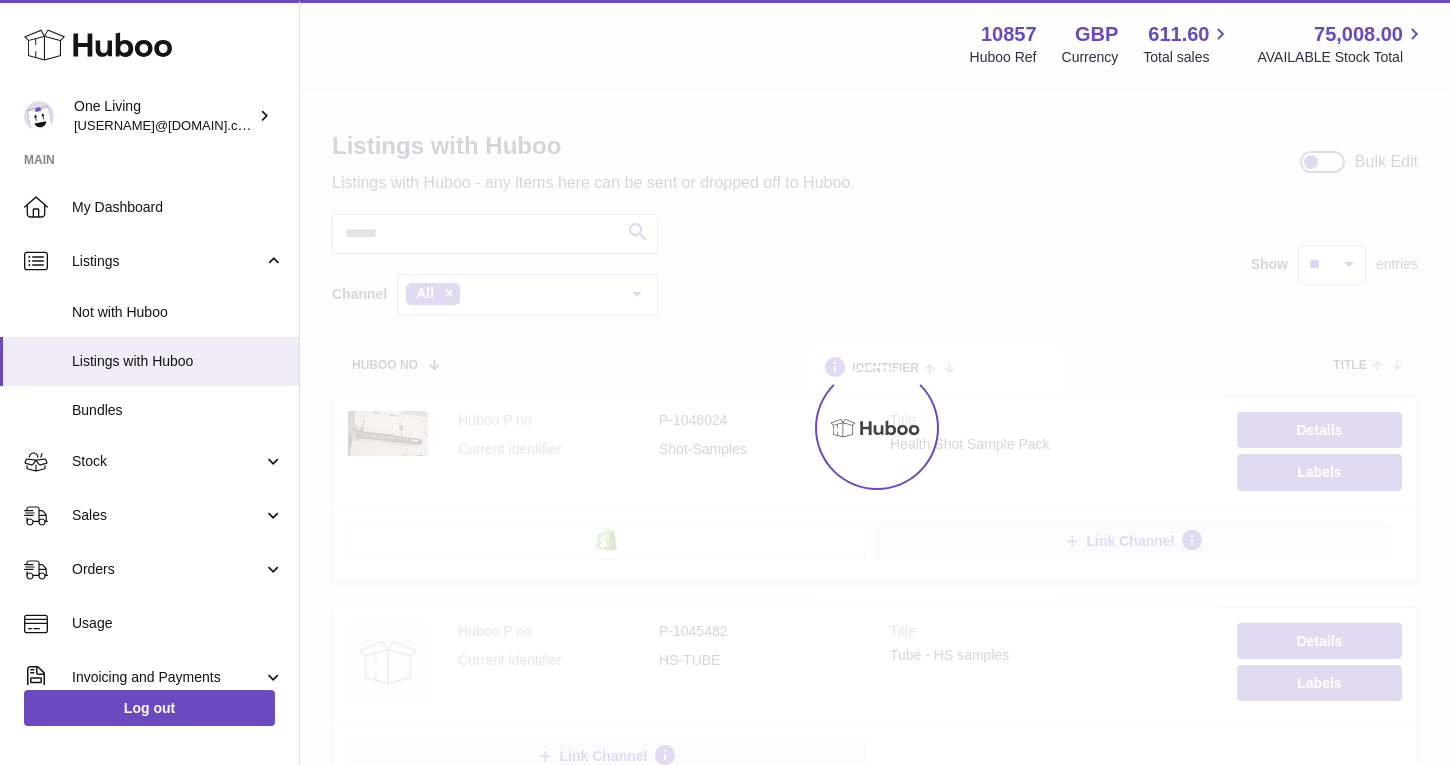 scroll, scrollTop: 0, scrollLeft: 0, axis: both 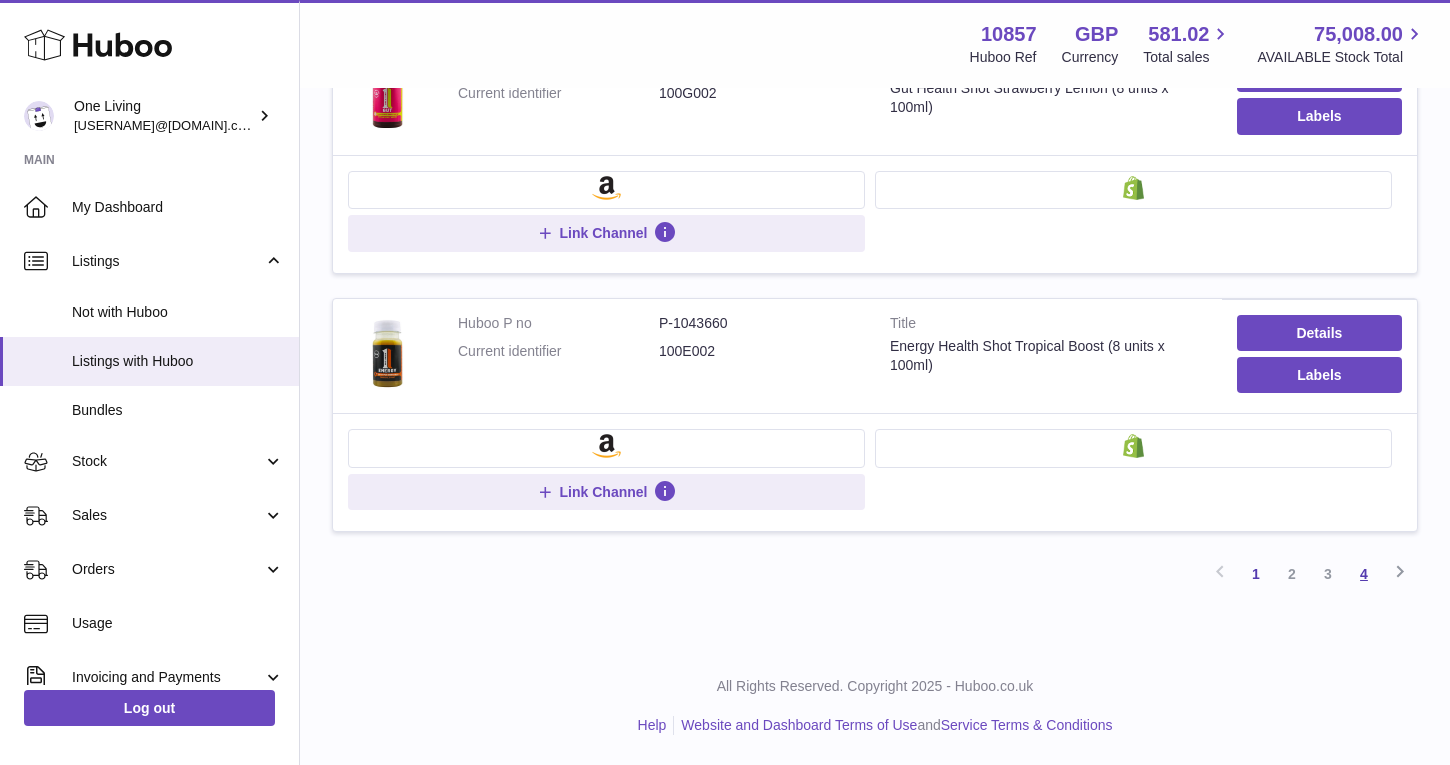 click on "4" at bounding box center (1364, 574) 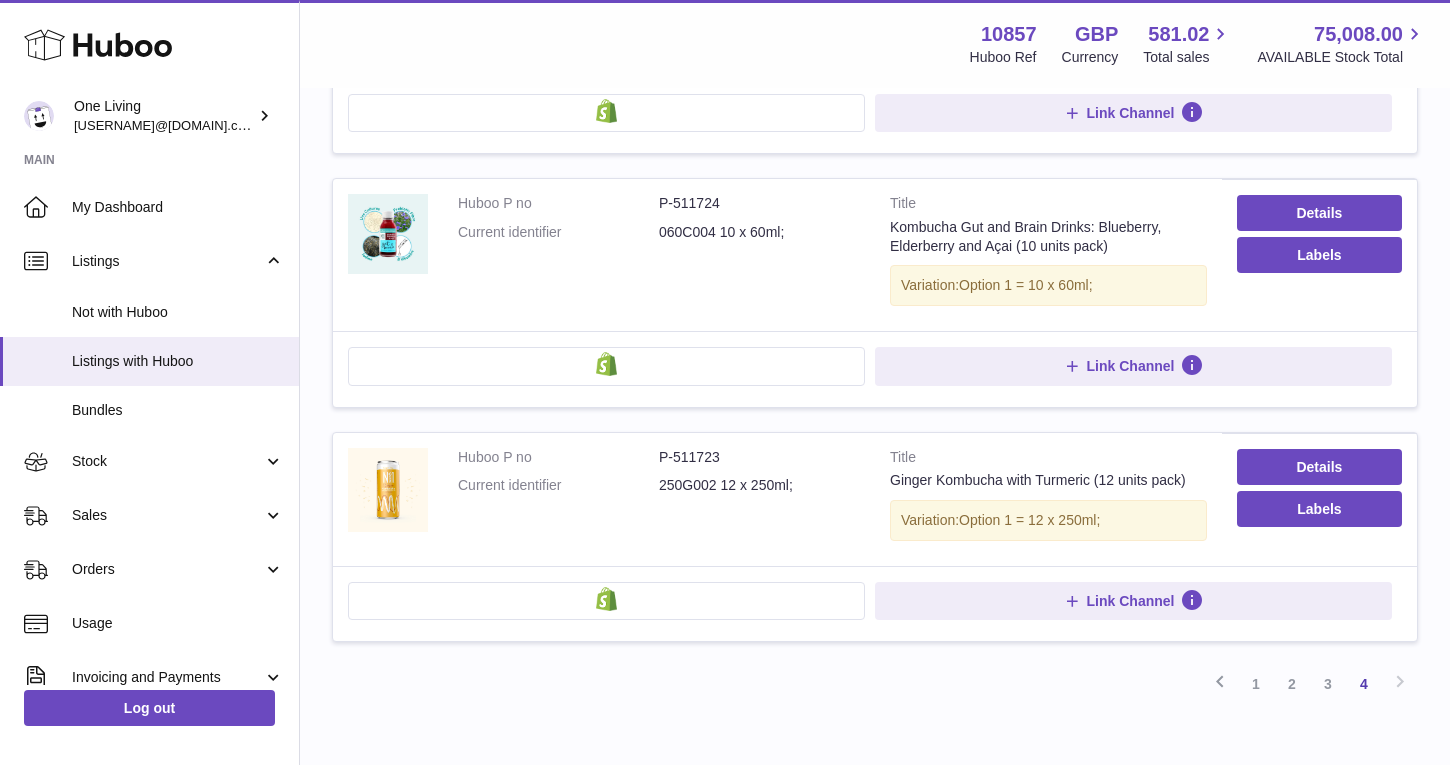 scroll, scrollTop: 1513, scrollLeft: 0, axis: vertical 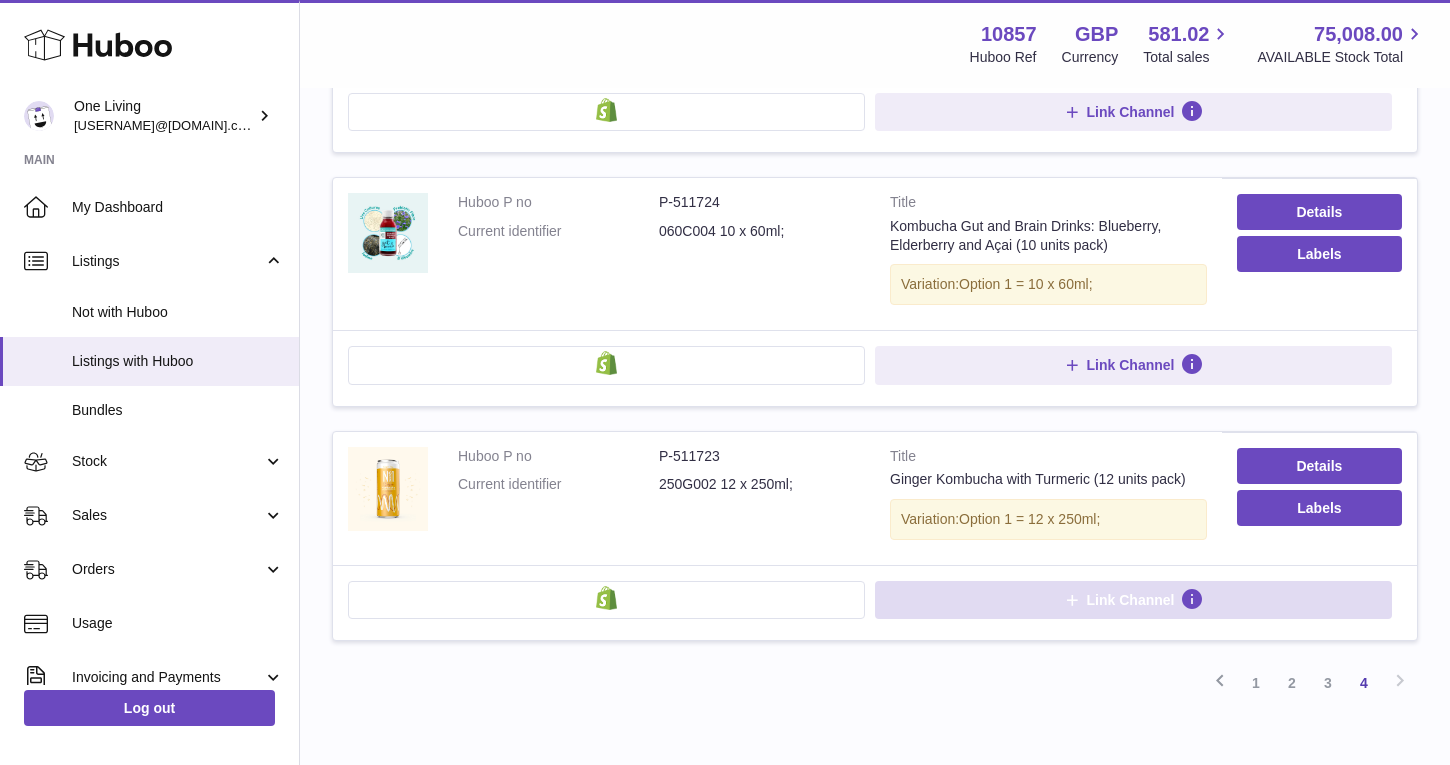 click at bounding box center (1072, 600) 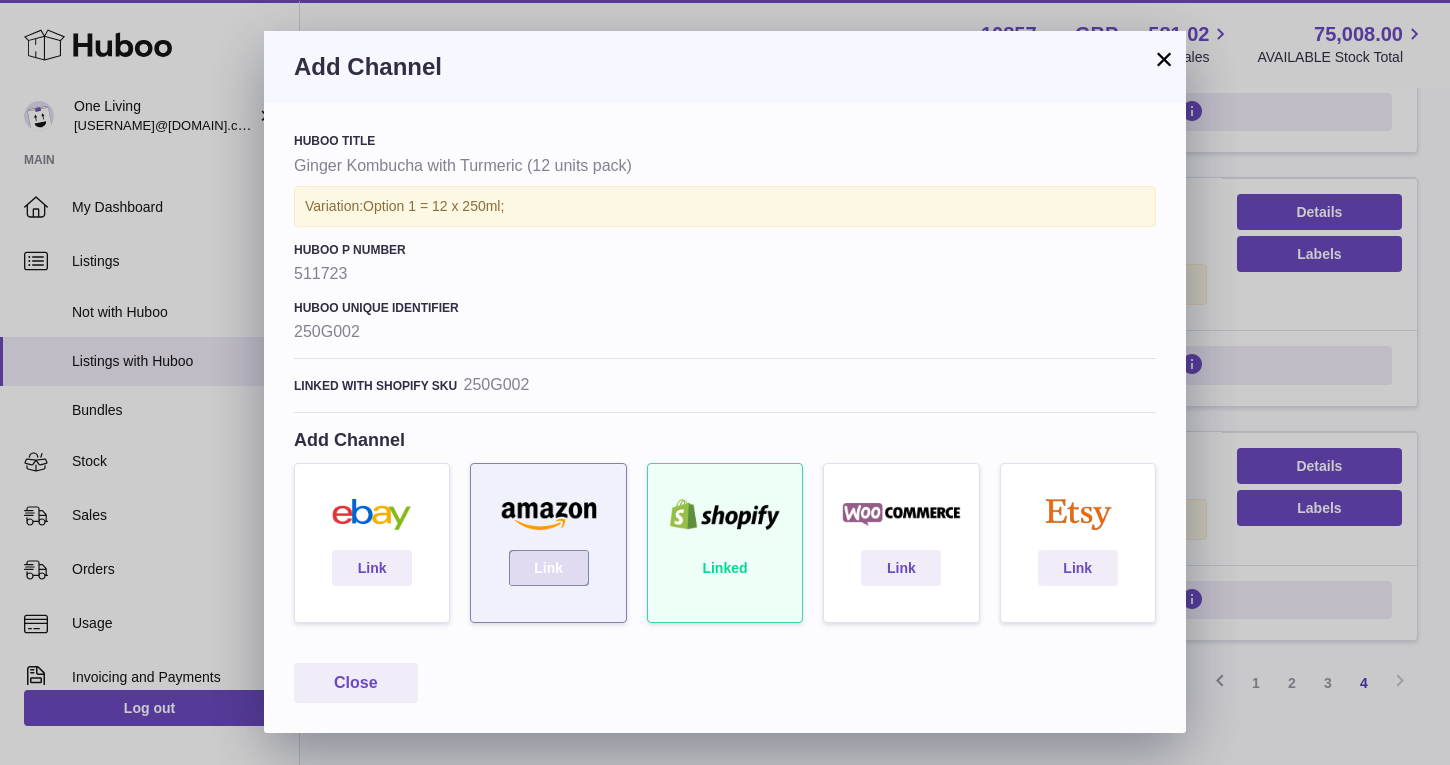 click on "Link" at bounding box center [549, 568] 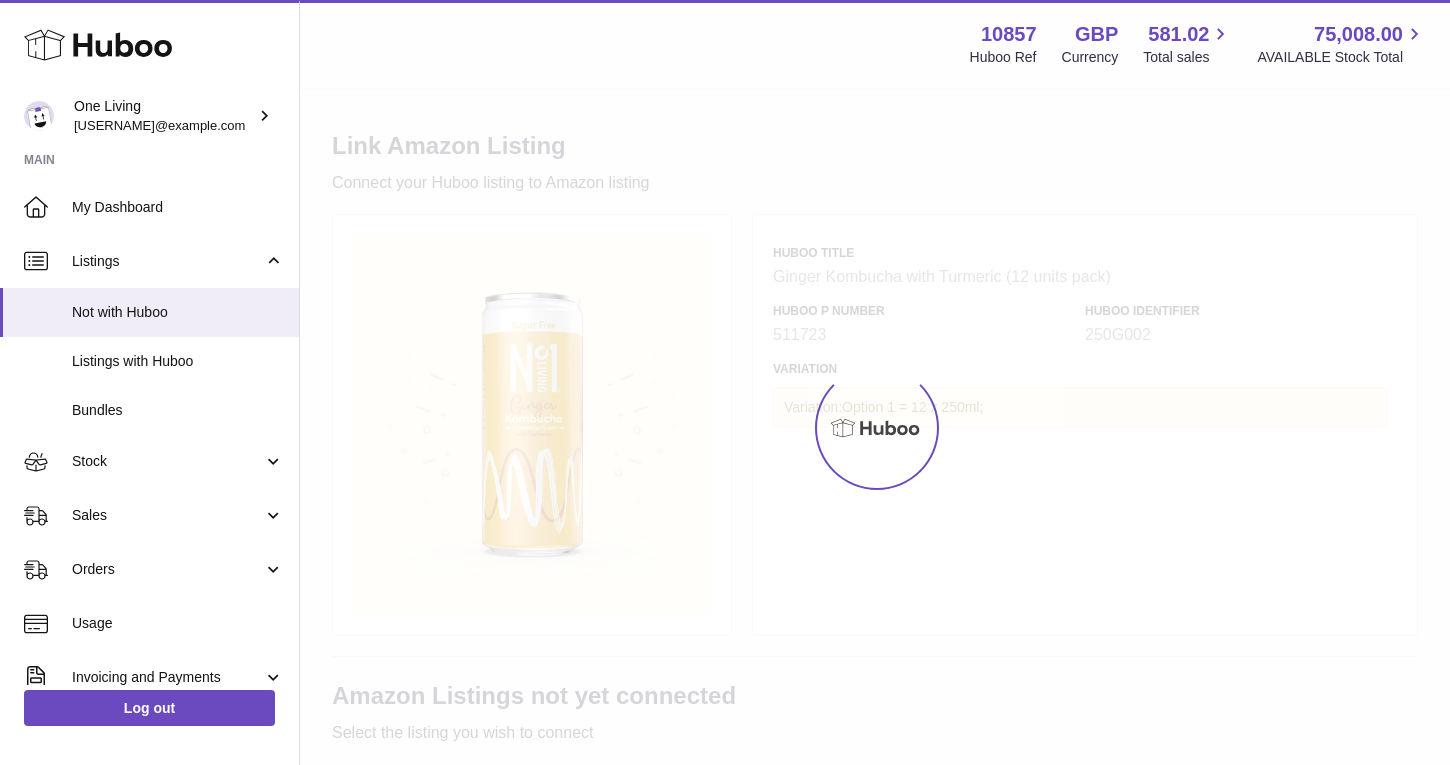 scroll, scrollTop: 0, scrollLeft: 0, axis: both 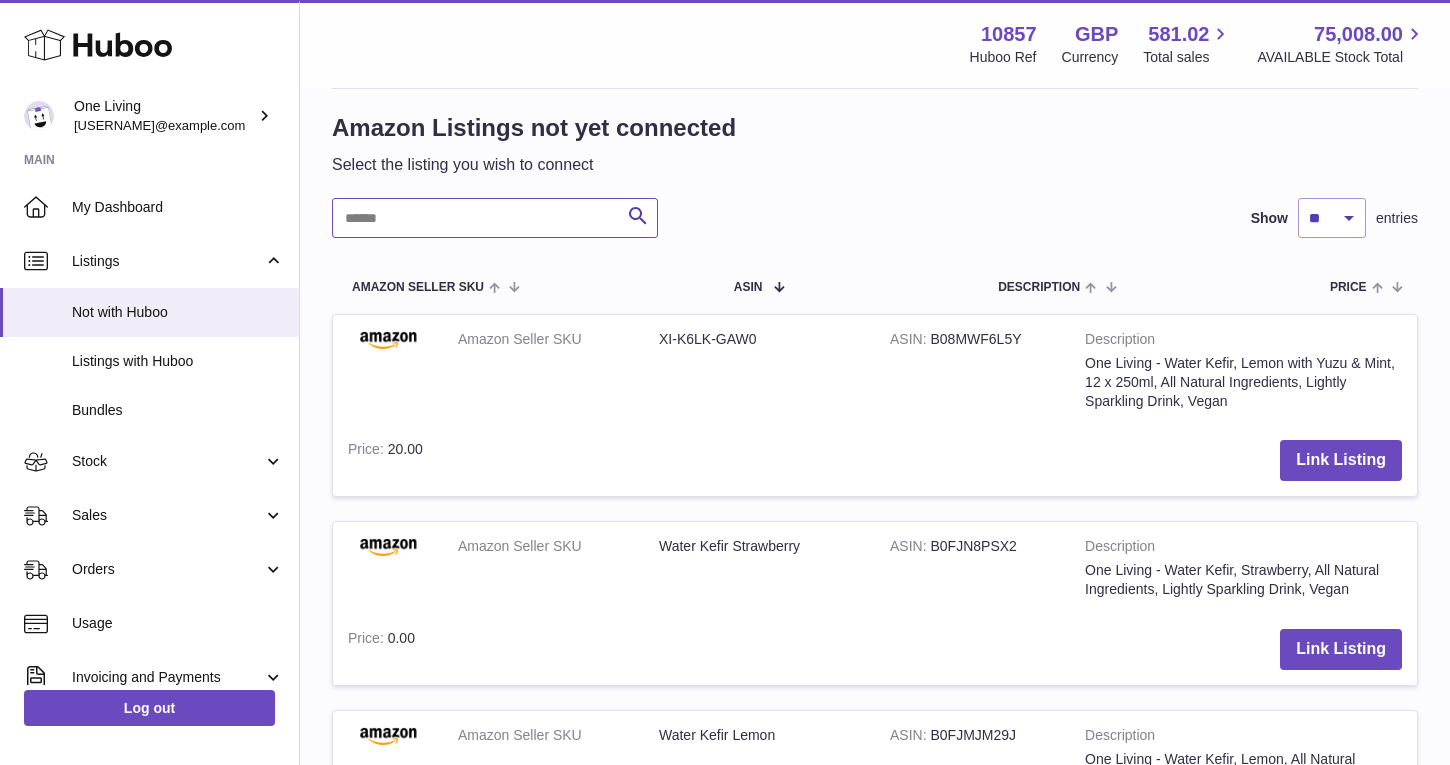click at bounding box center [495, 218] 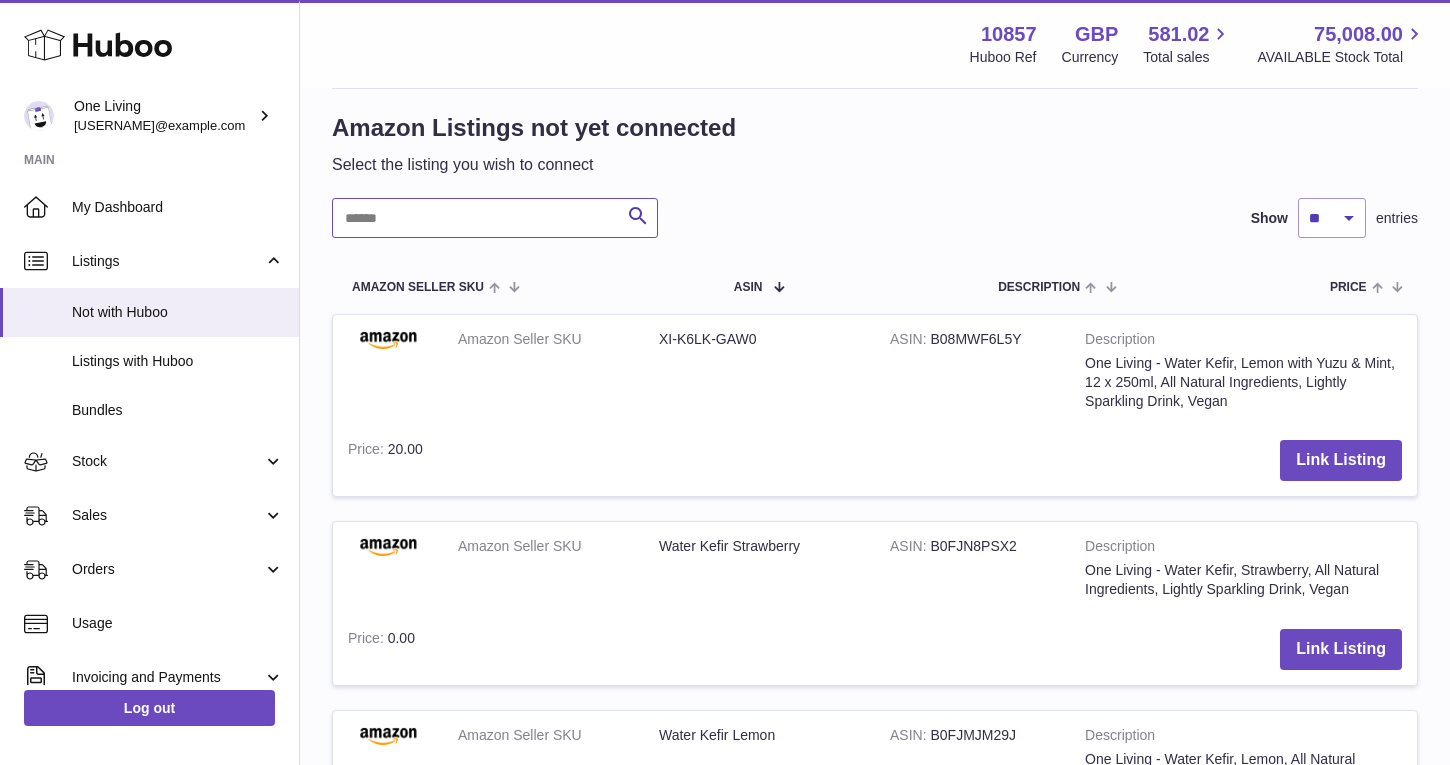paste on "**********" 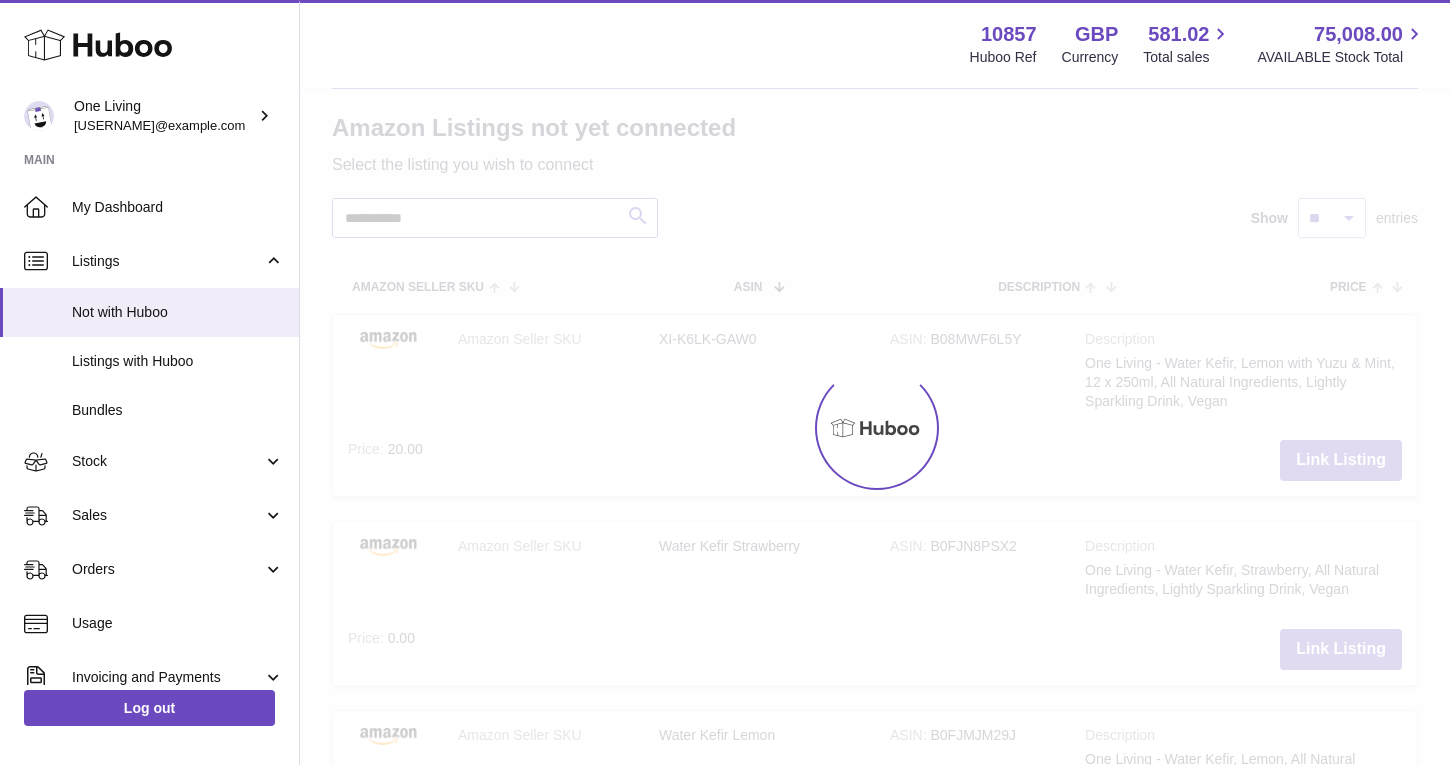 scroll, scrollTop: 501, scrollLeft: 0, axis: vertical 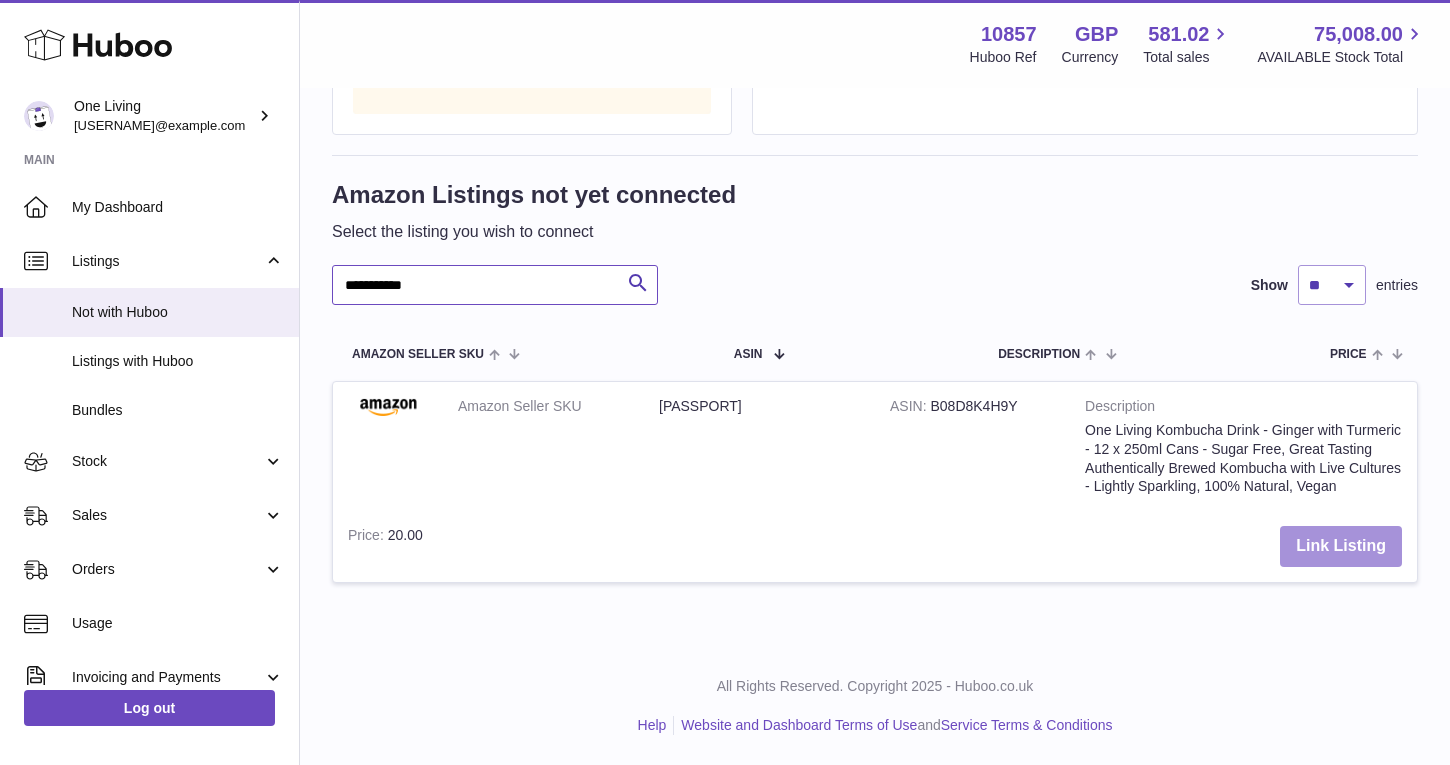 type on "**********" 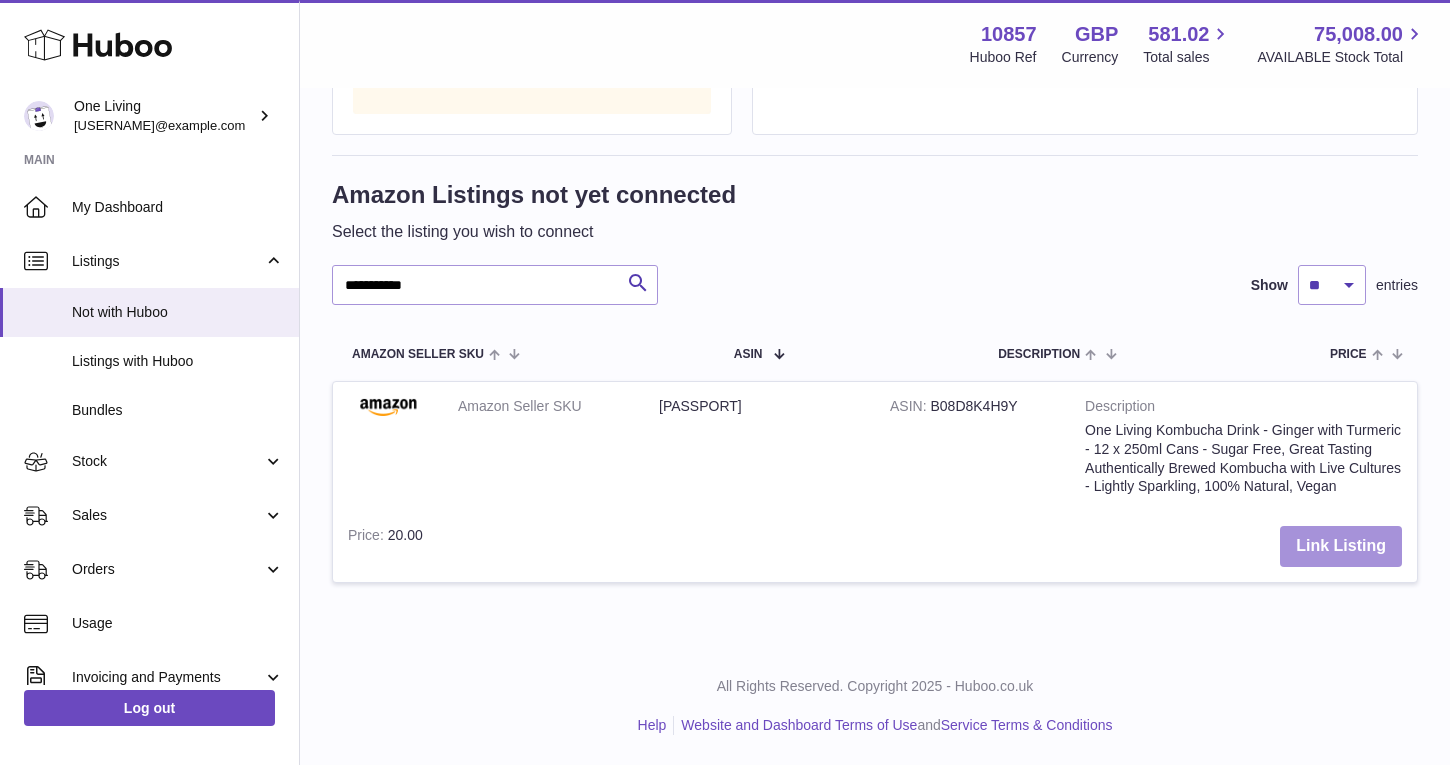 click on "Link Listing" at bounding box center (1341, 546) 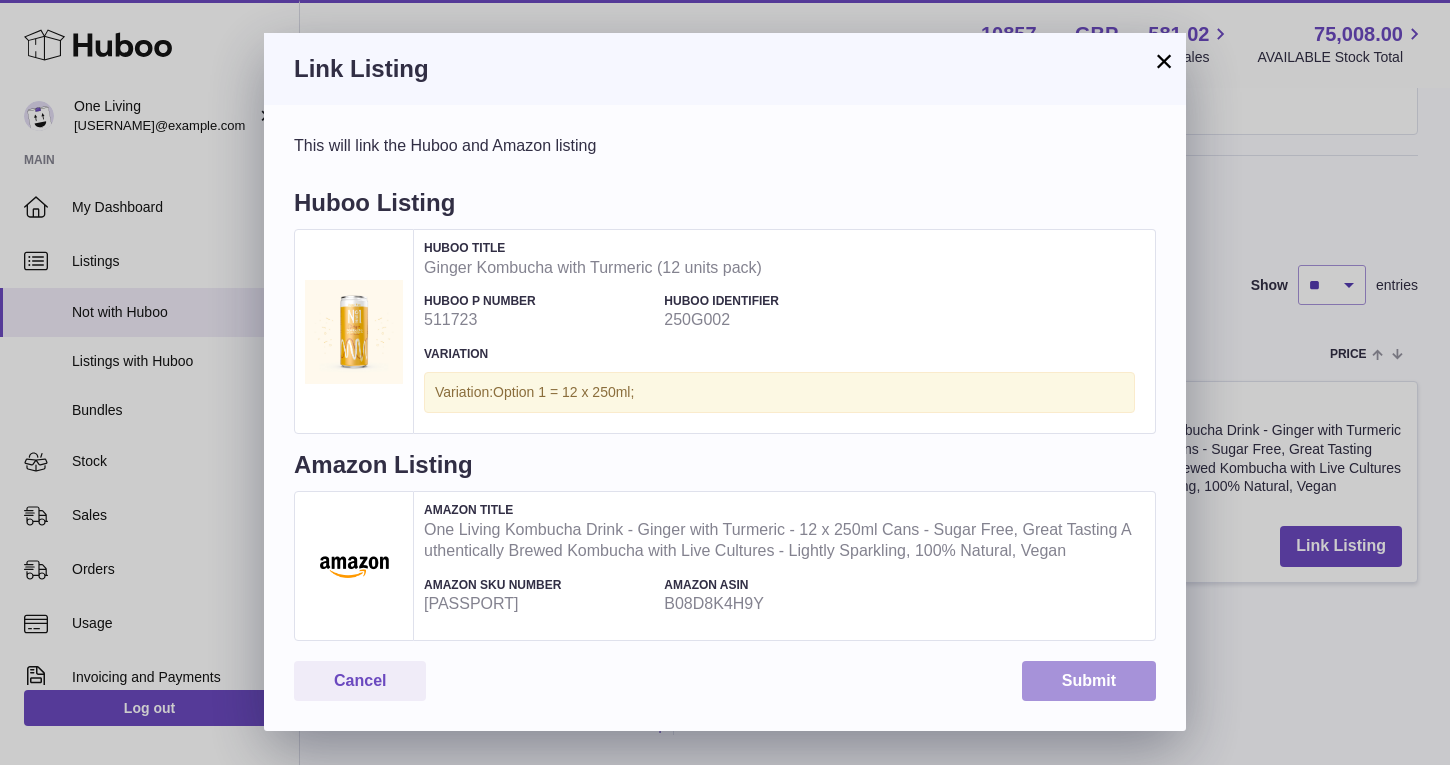 click on "Submit" at bounding box center (1089, 681) 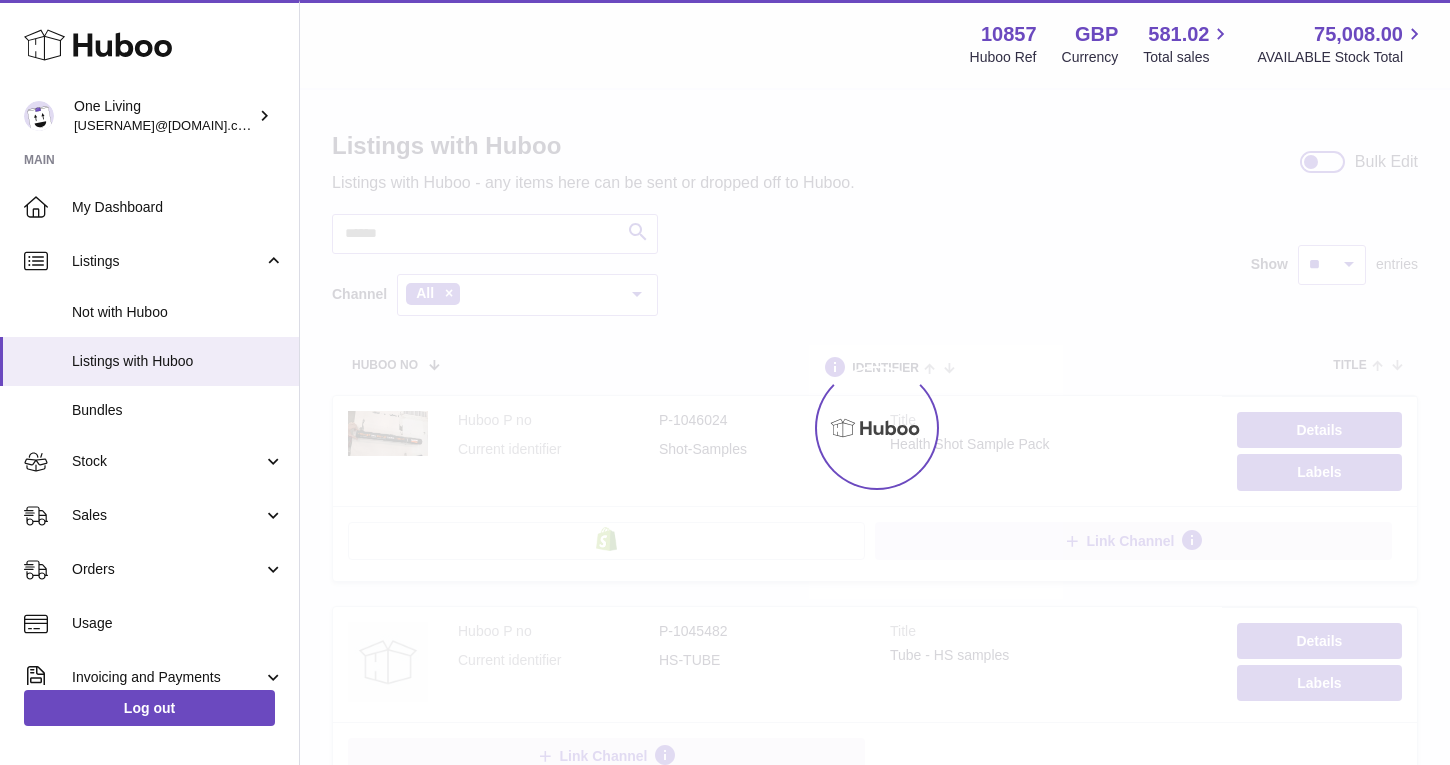 scroll, scrollTop: 0, scrollLeft: 0, axis: both 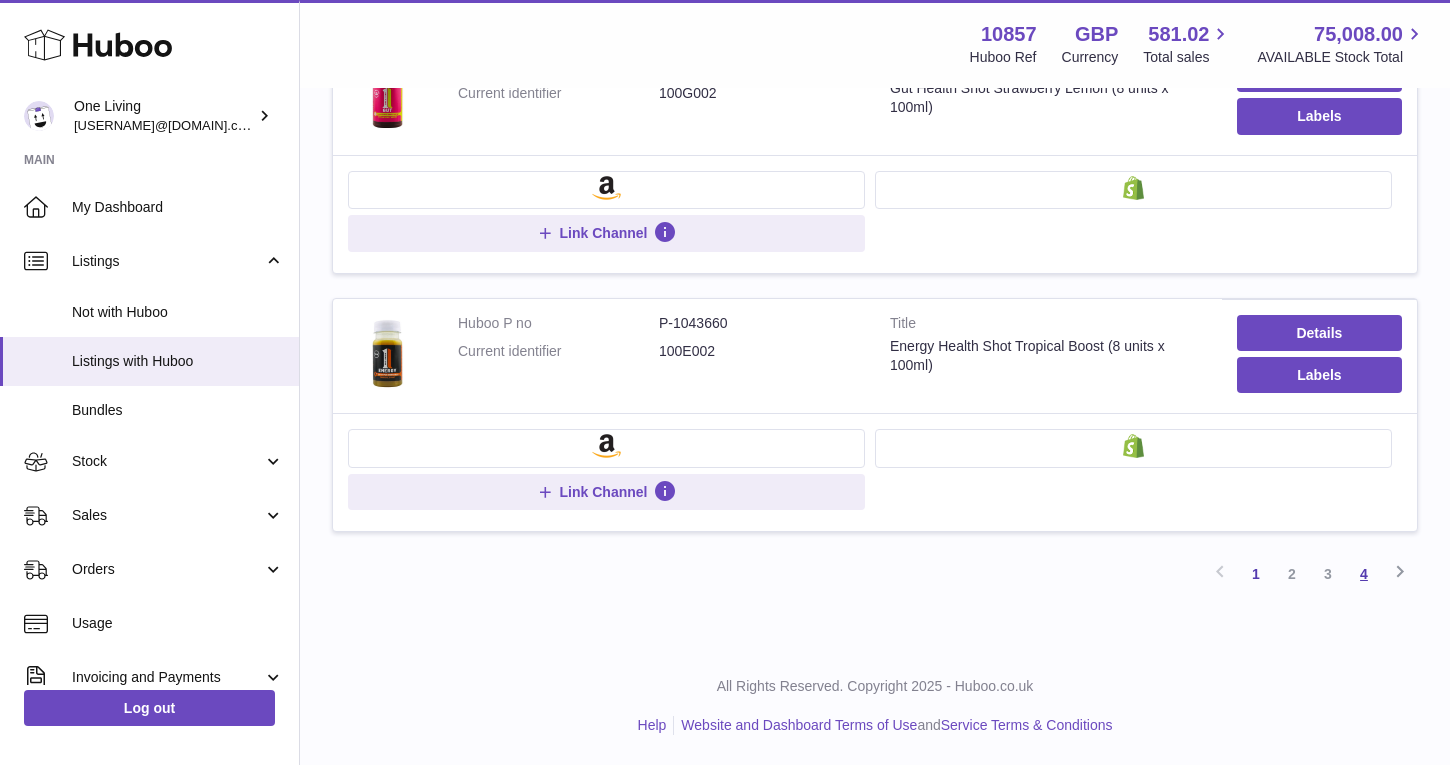 click on "4" at bounding box center [1364, 574] 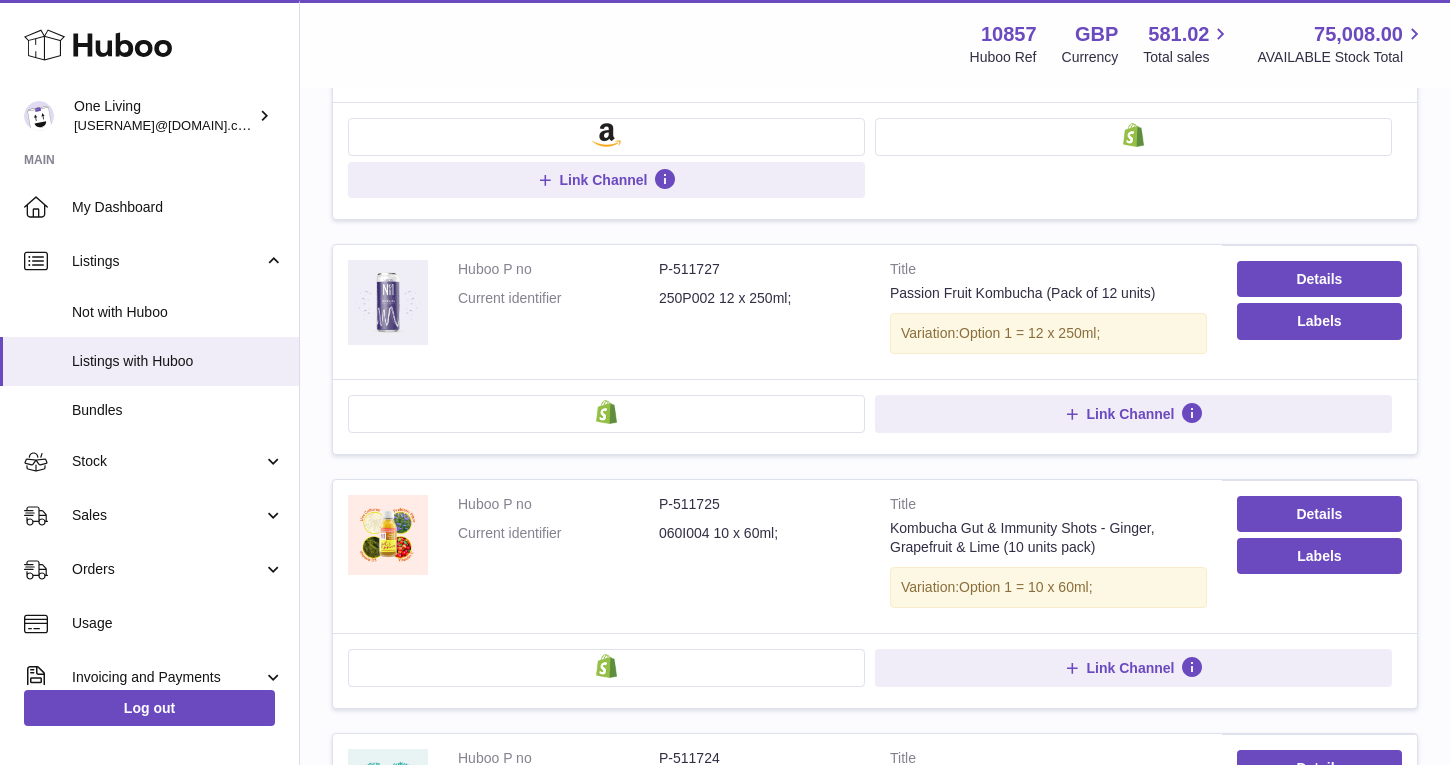 scroll, scrollTop: 947, scrollLeft: 0, axis: vertical 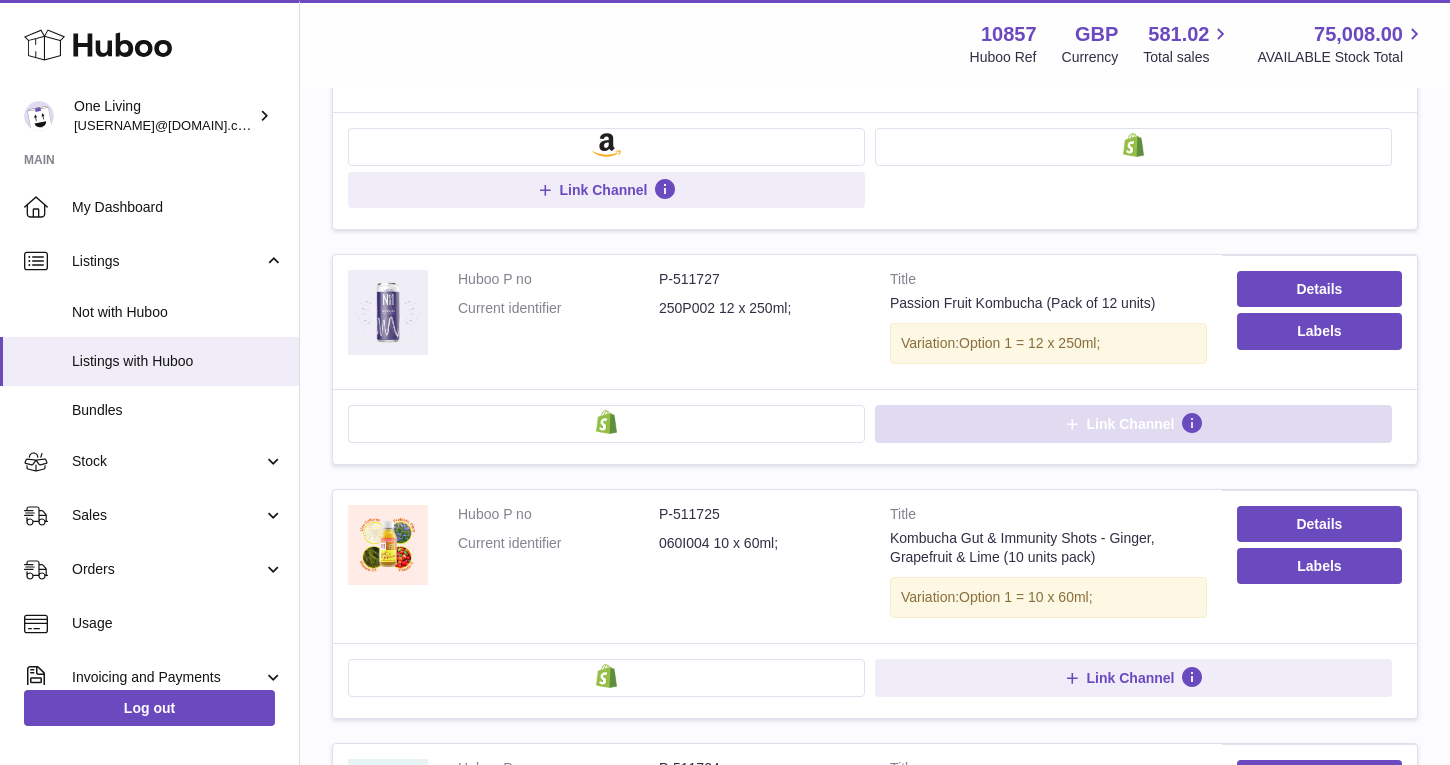 click on "Link Channel" at bounding box center [1131, 424] 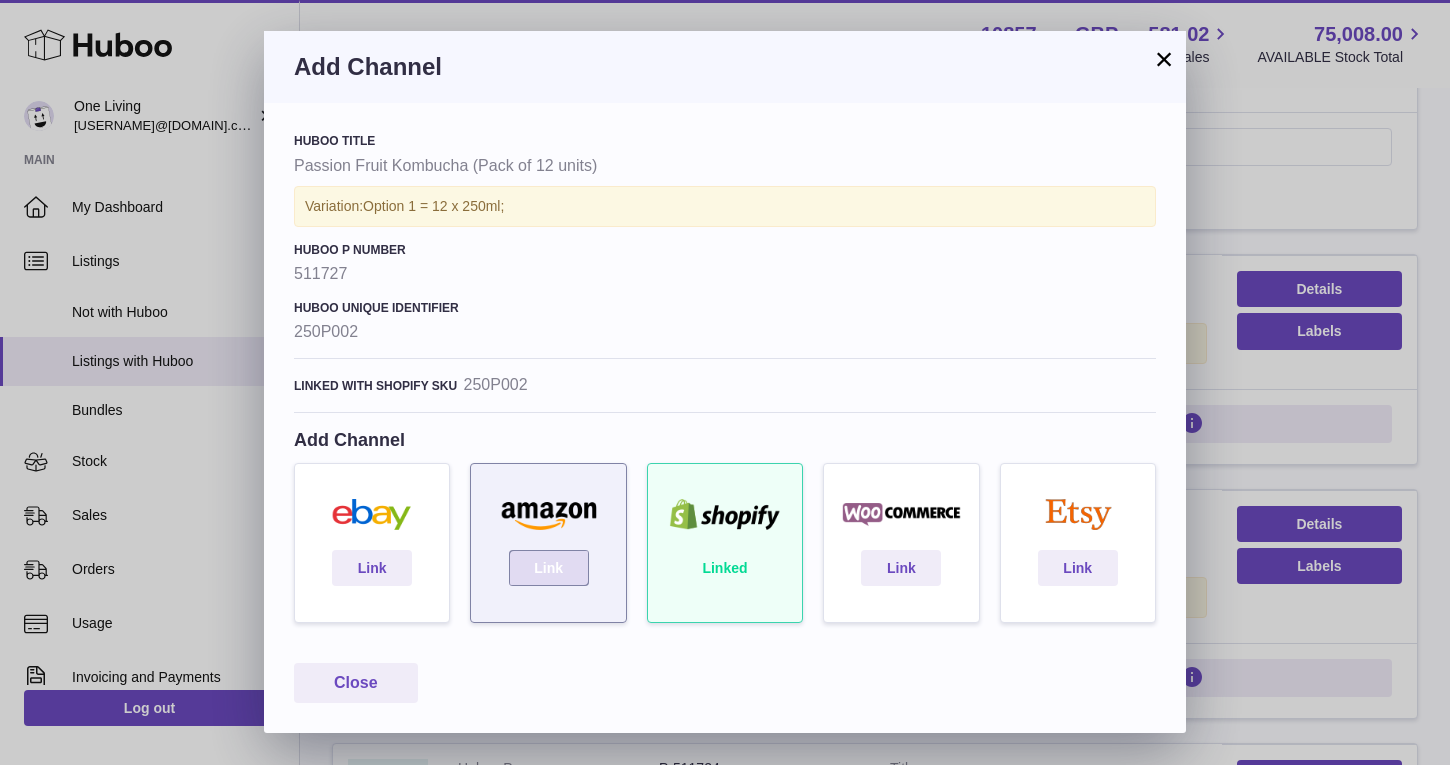 click on "Link" at bounding box center (549, 568) 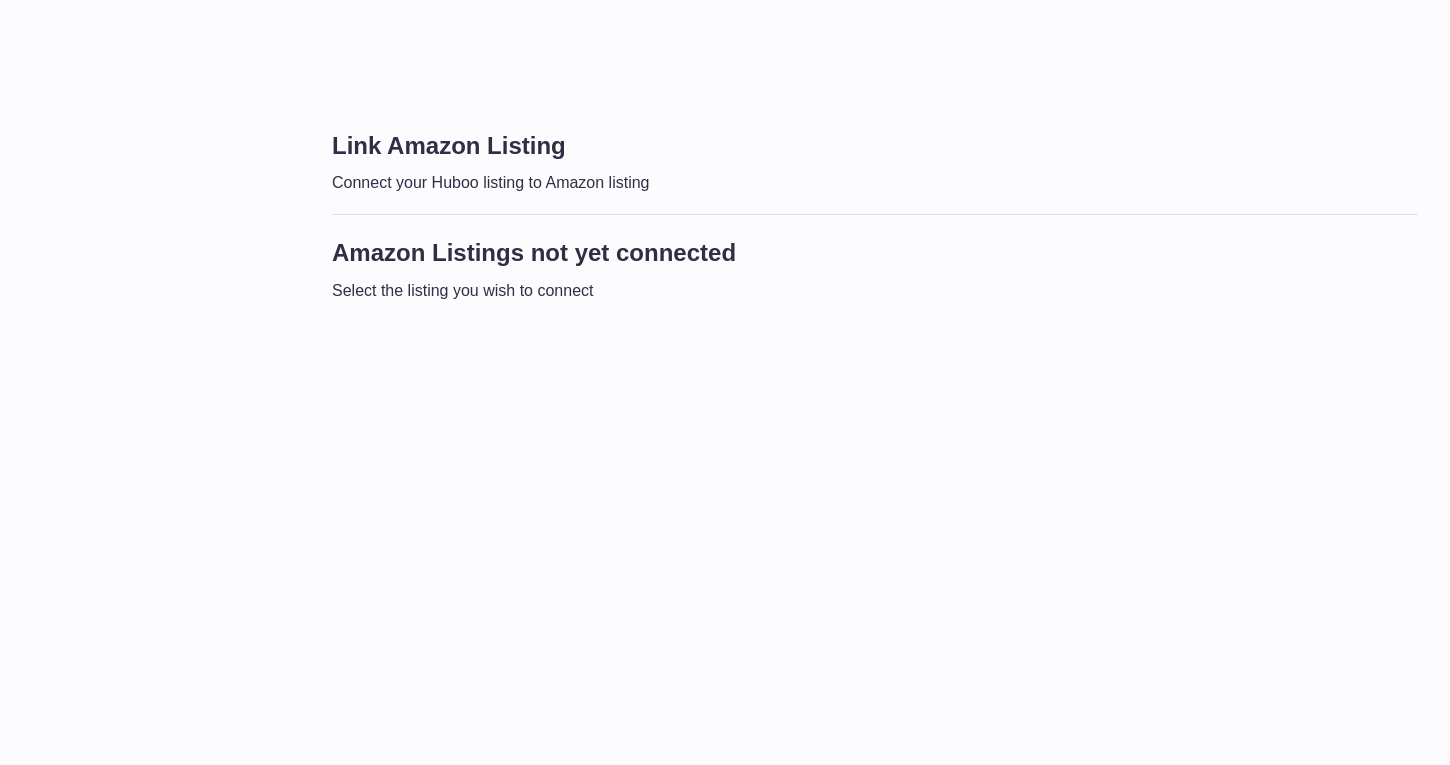 scroll, scrollTop: 0, scrollLeft: 0, axis: both 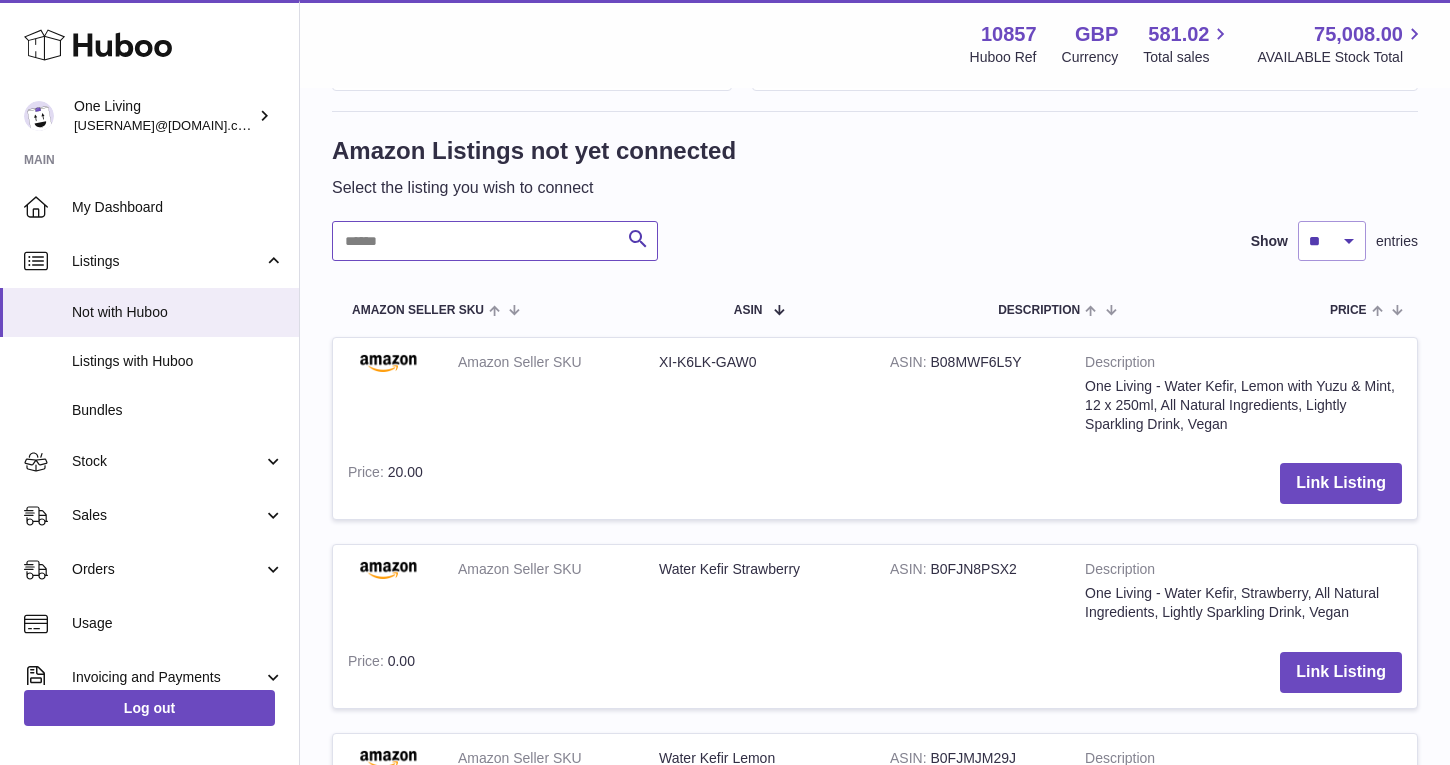 click at bounding box center [495, 241] 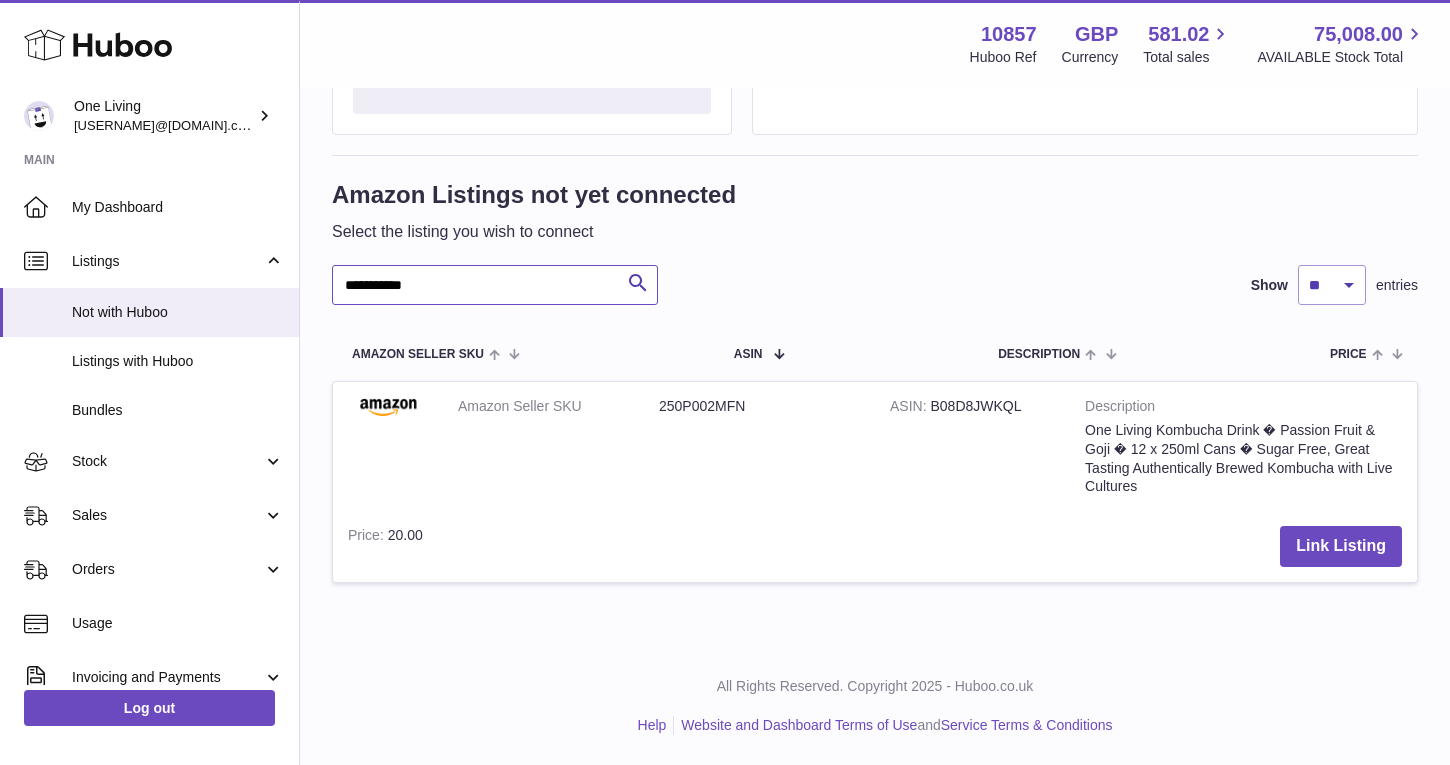 scroll, scrollTop: 501, scrollLeft: 0, axis: vertical 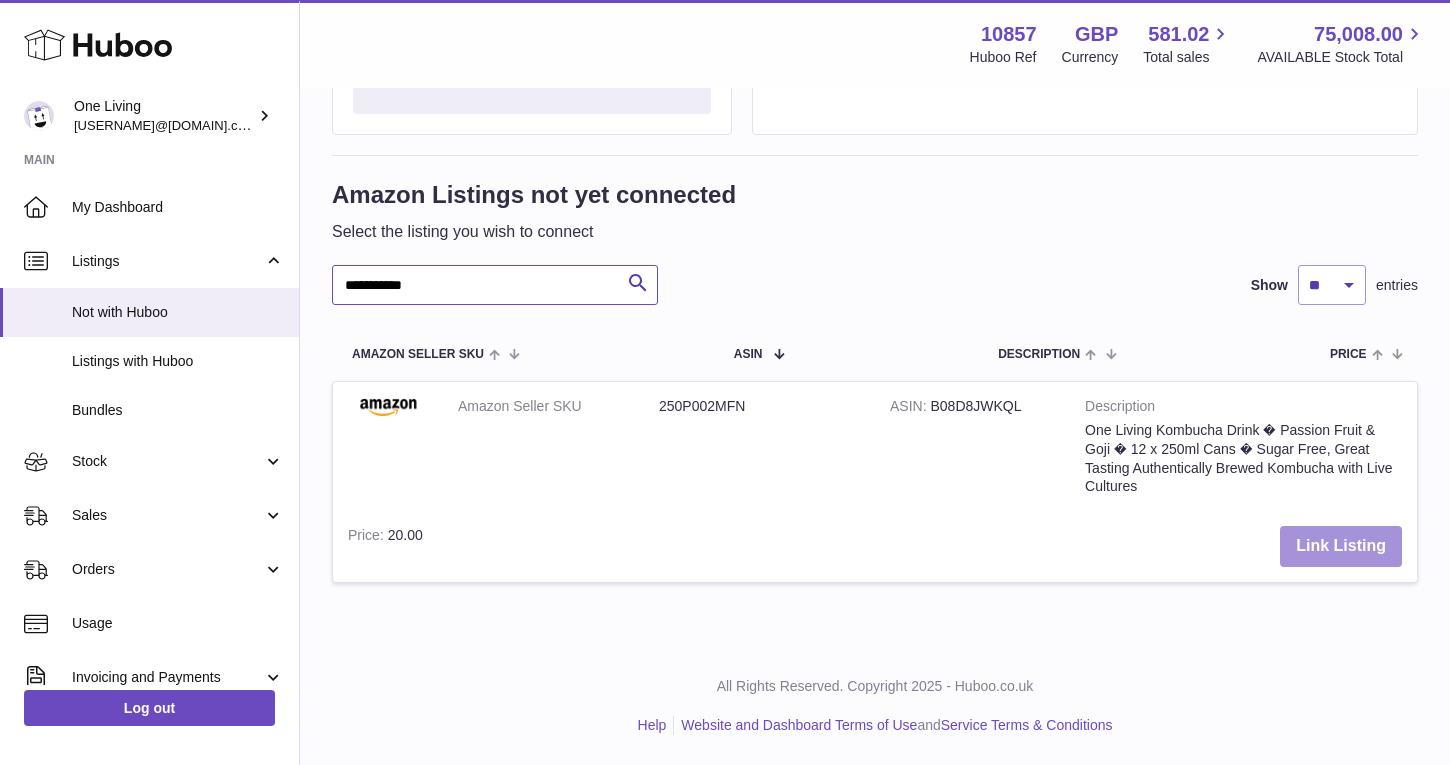 type on "**********" 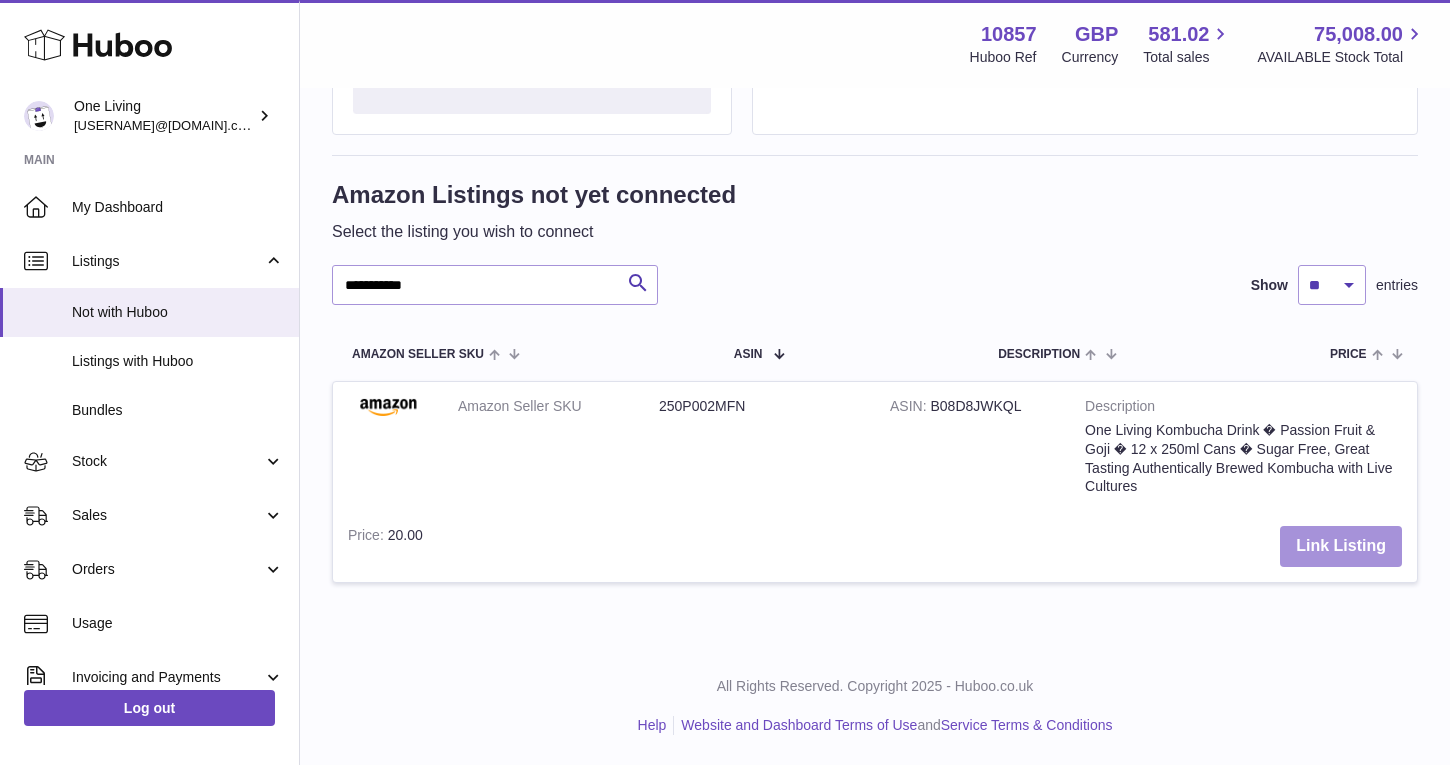 click on "Link Listing" at bounding box center [1341, 546] 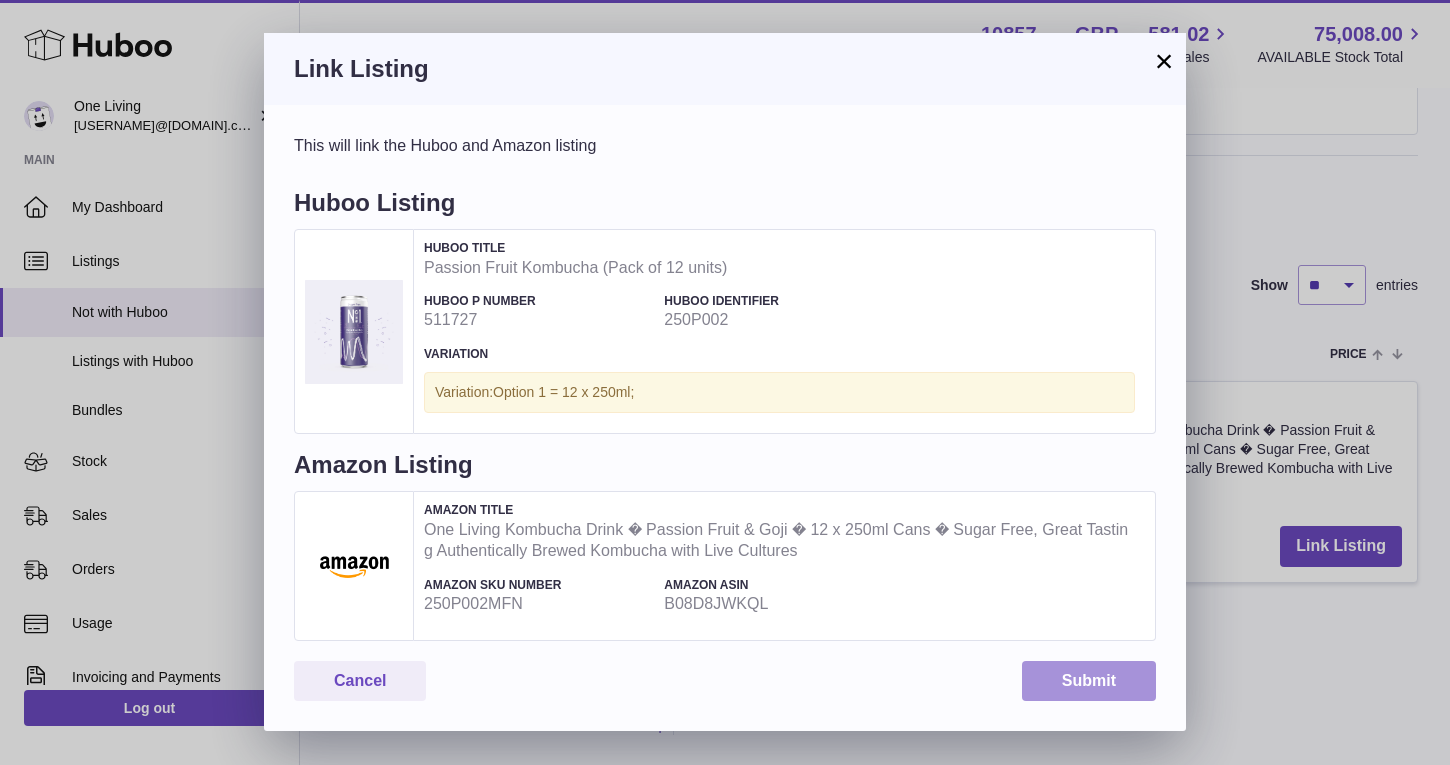 click on "Submit" at bounding box center [1089, 681] 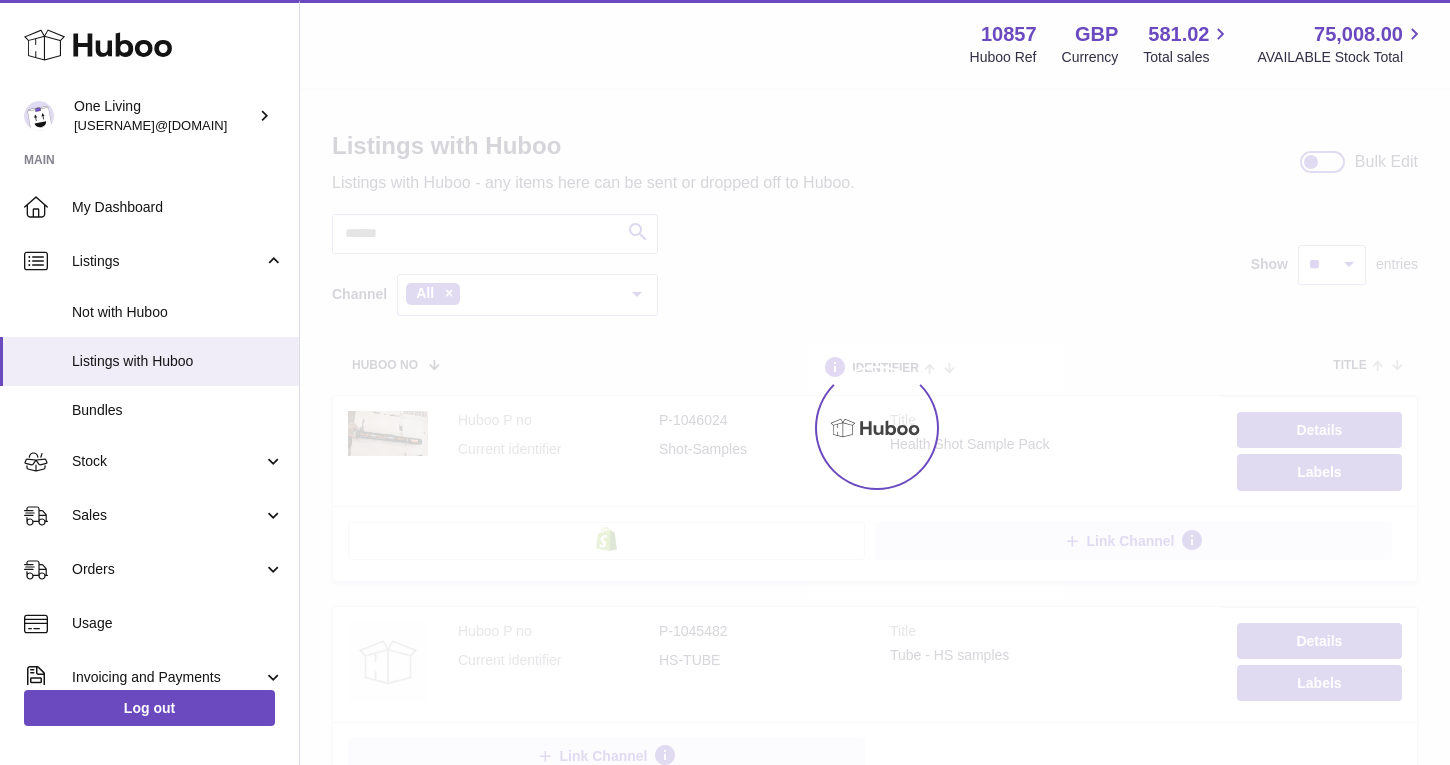 scroll, scrollTop: 0, scrollLeft: 0, axis: both 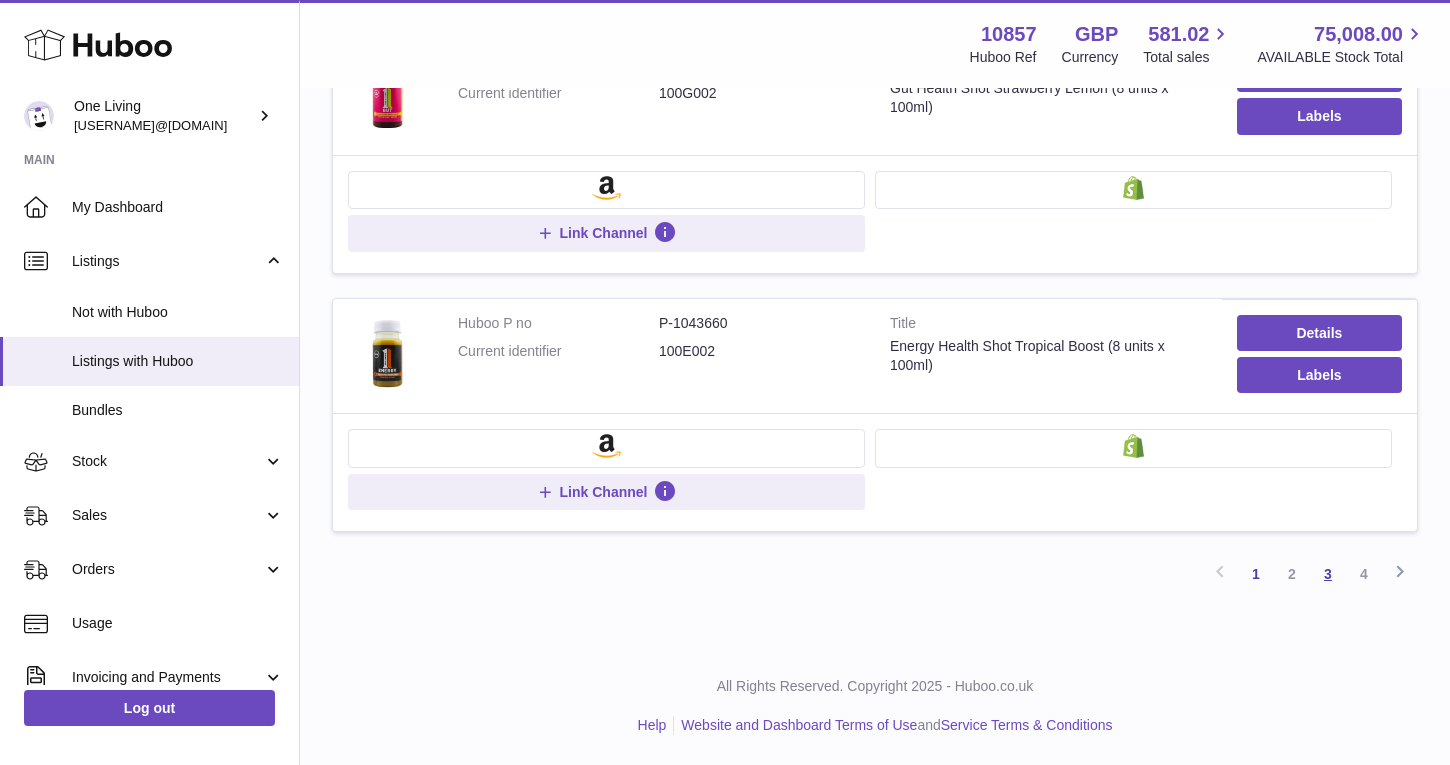 click on "3" at bounding box center [1328, 574] 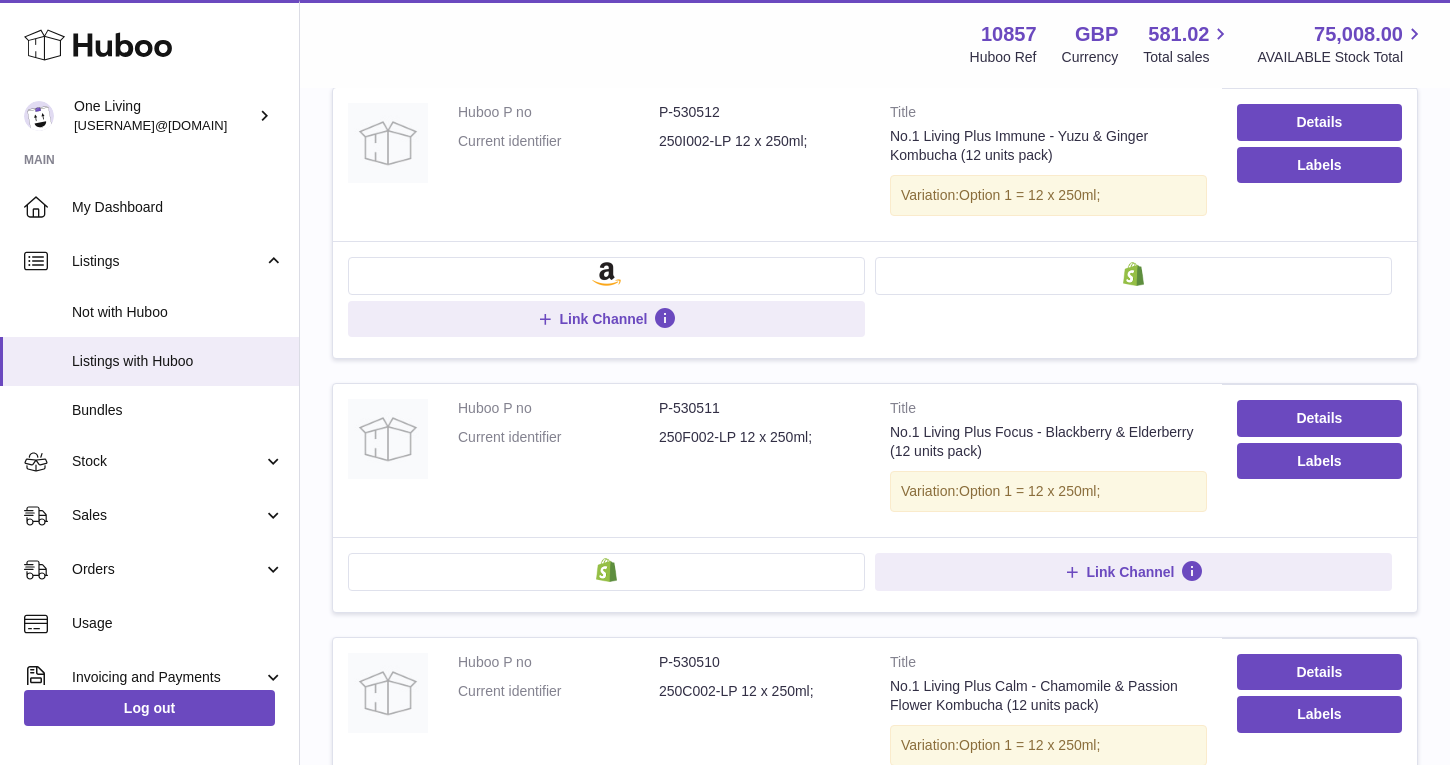 scroll, scrollTop: 1958, scrollLeft: 0, axis: vertical 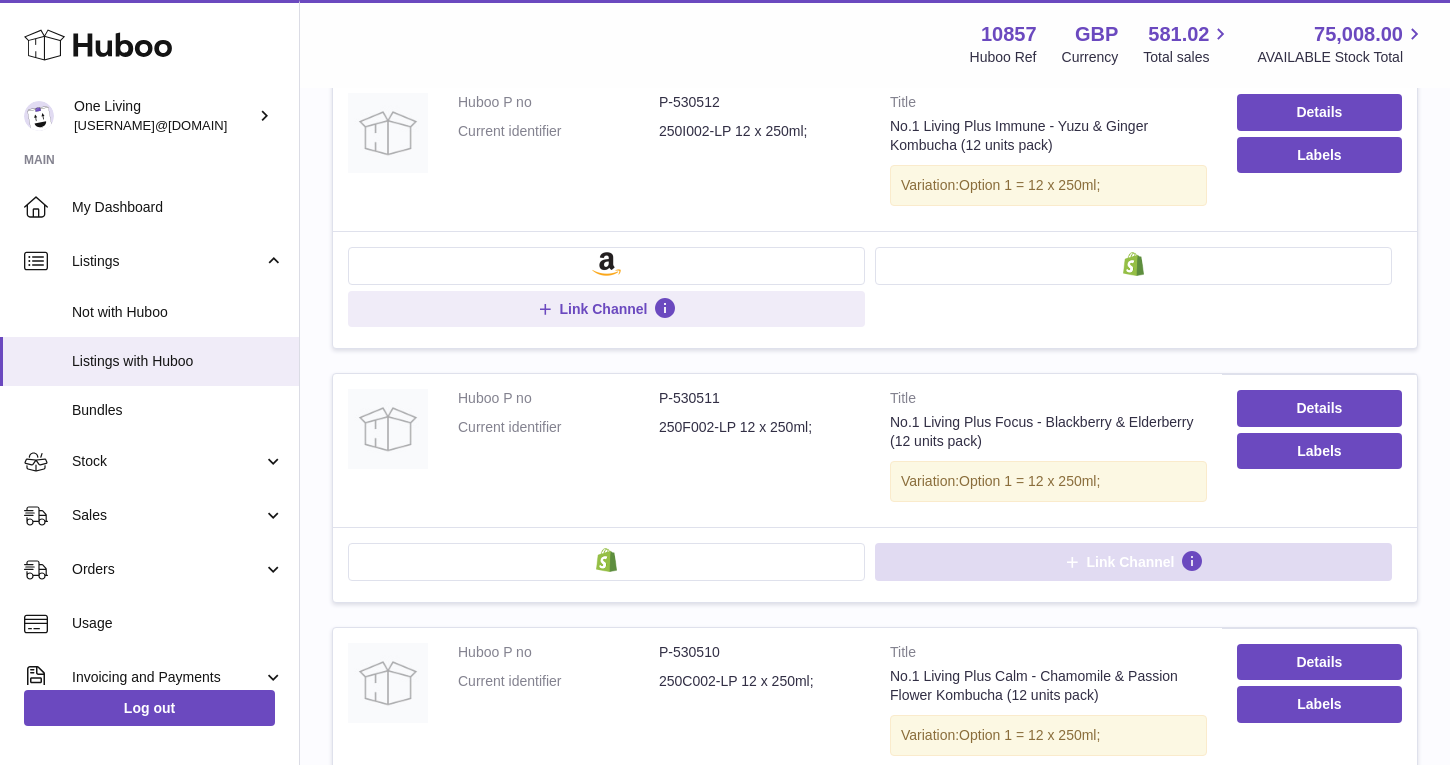 click on "Link Channel" at bounding box center [1133, 562] 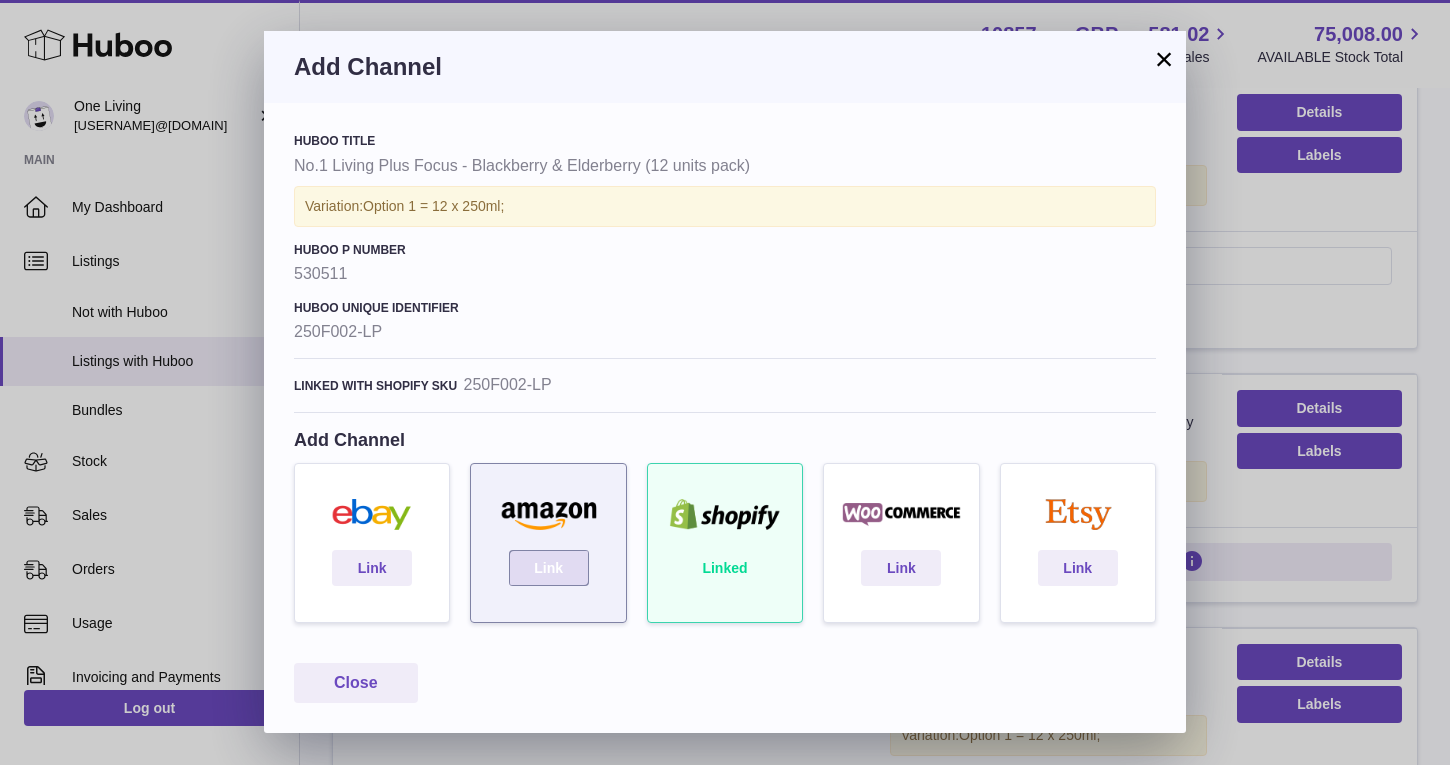 click on "Link" at bounding box center (549, 568) 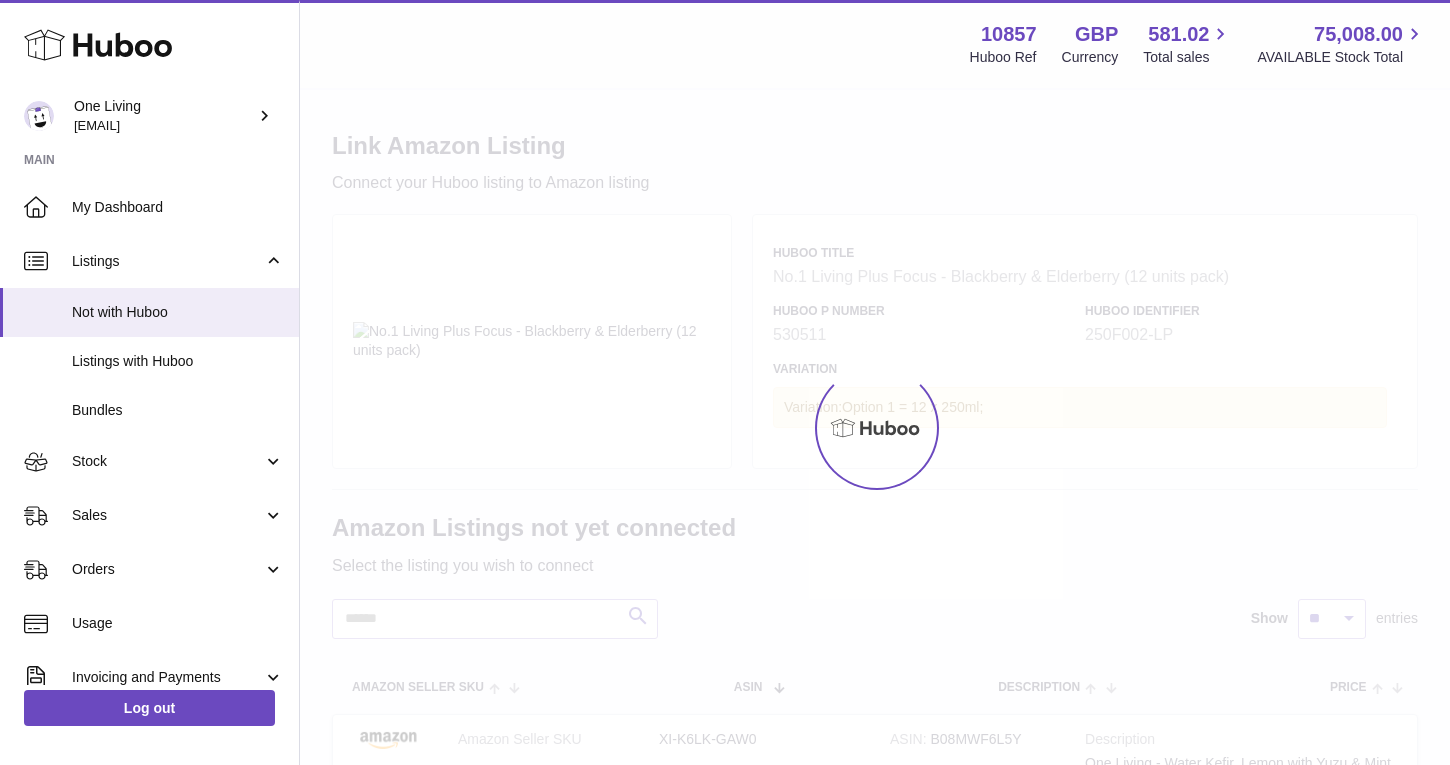 scroll, scrollTop: 0, scrollLeft: 0, axis: both 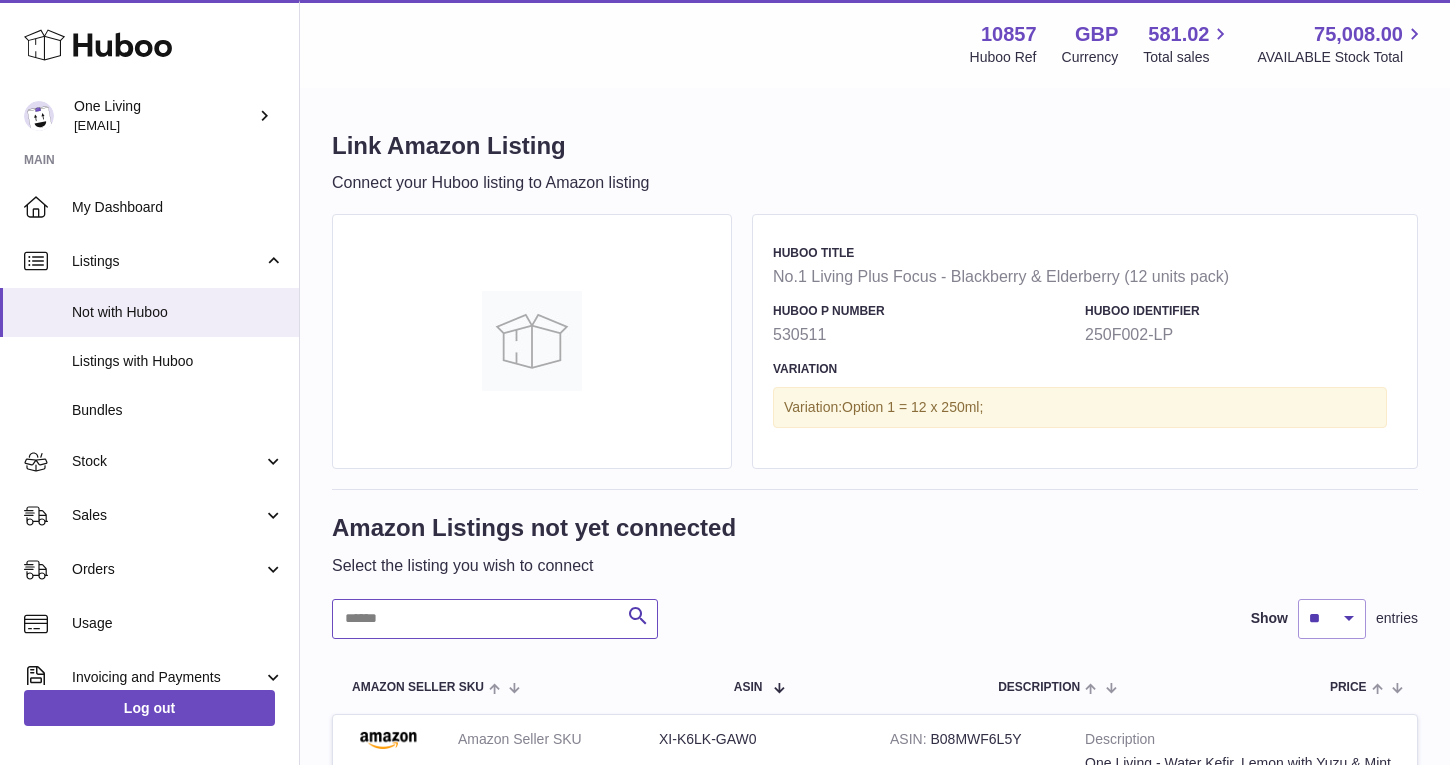 click at bounding box center [495, 619] 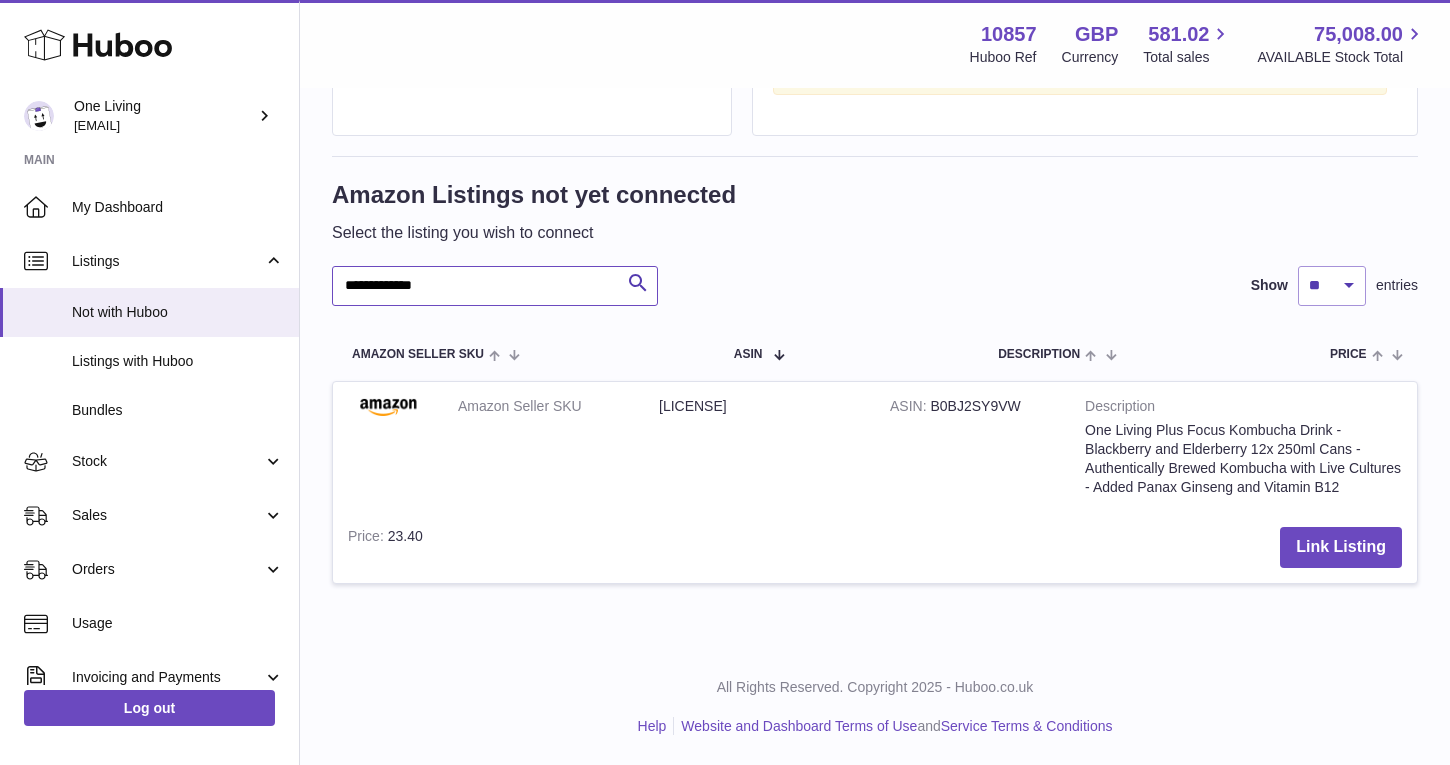 scroll, scrollTop: 333, scrollLeft: 0, axis: vertical 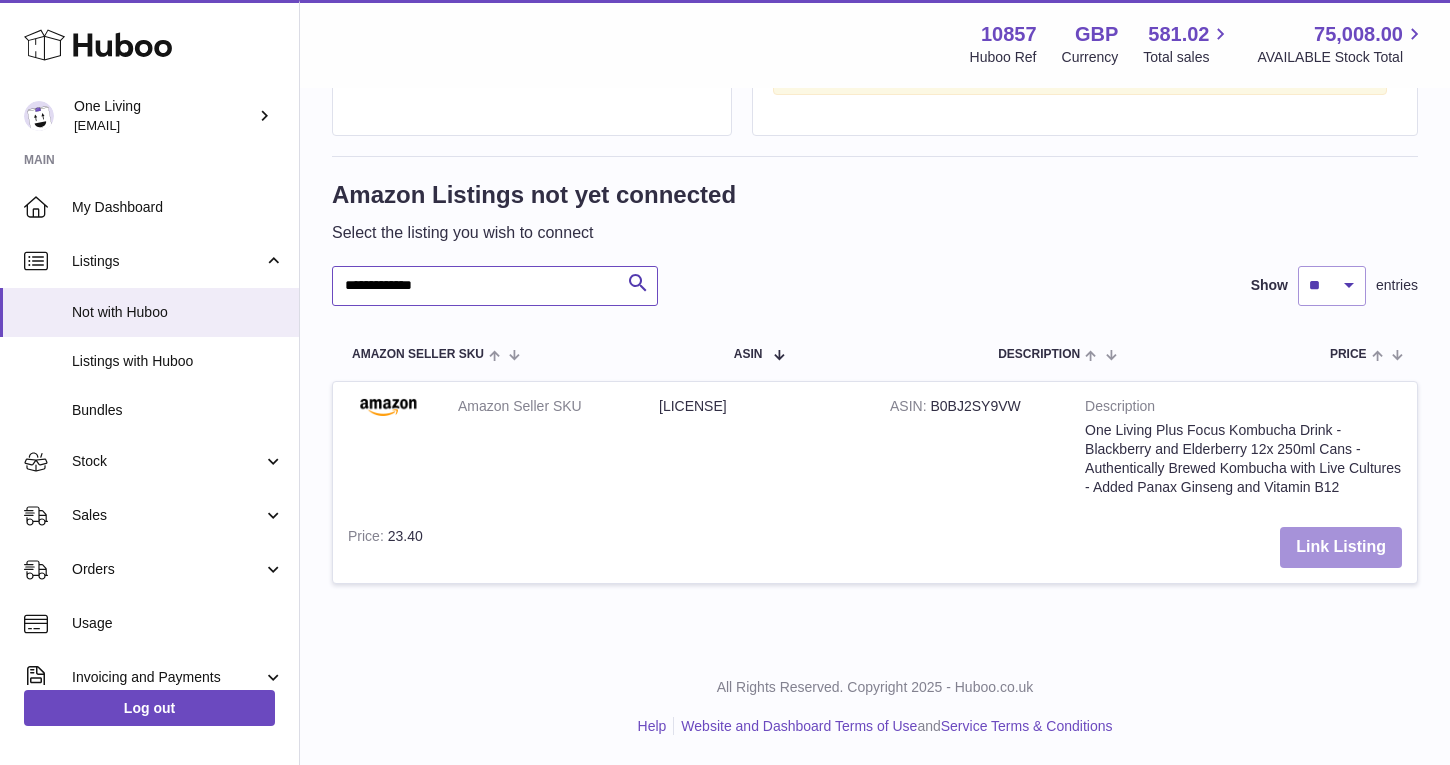 type on "**********" 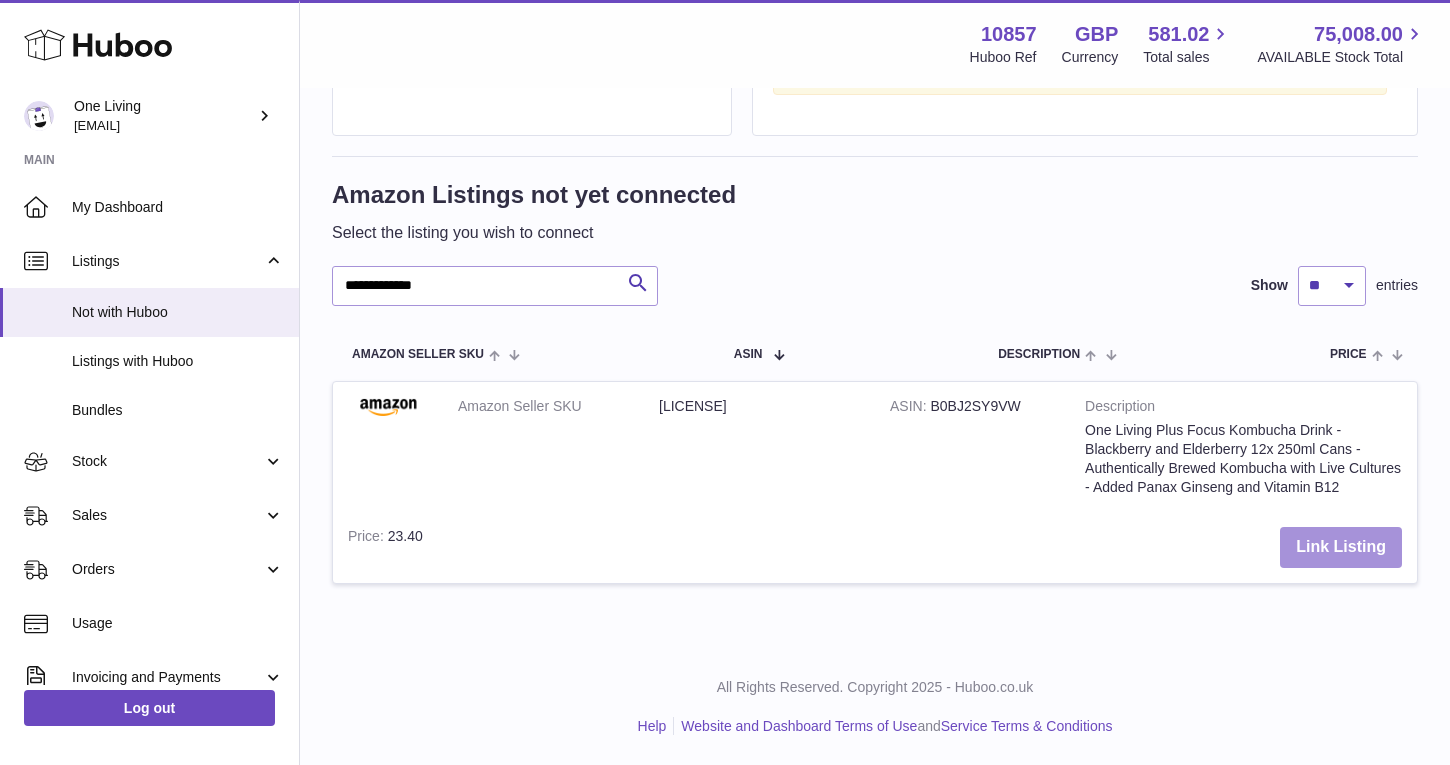 click on "Link Listing" at bounding box center (1341, 547) 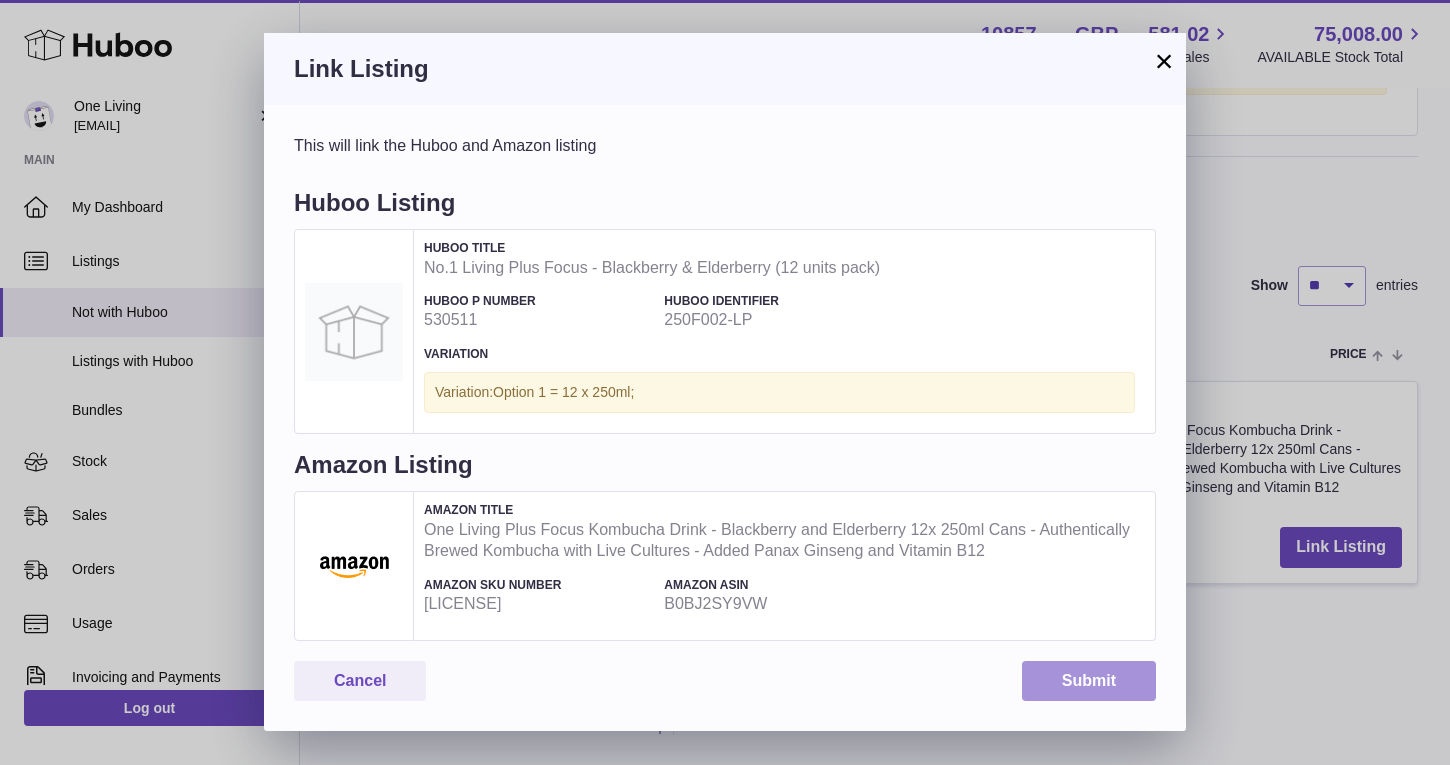 click on "Submit" at bounding box center (1089, 681) 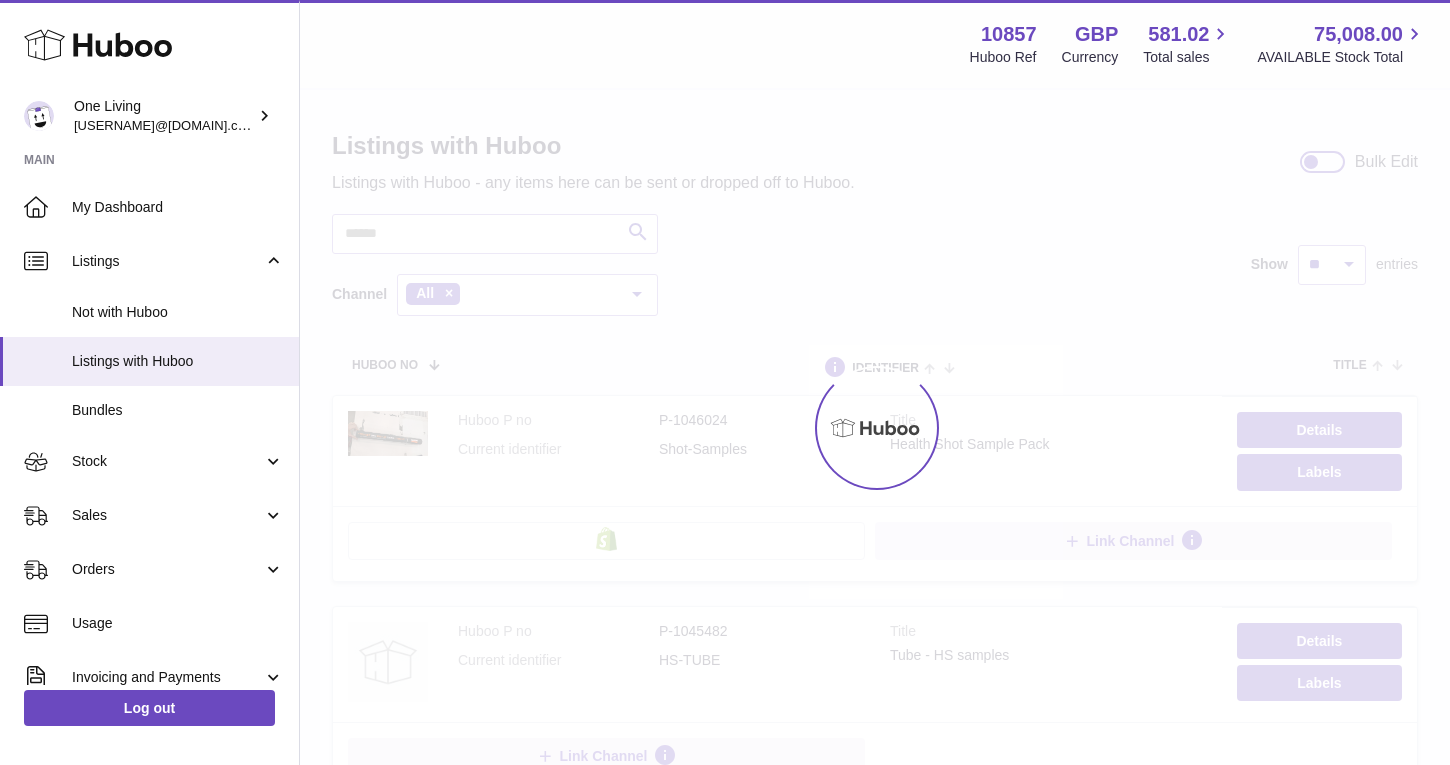 scroll, scrollTop: 0, scrollLeft: 0, axis: both 